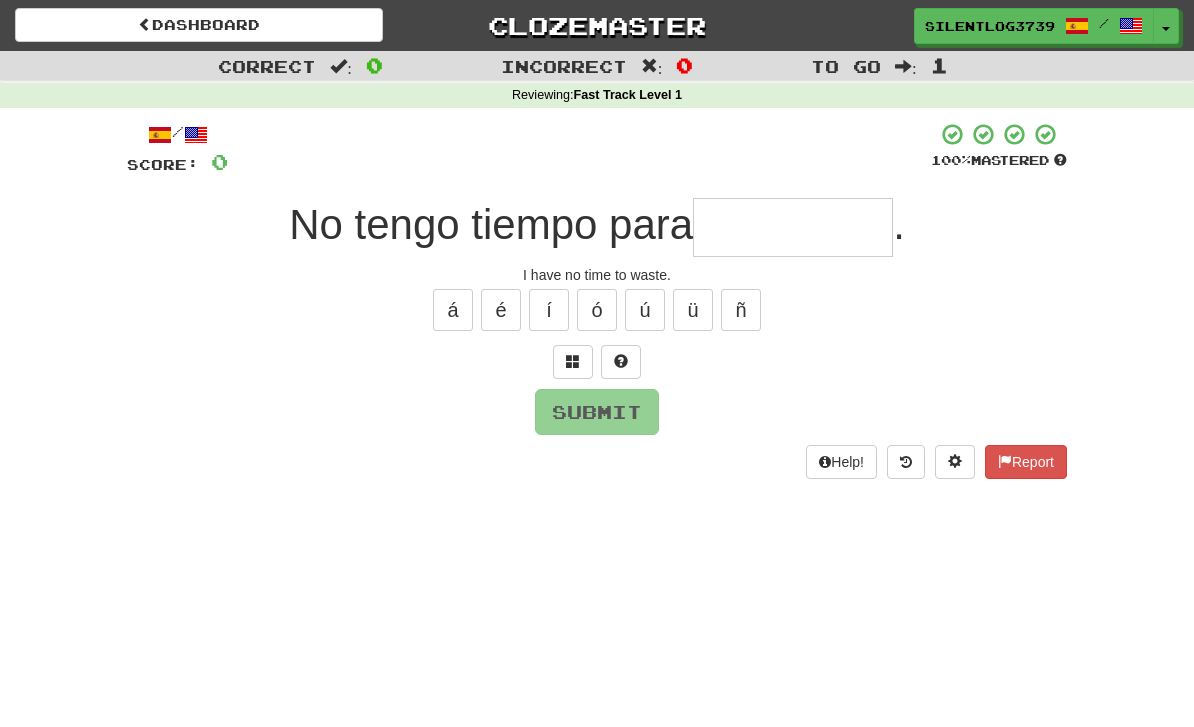 scroll, scrollTop: 0, scrollLeft: 0, axis: both 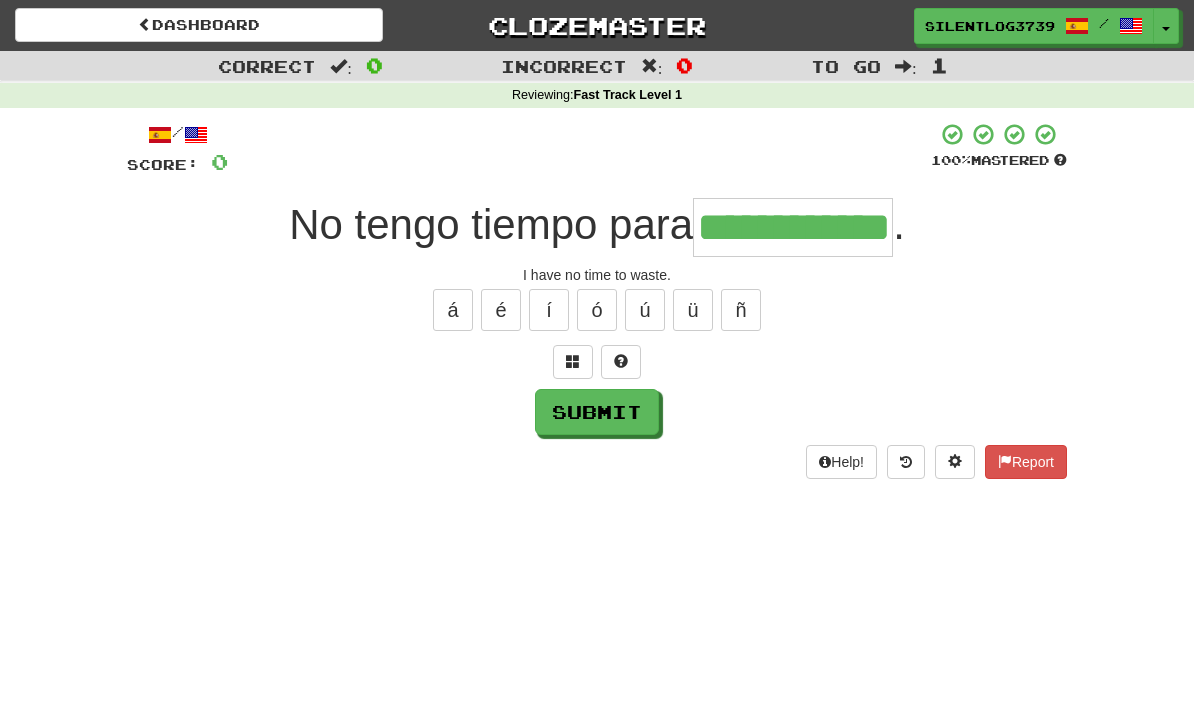 type on "**********" 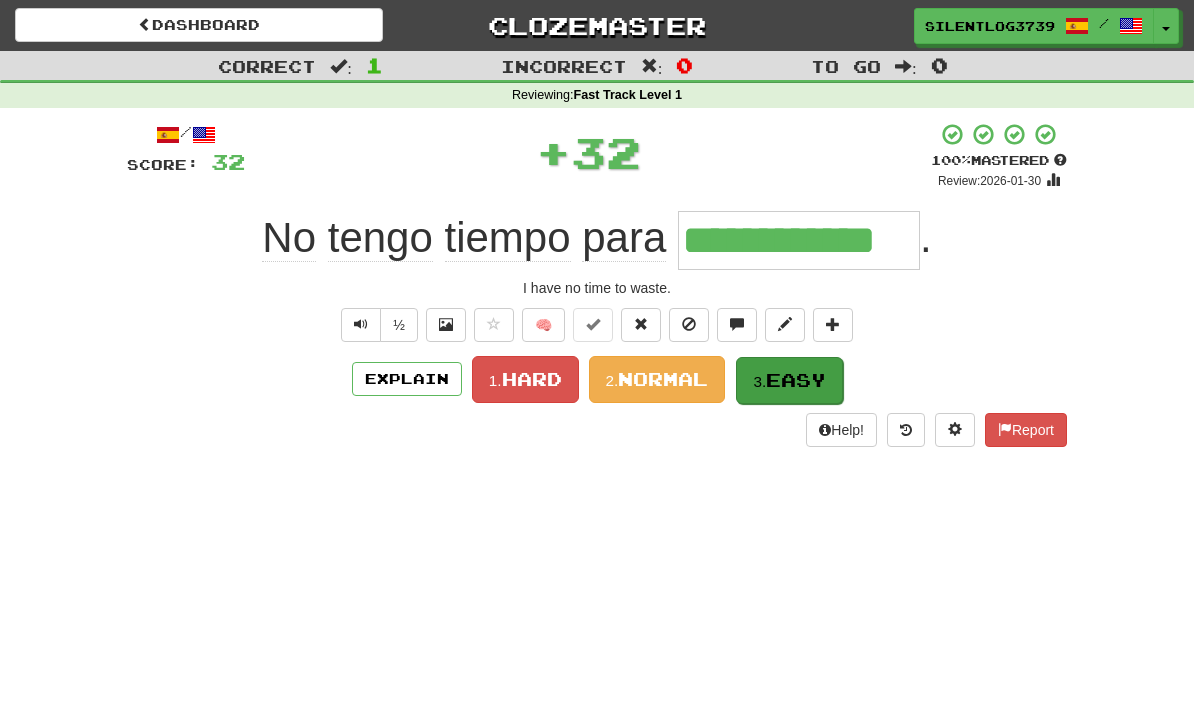 click on "3.  Easy" at bounding box center [789, 380] 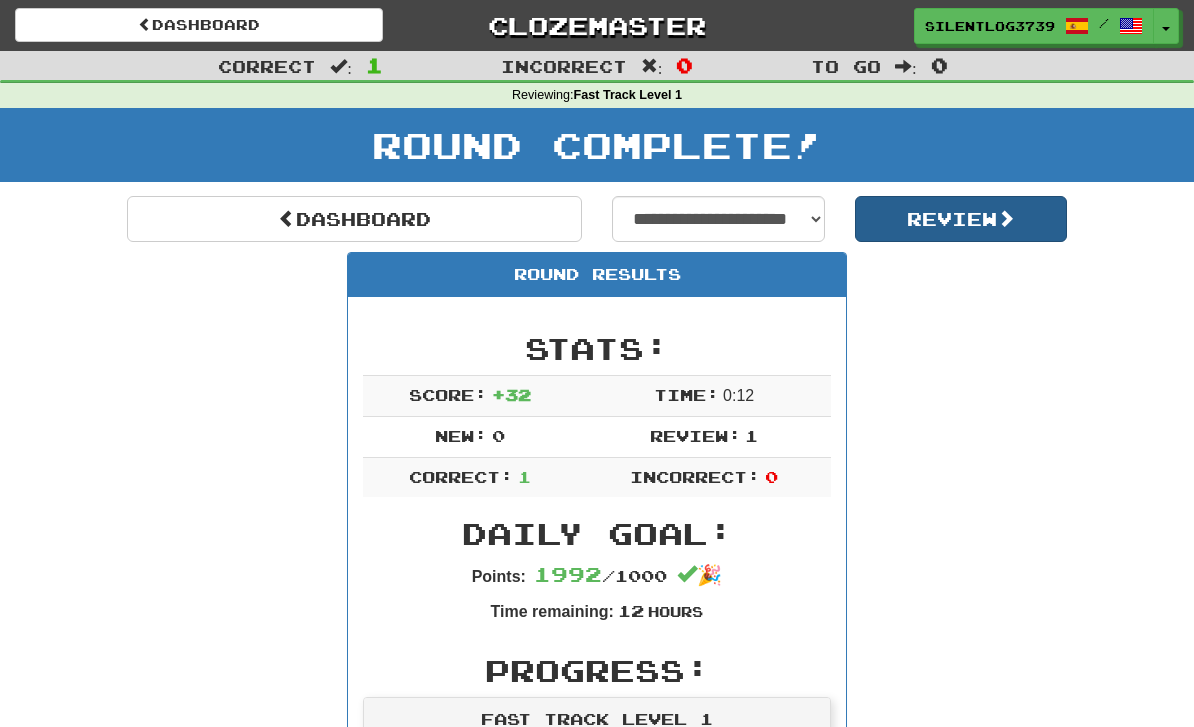 click on "Review" at bounding box center [961, 219] 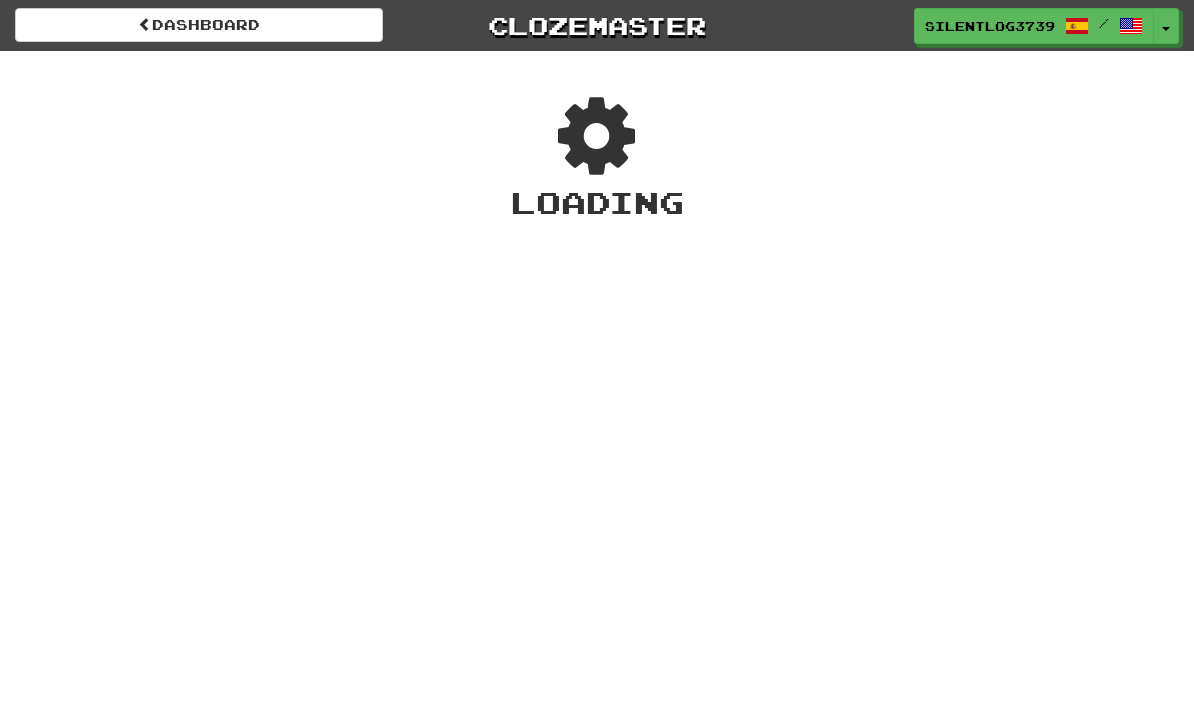 scroll, scrollTop: 0, scrollLeft: 0, axis: both 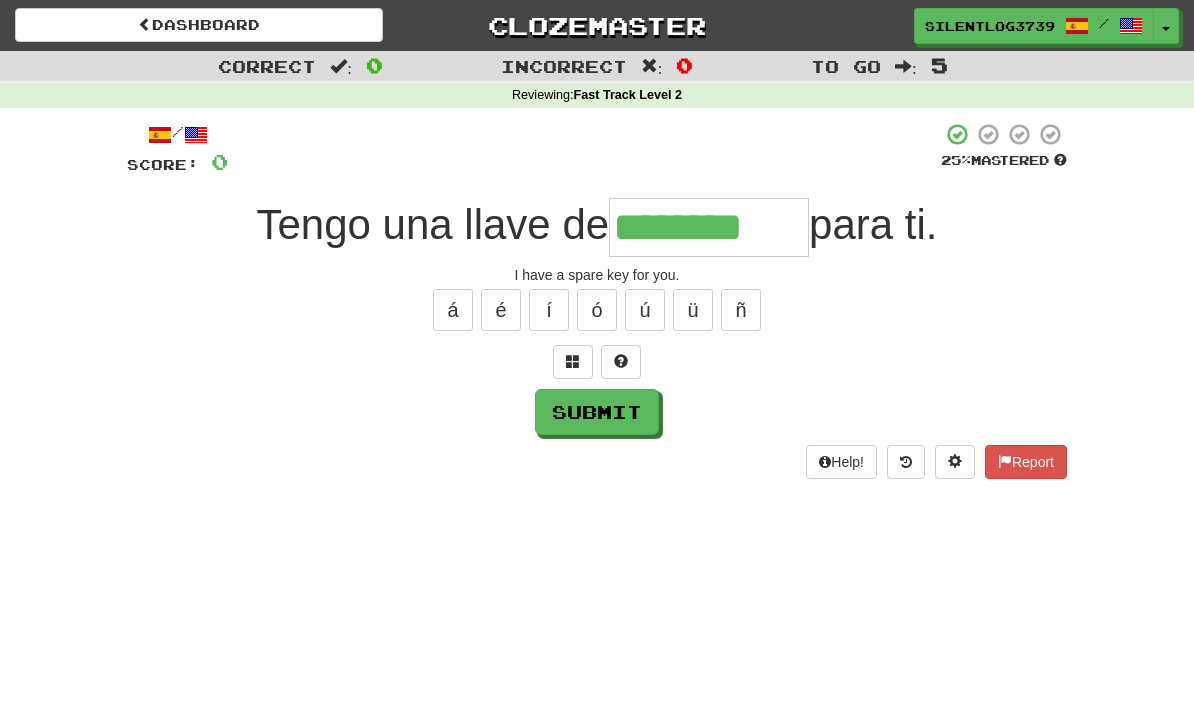 type on "********" 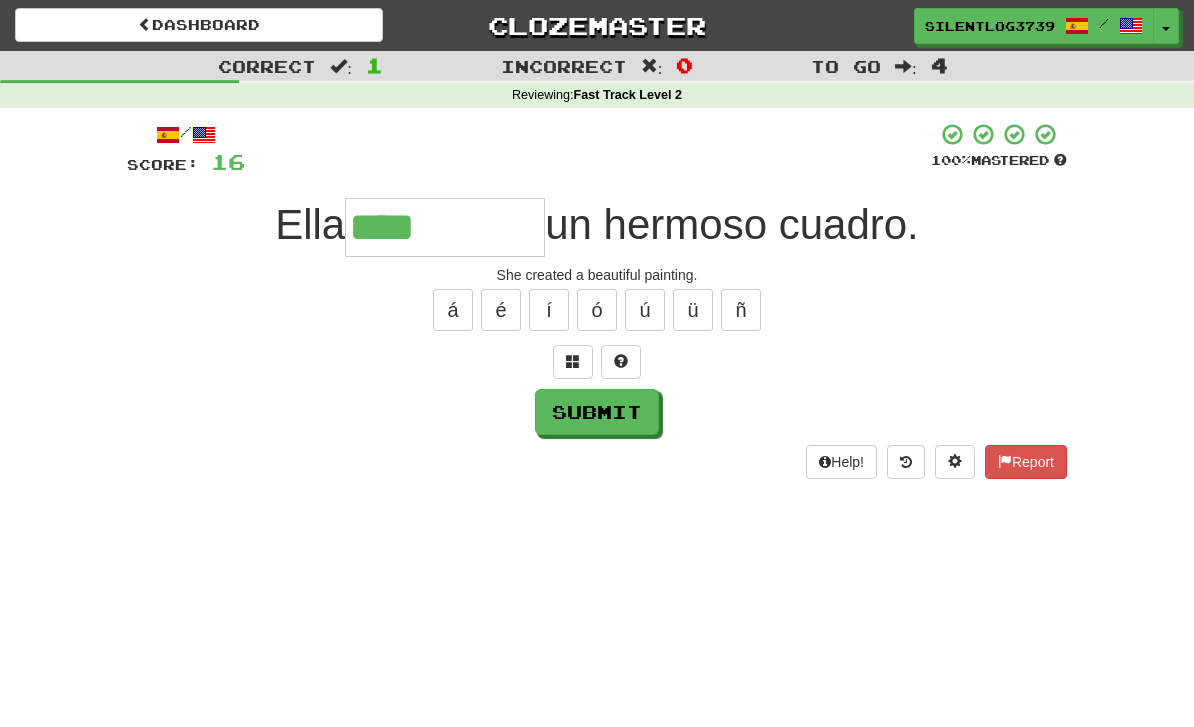 type on "****" 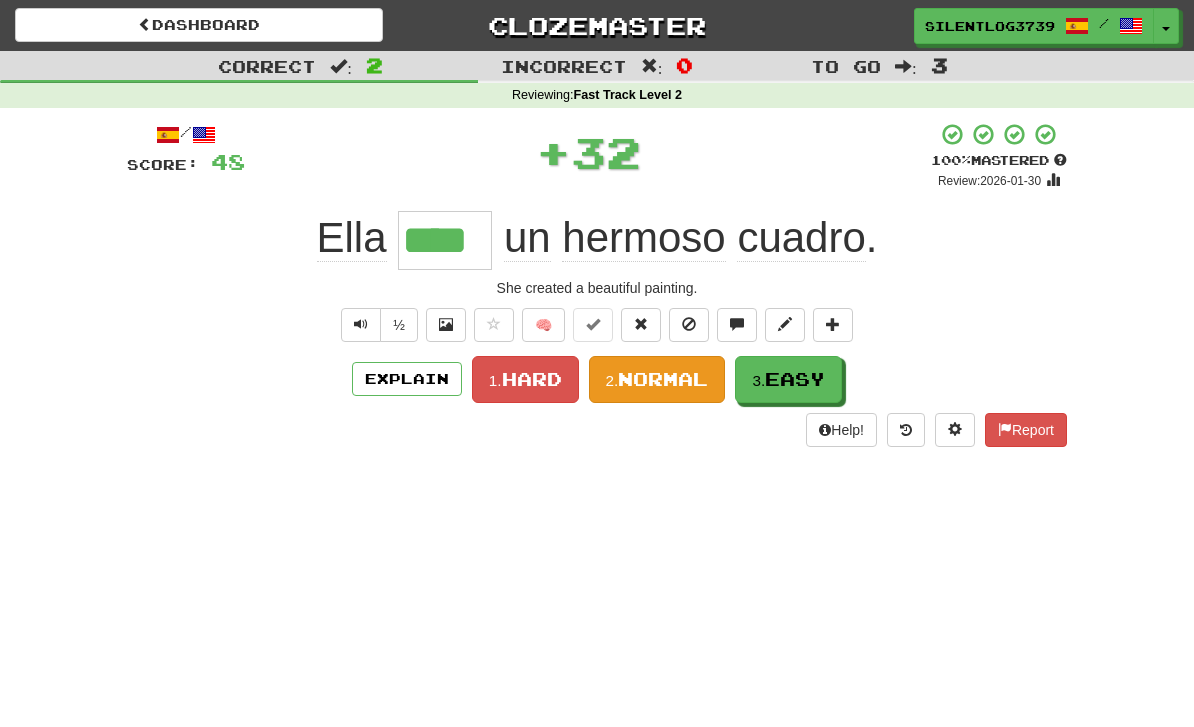 click on "Normal" at bounding box center (663, 379) 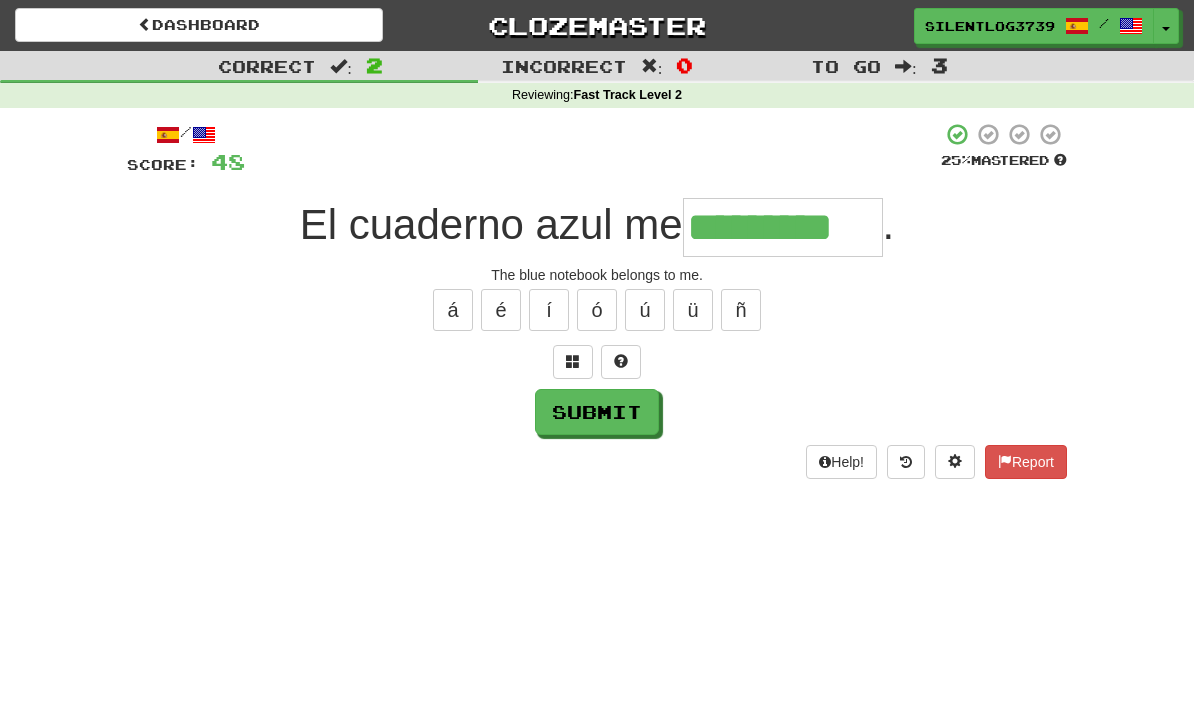 type on "*********" 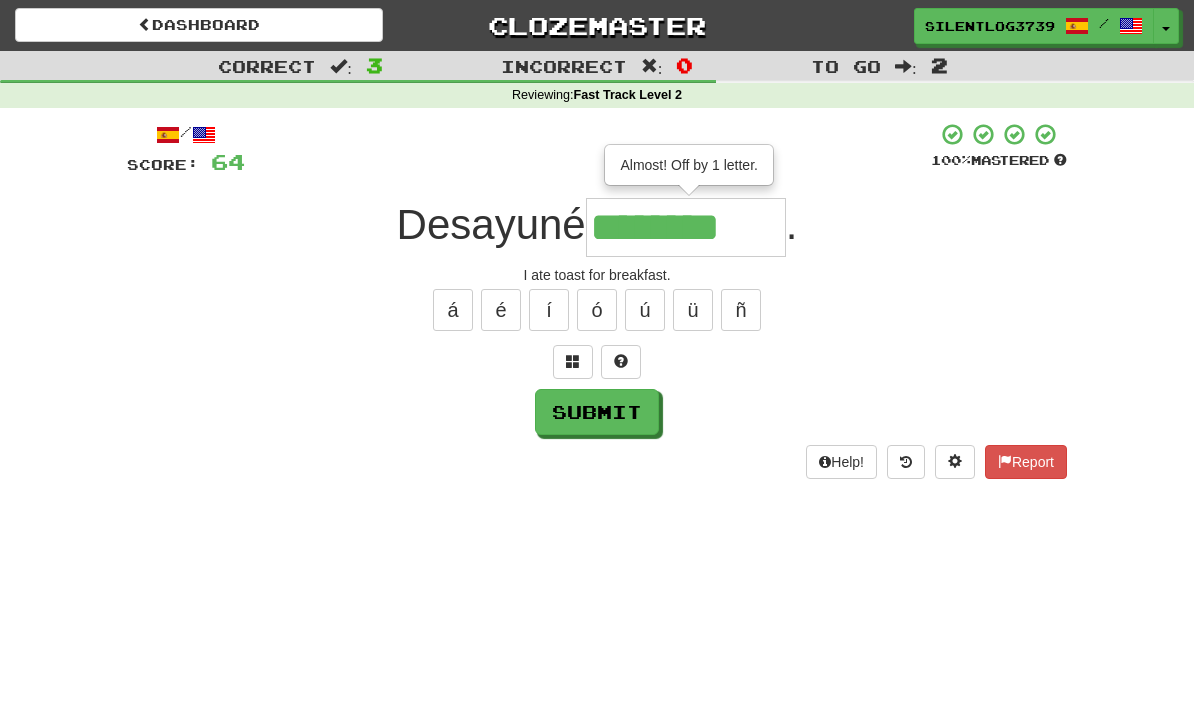 type on "********" 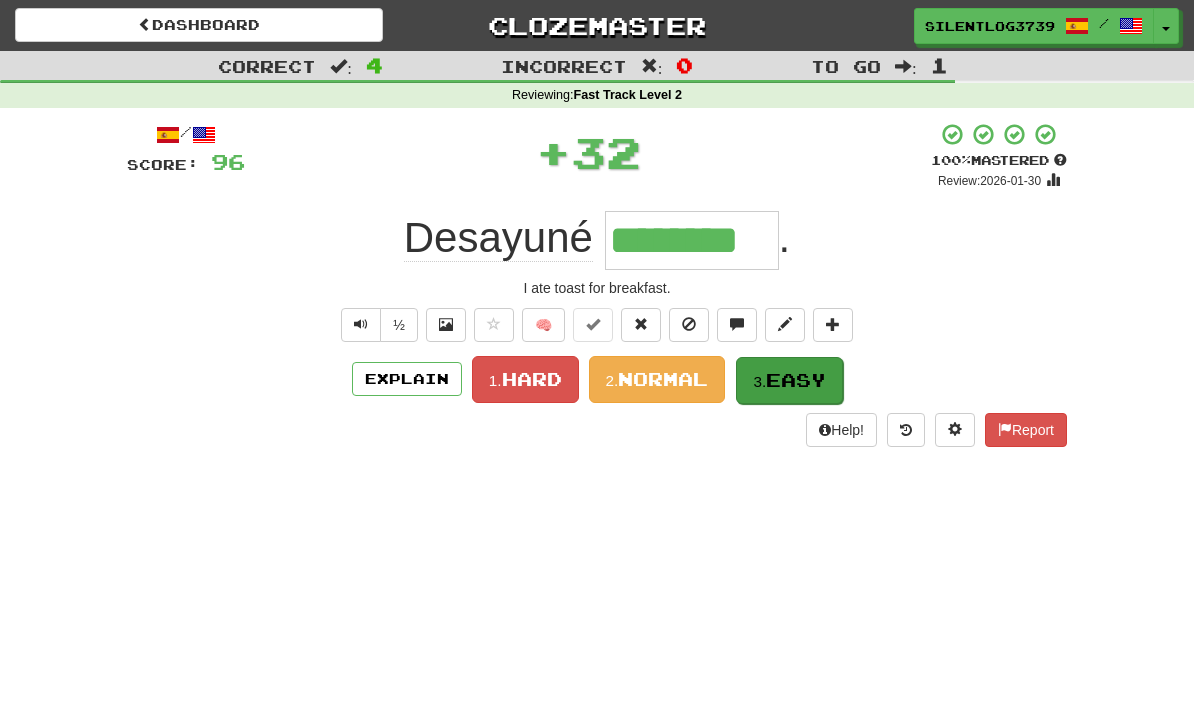 click on "3.  Easy" at bounding box center (789, 380) 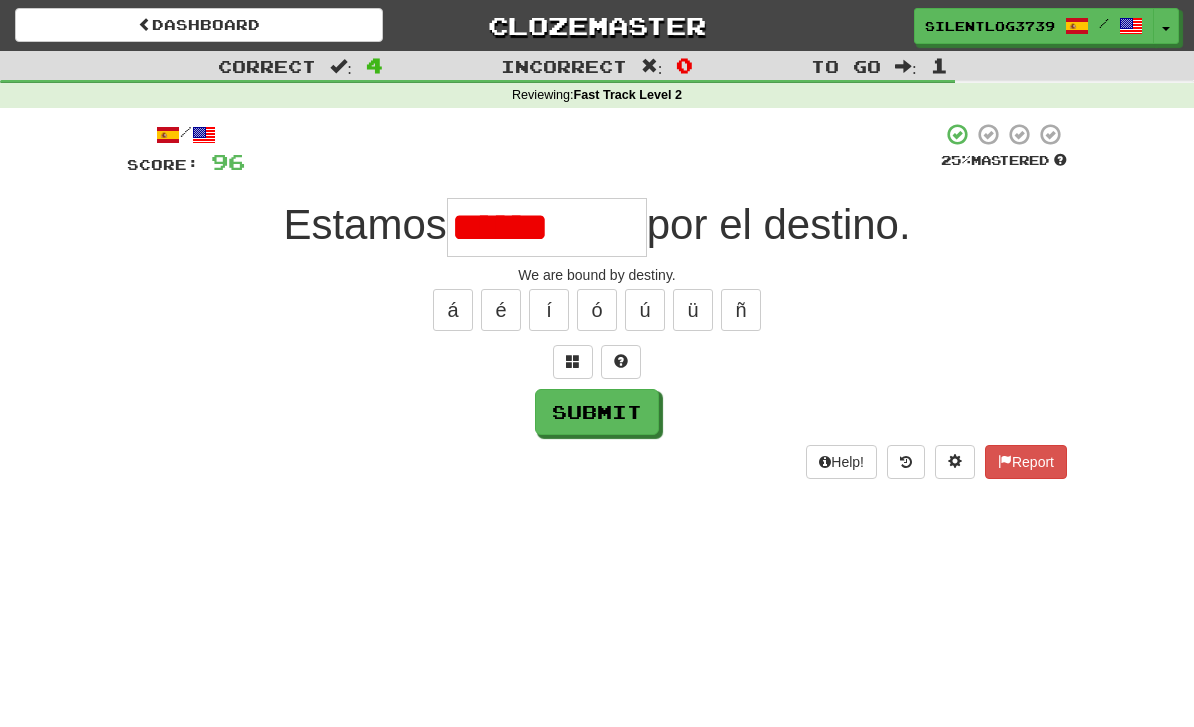 type on "******" 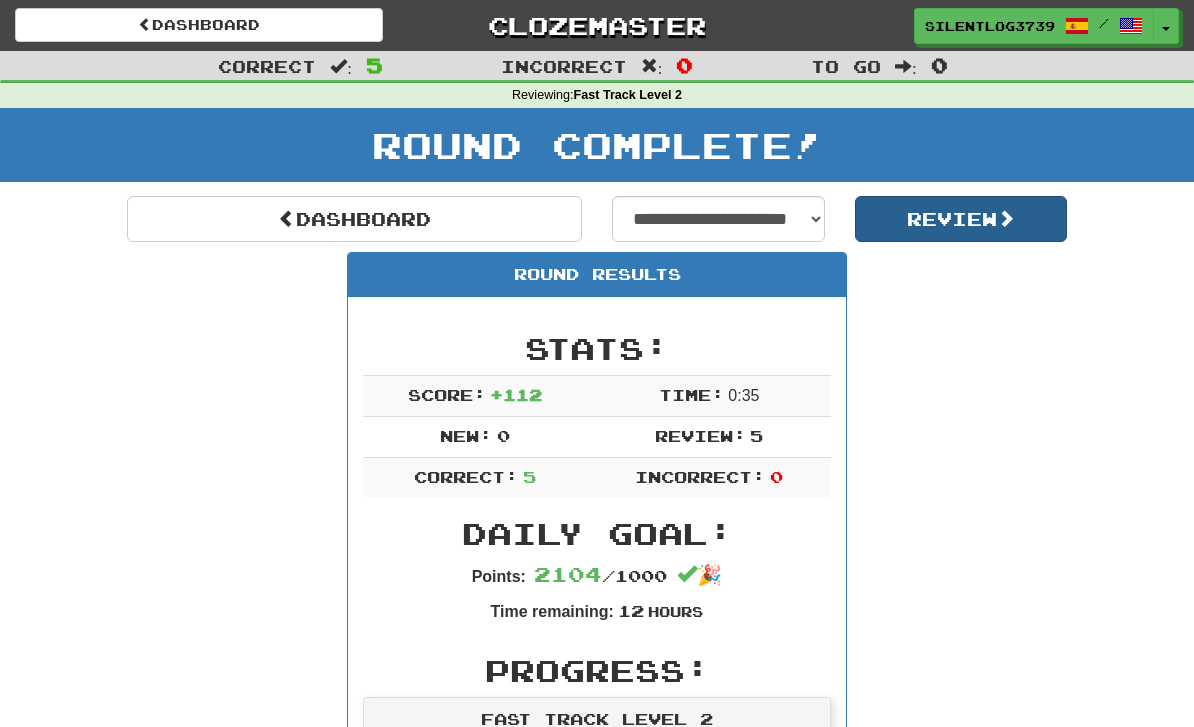 click on "Review" at bounding box center (961, 219) 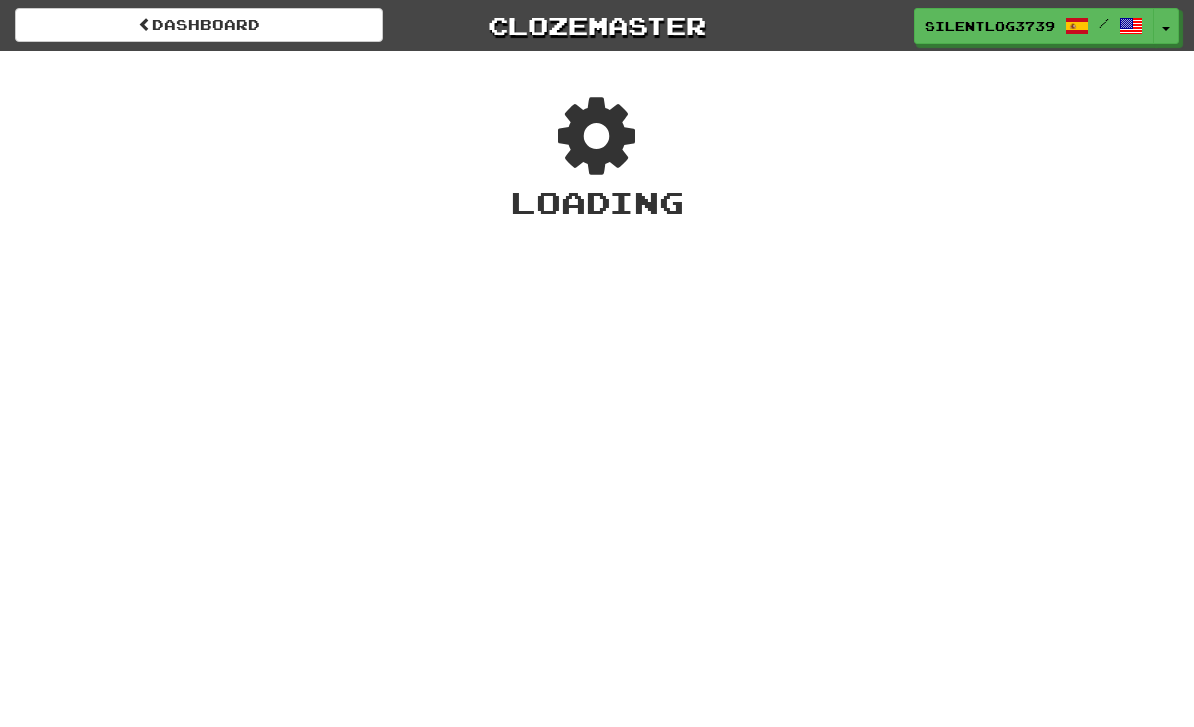 scroll, scrollTop: 0, scrollLeft: 0, axis: both 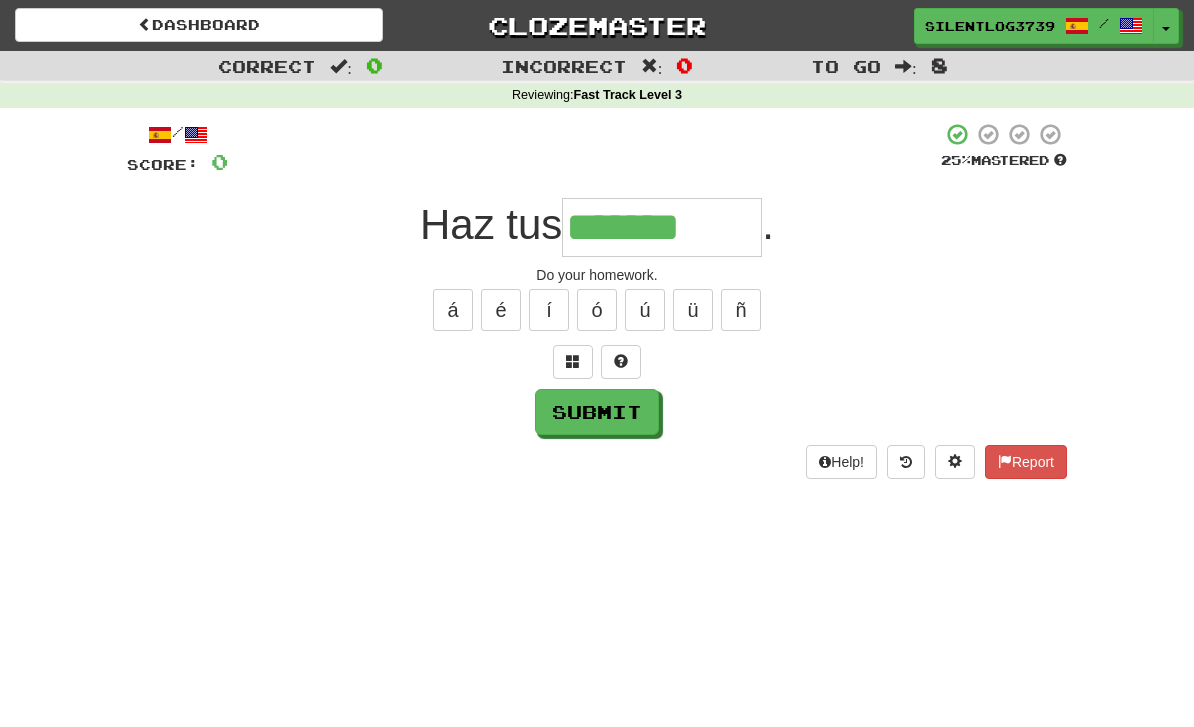 type on "*******" 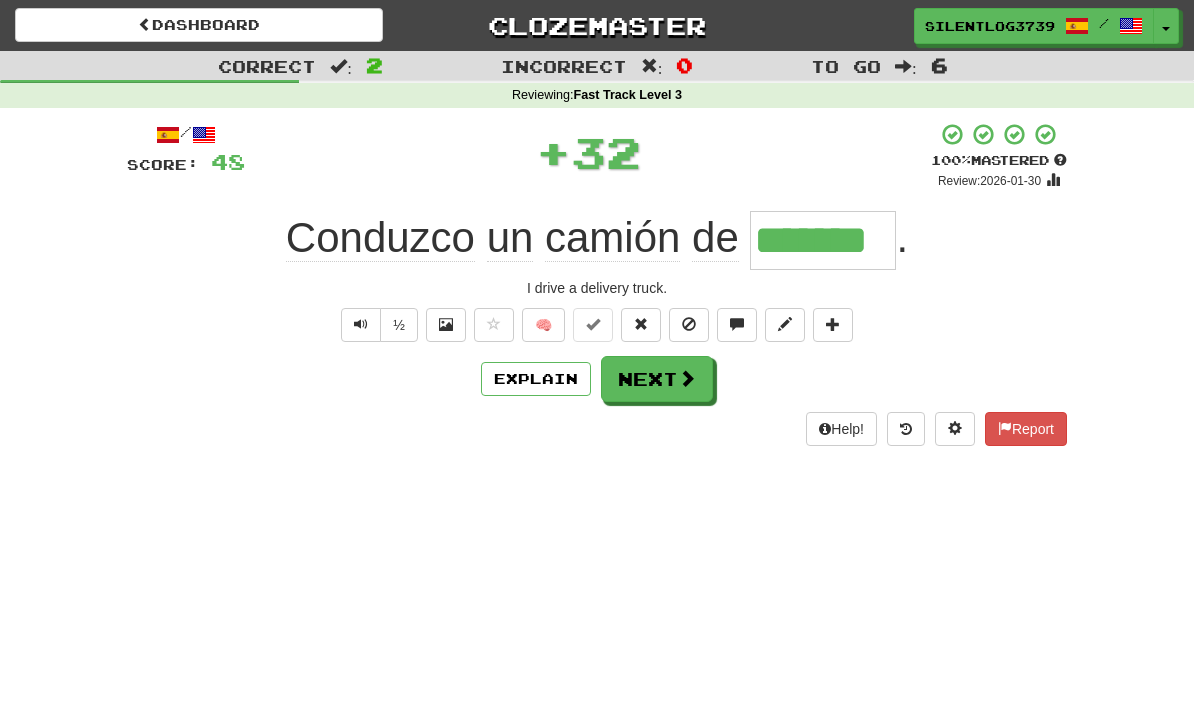 type on "*******" 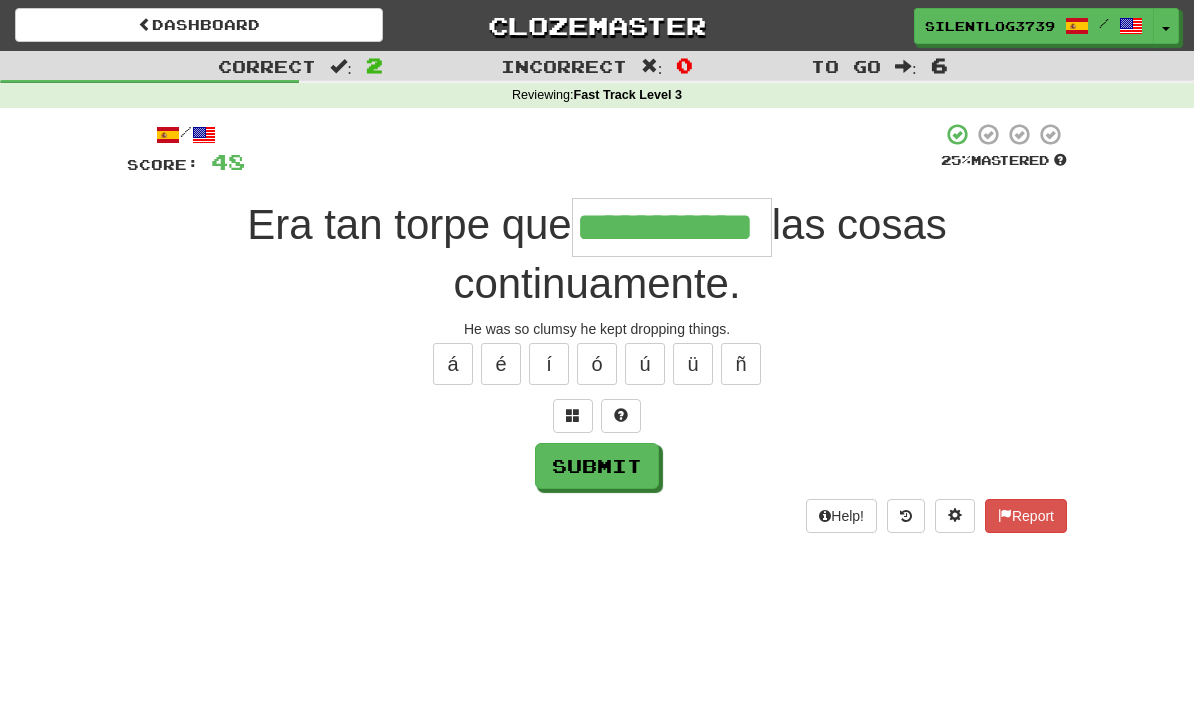type on "**********" 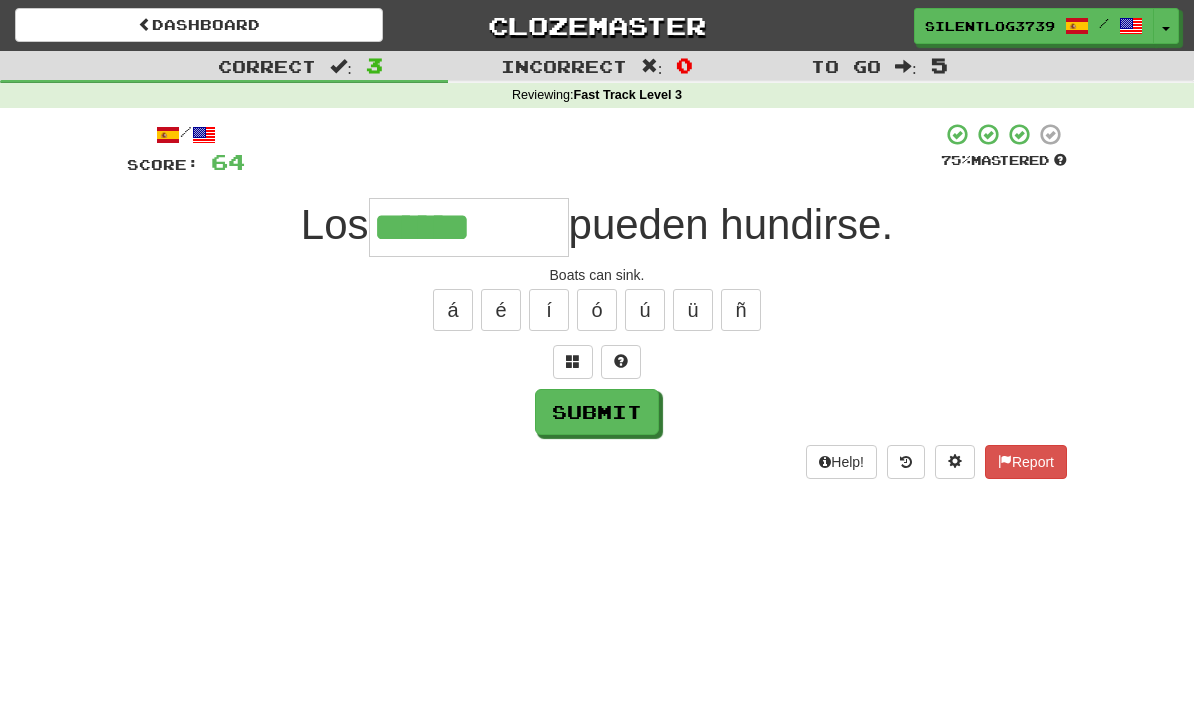 type on "******" 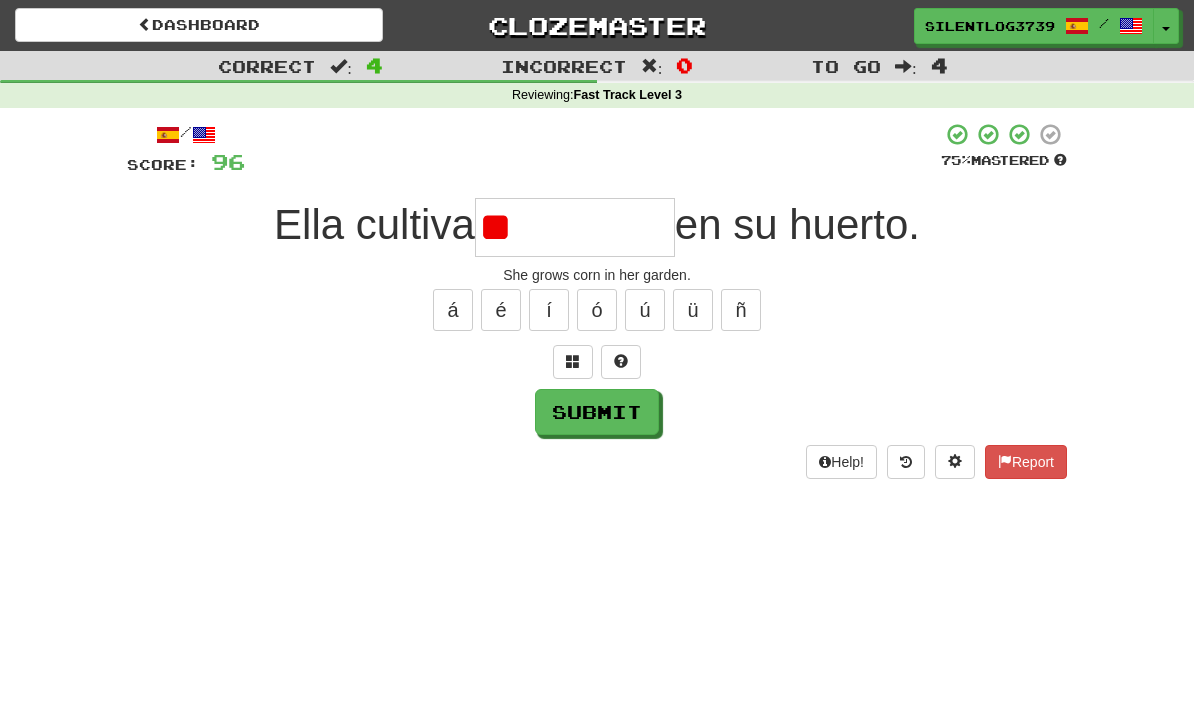 type on "*" 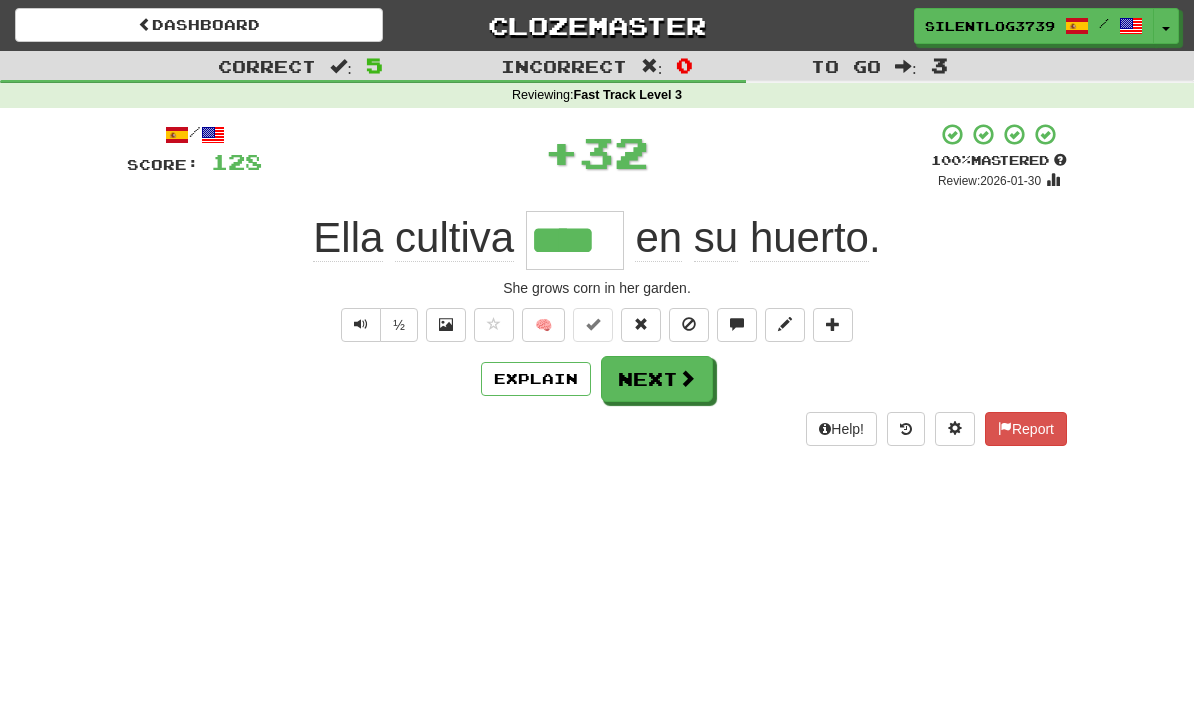 type on "****" 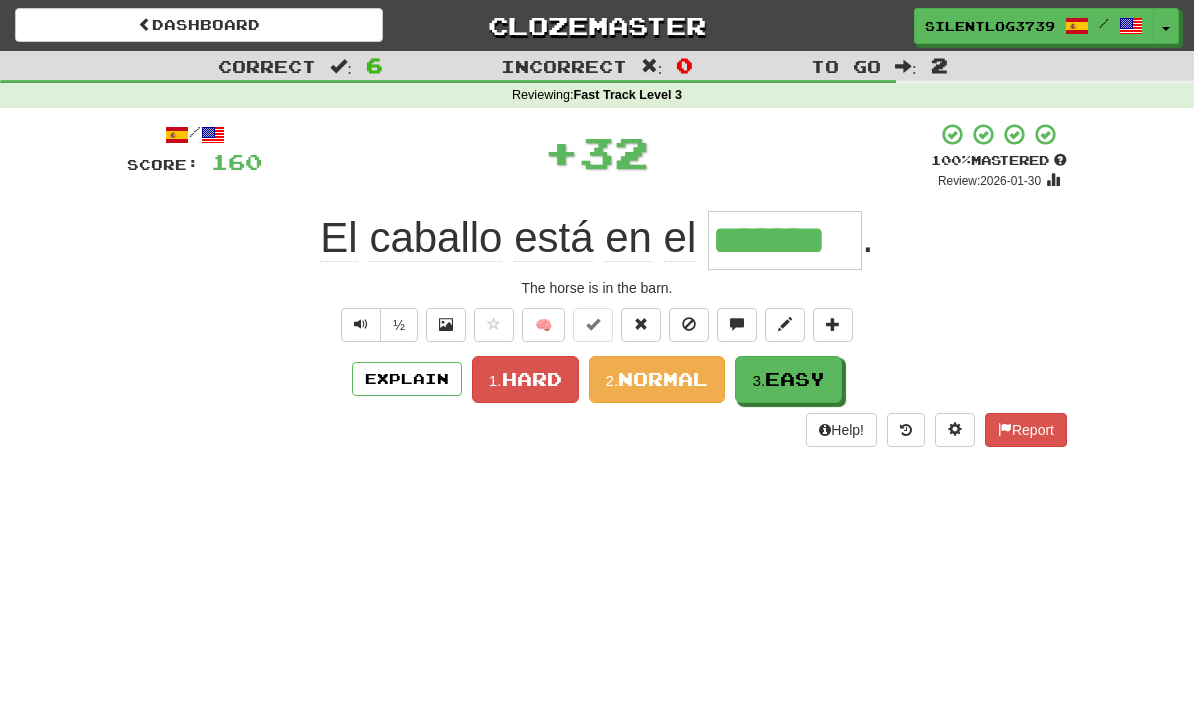 type on "*******" 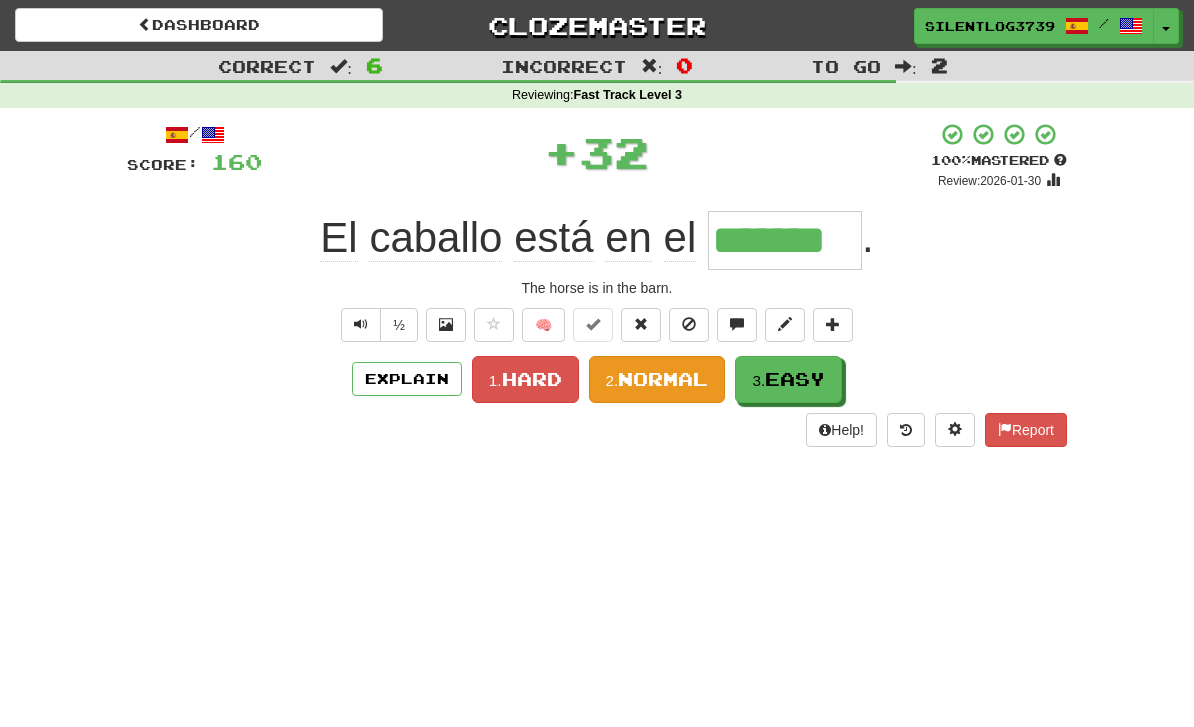 click on "Normal" at bounding box center (663, 379) 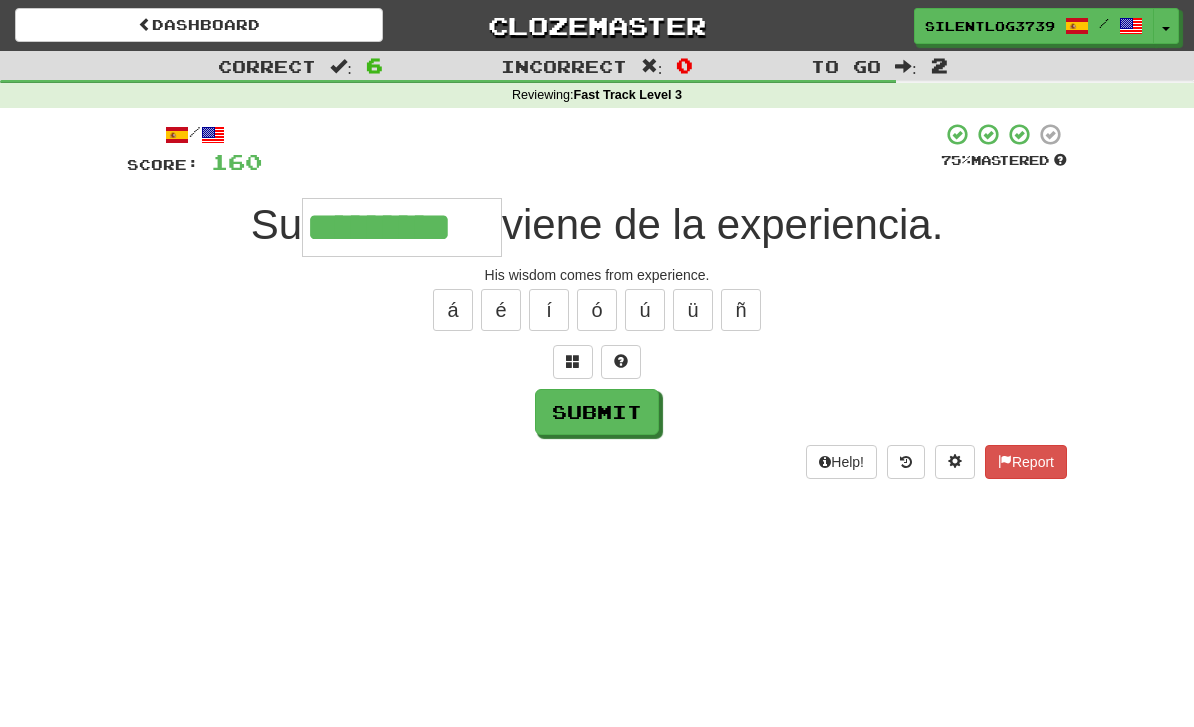 type on "*********" 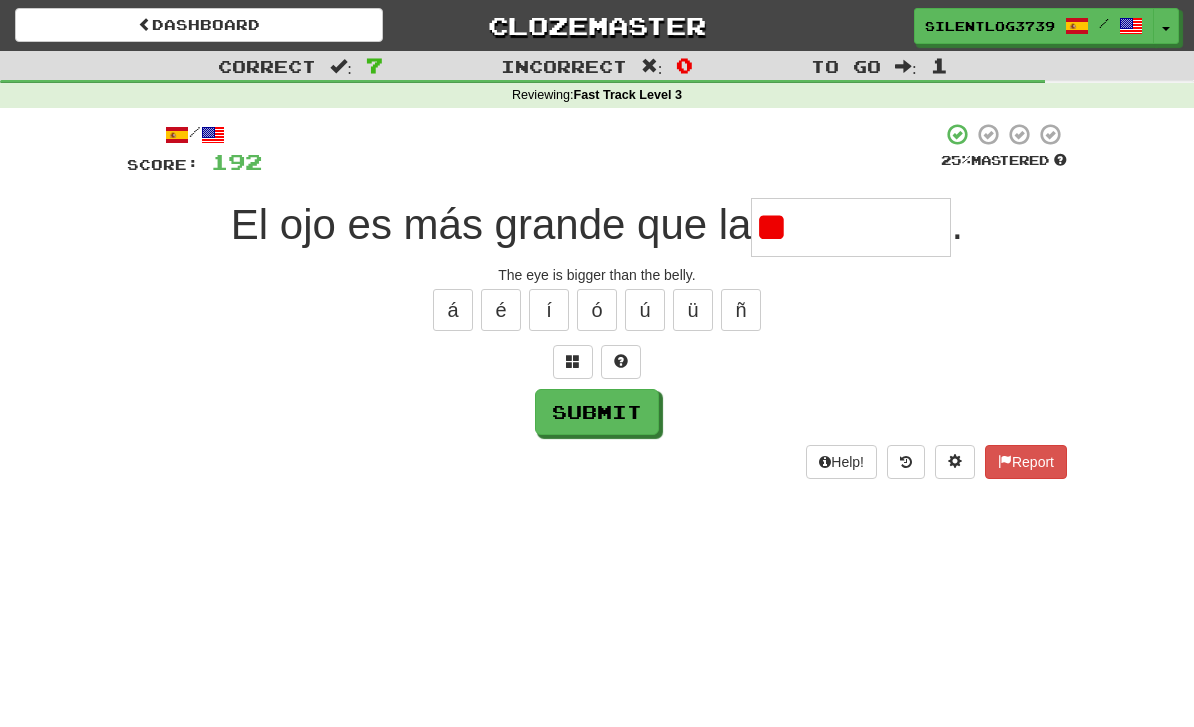 type on "*" 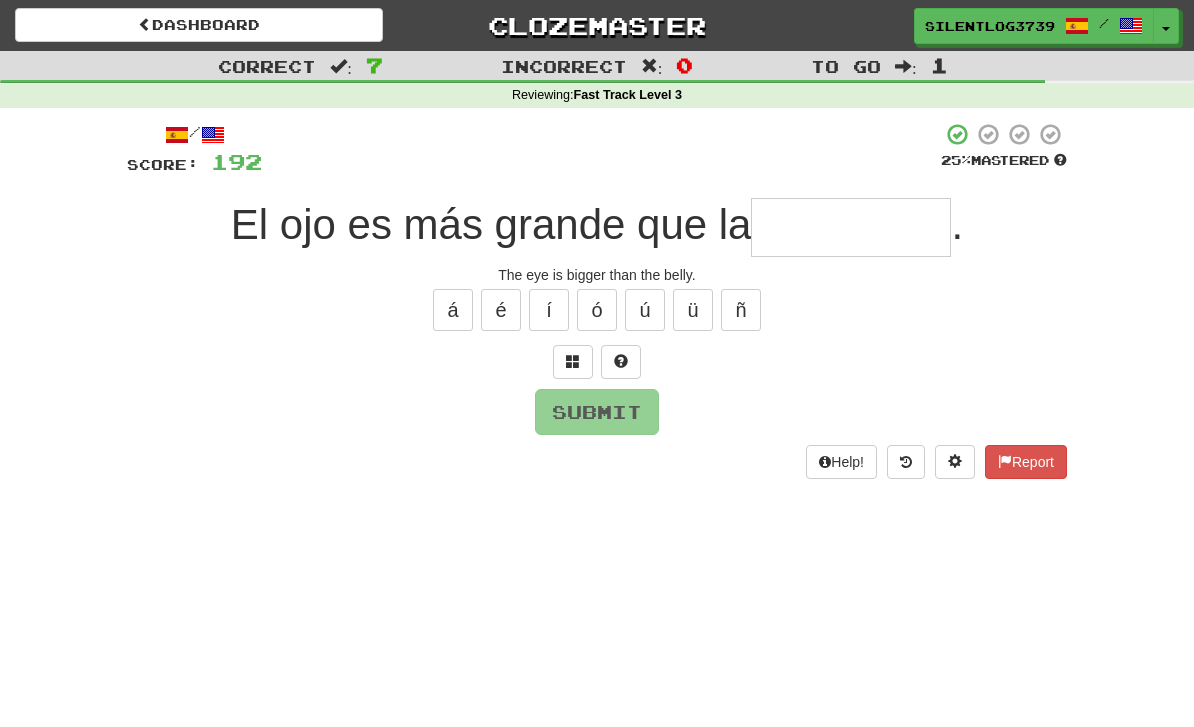 type on "*" 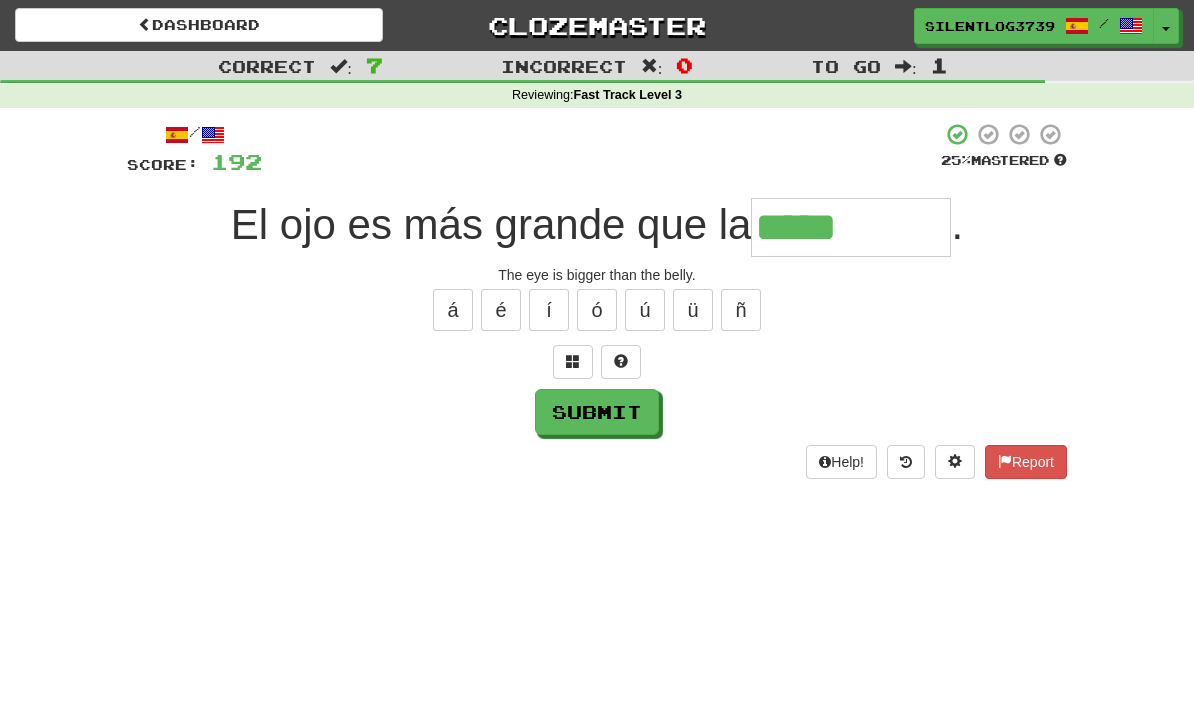 type on "*****" 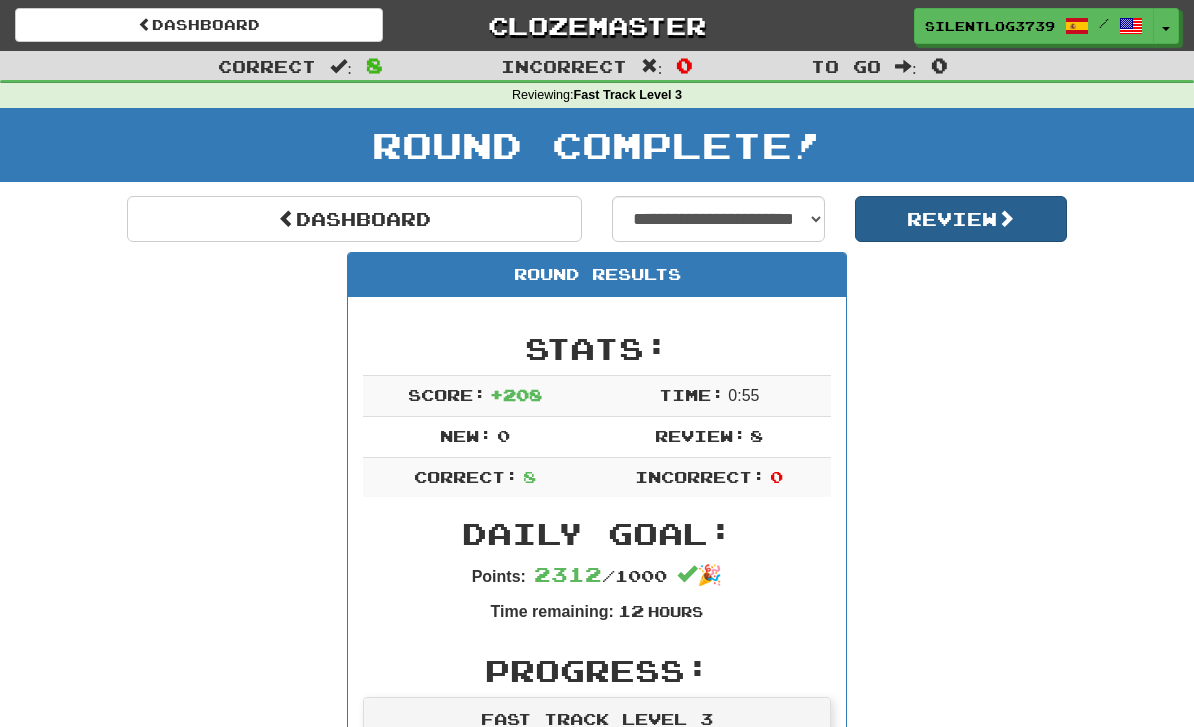 click on "Review" at bounding box center (961, 219) 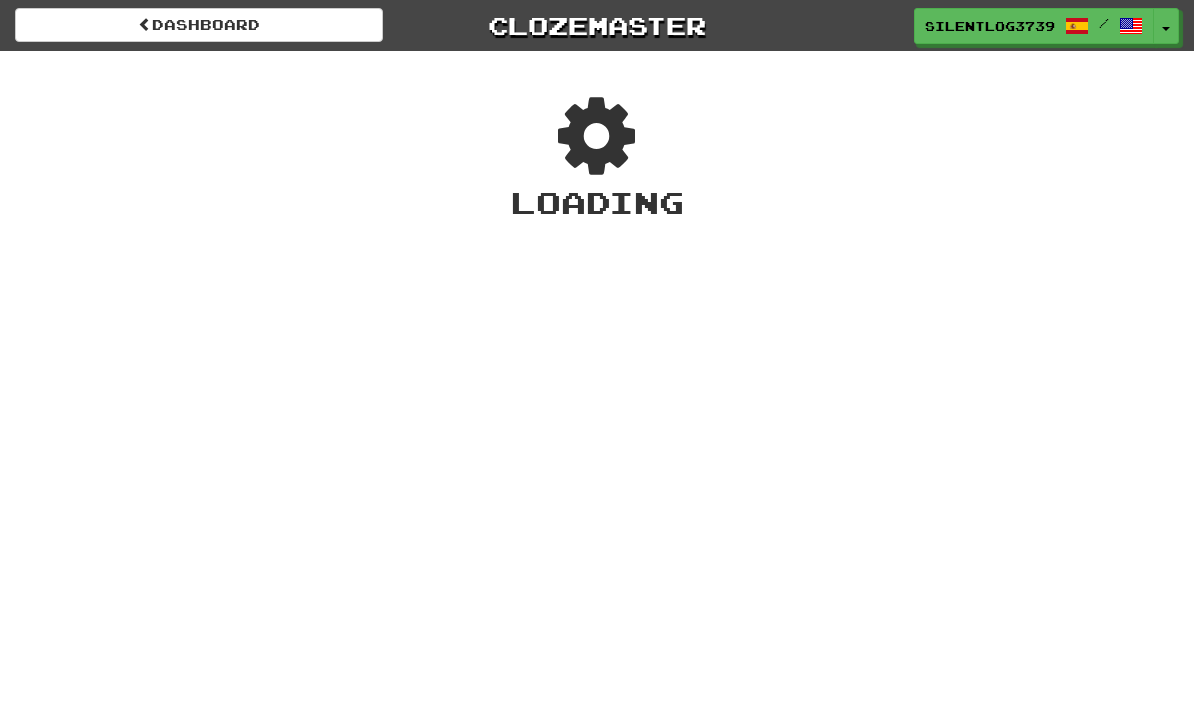 scroll, scrollTop: 0, scrollLeft: 0, axis: both 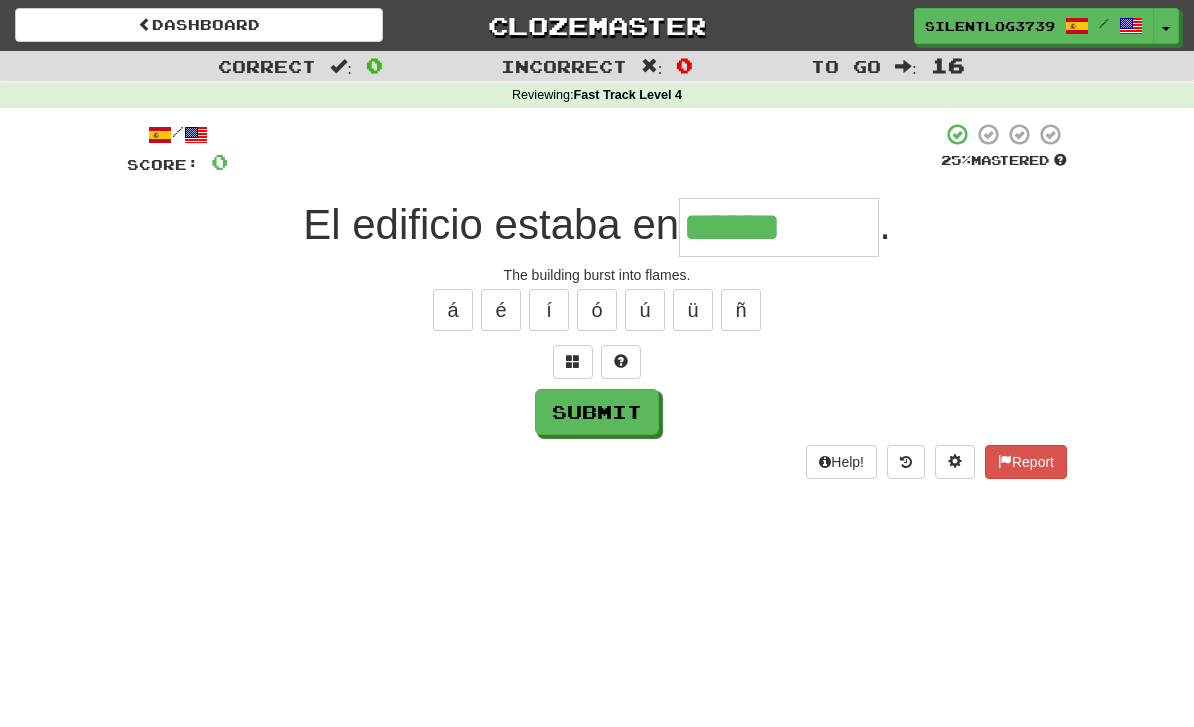 type on "******" 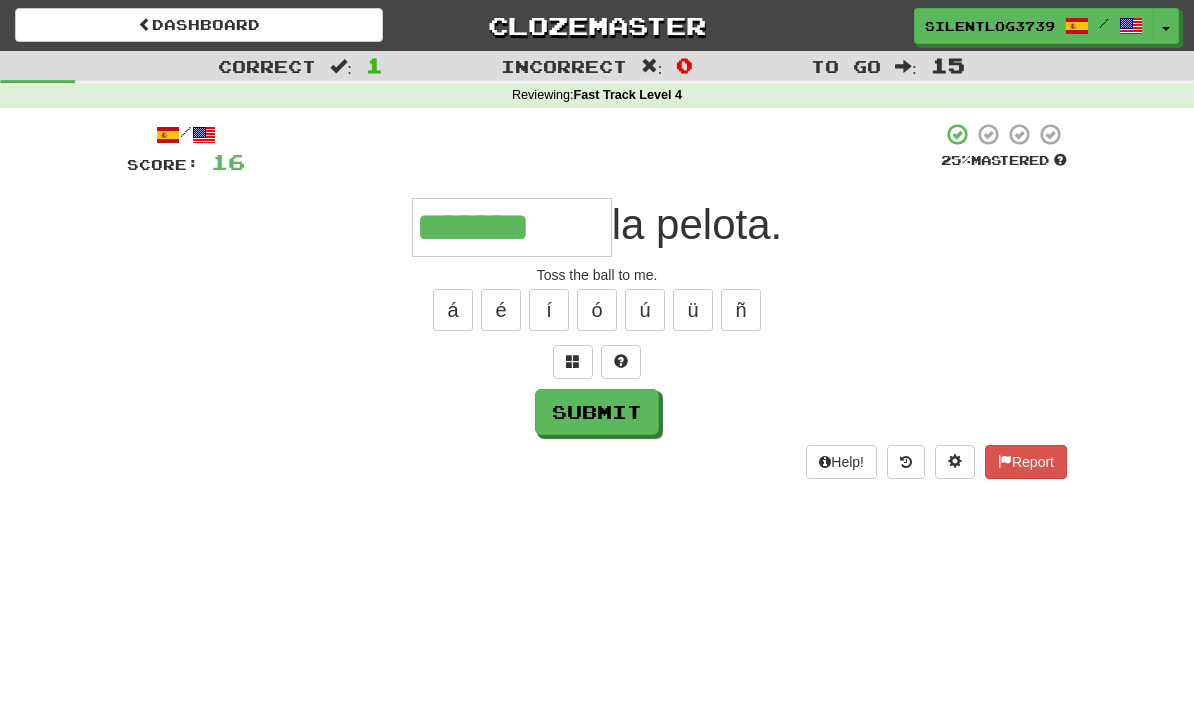 type on "*******" 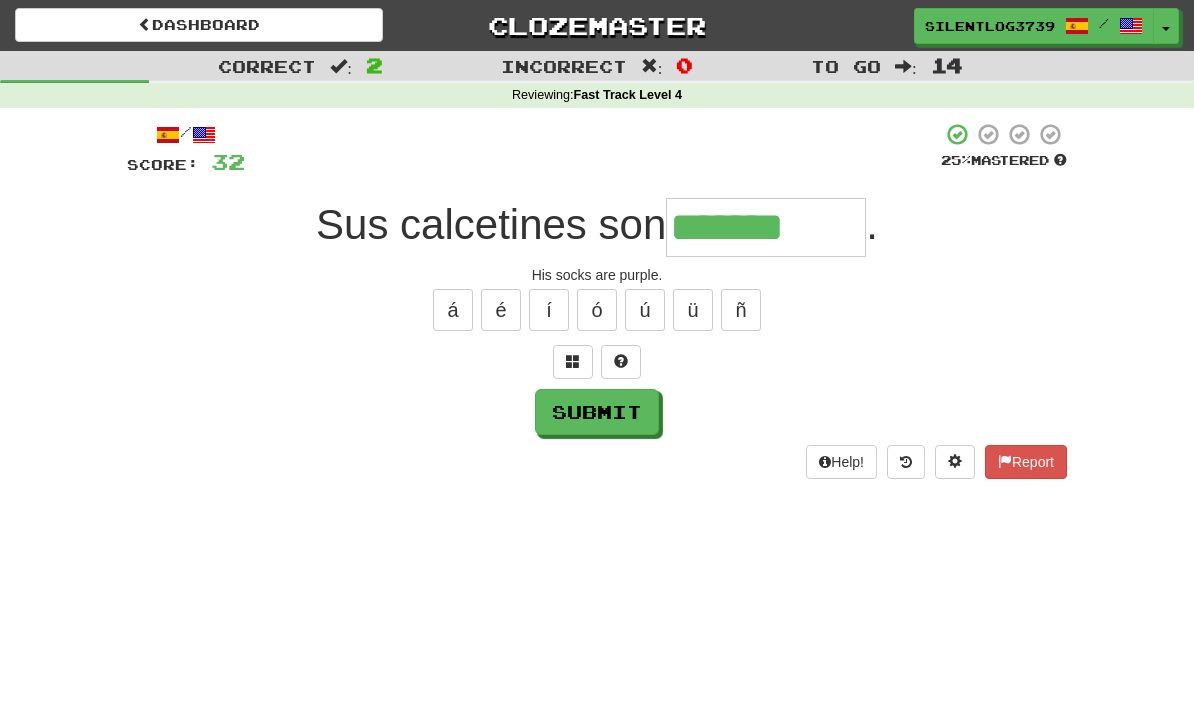 type on "*******" 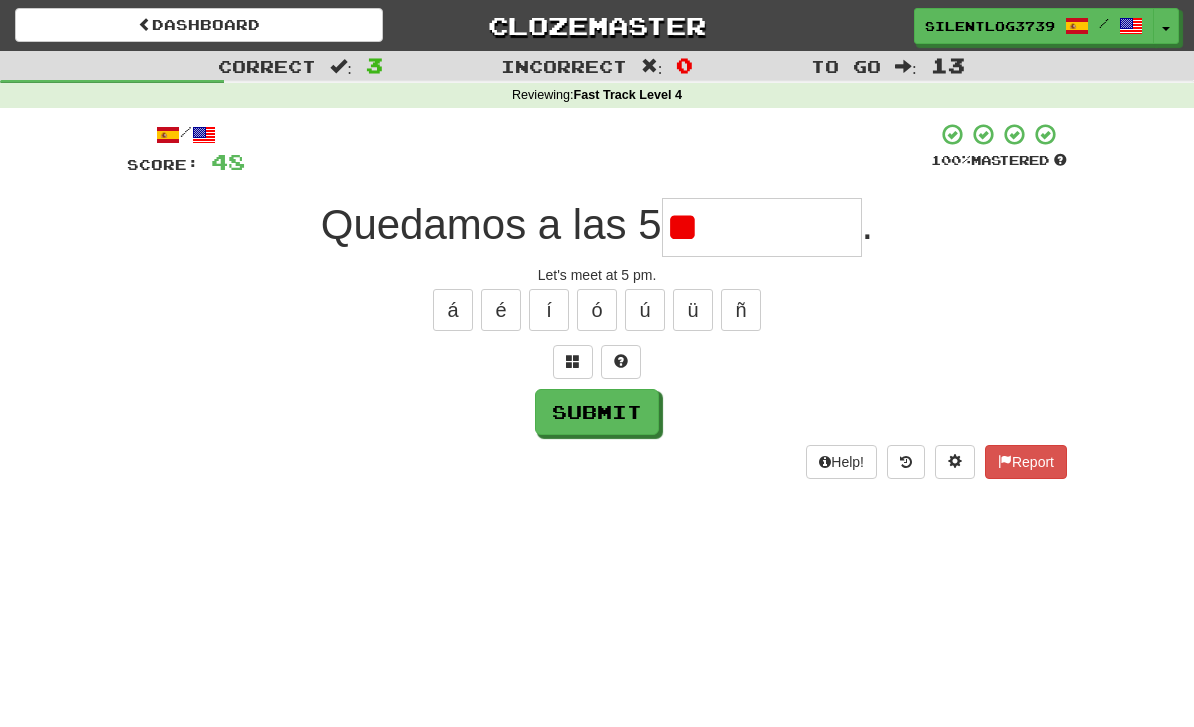 type on "*" 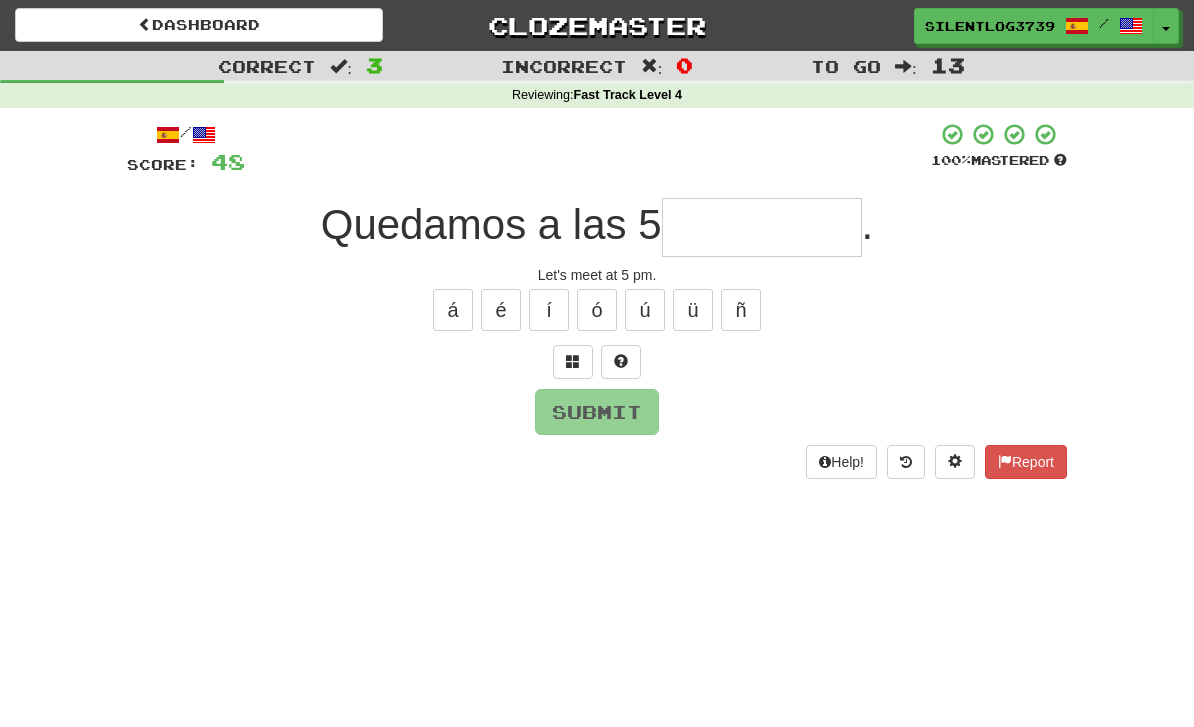 type on "*" 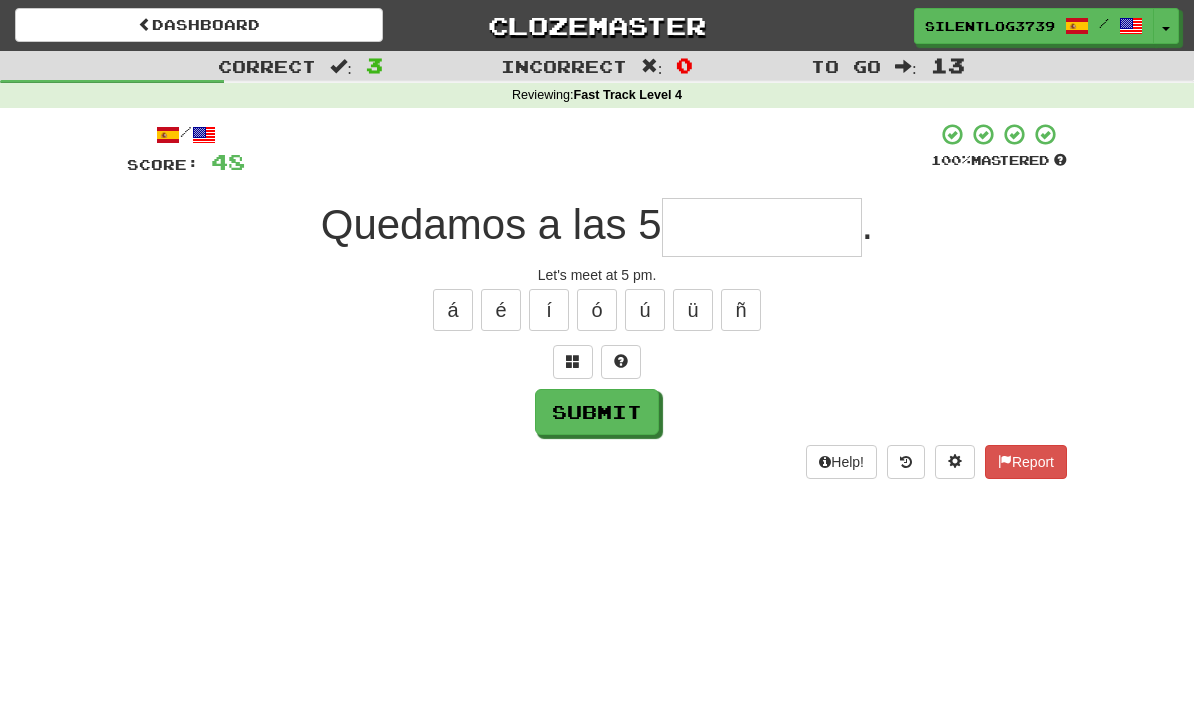 type on "*" 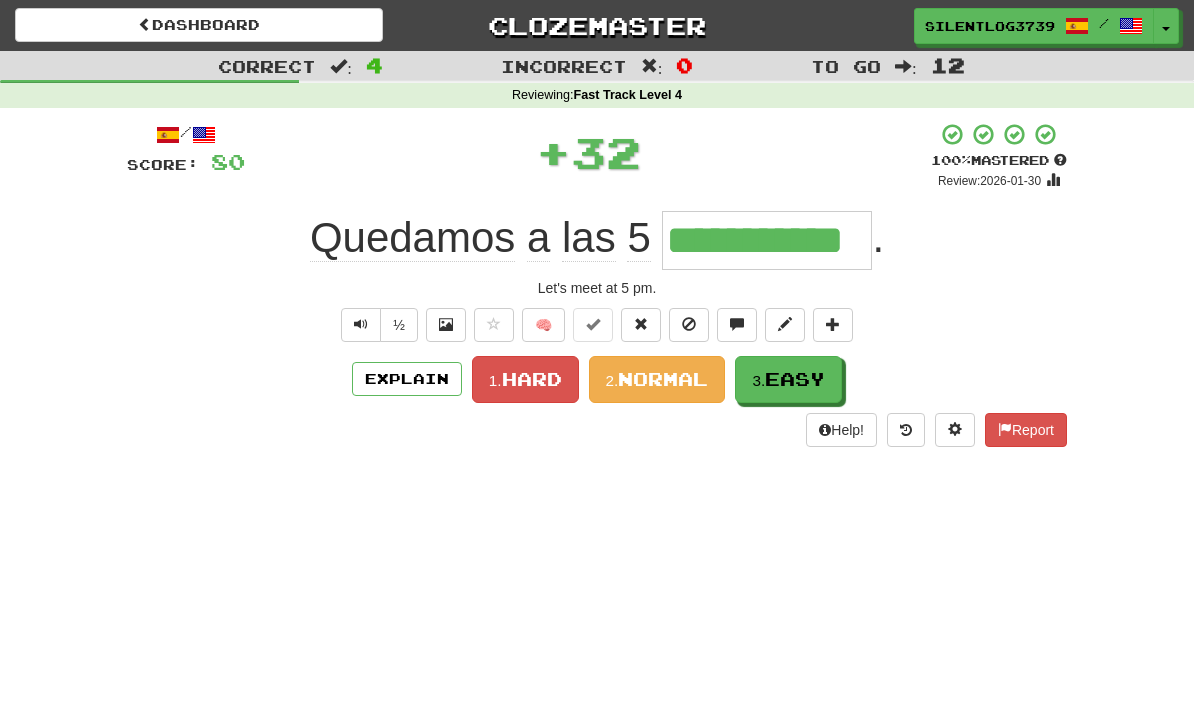 type on "**********" 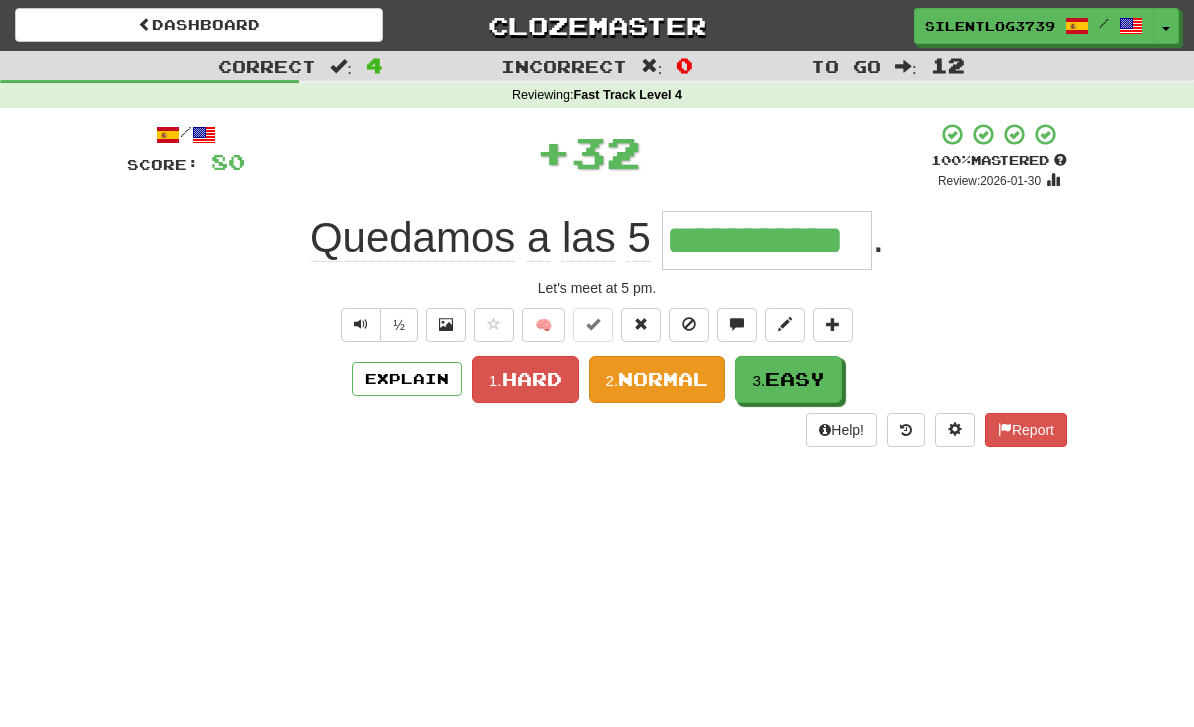 click on "Normal" at bounding box center (663, 379) 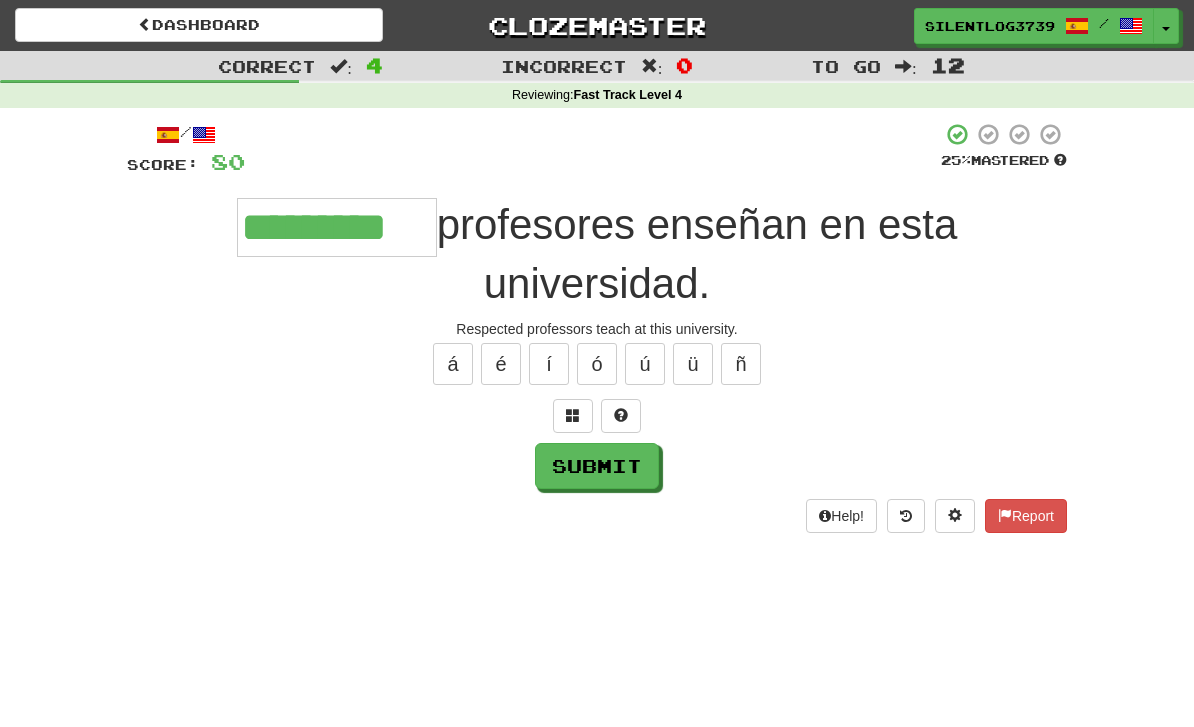 type on "*********" 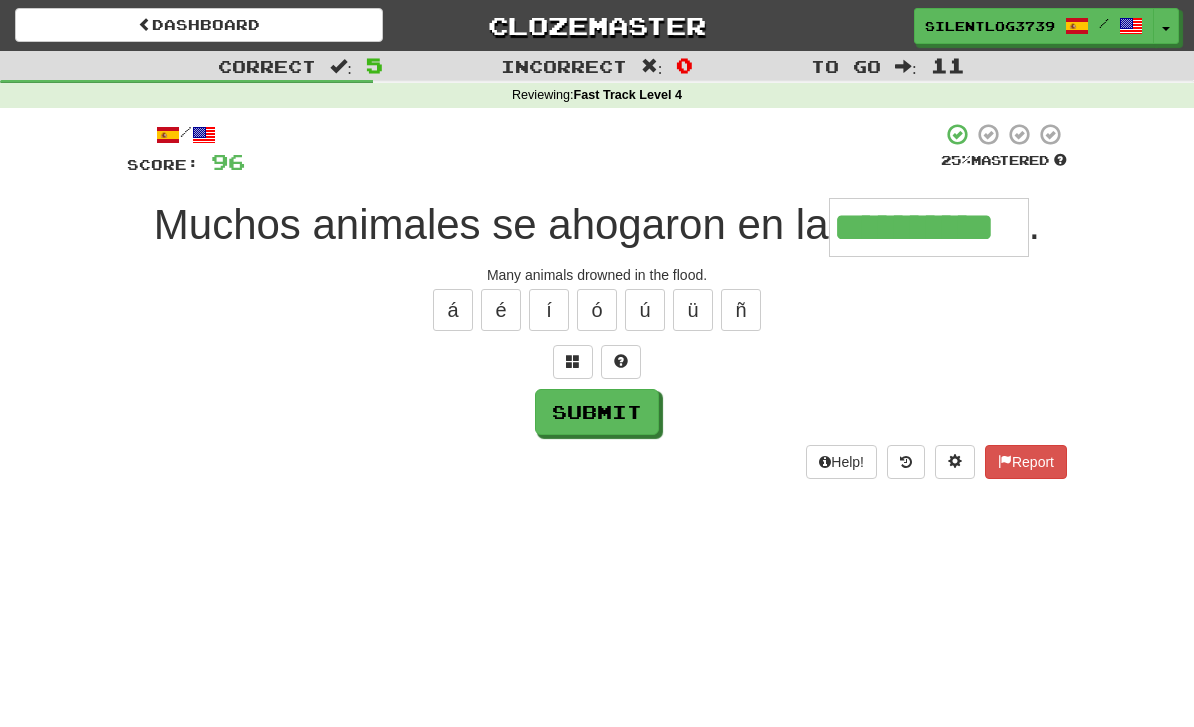 type on "**********" 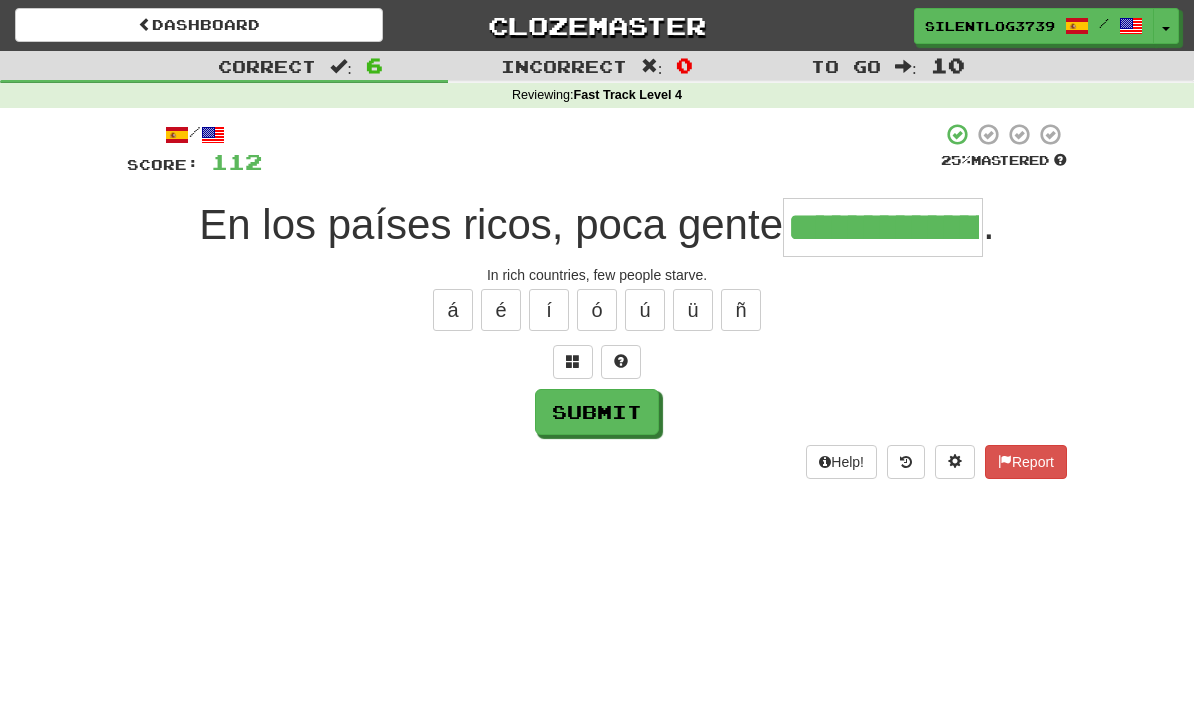 type on "**********" 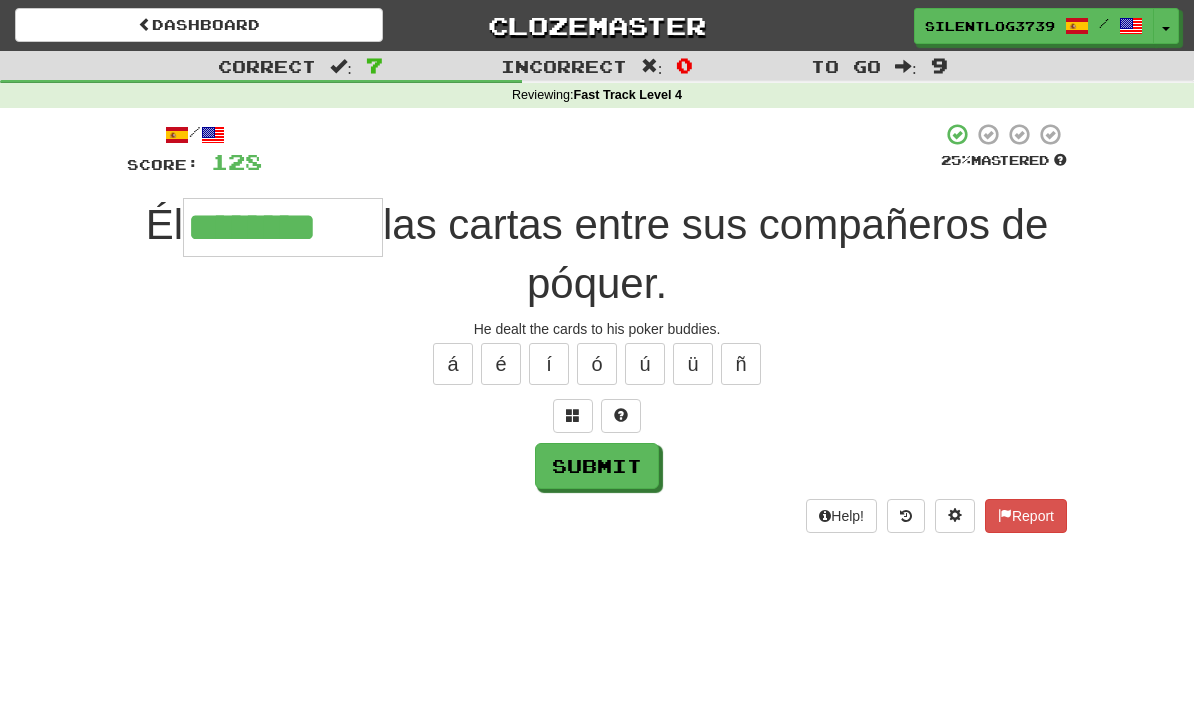 type on "********" 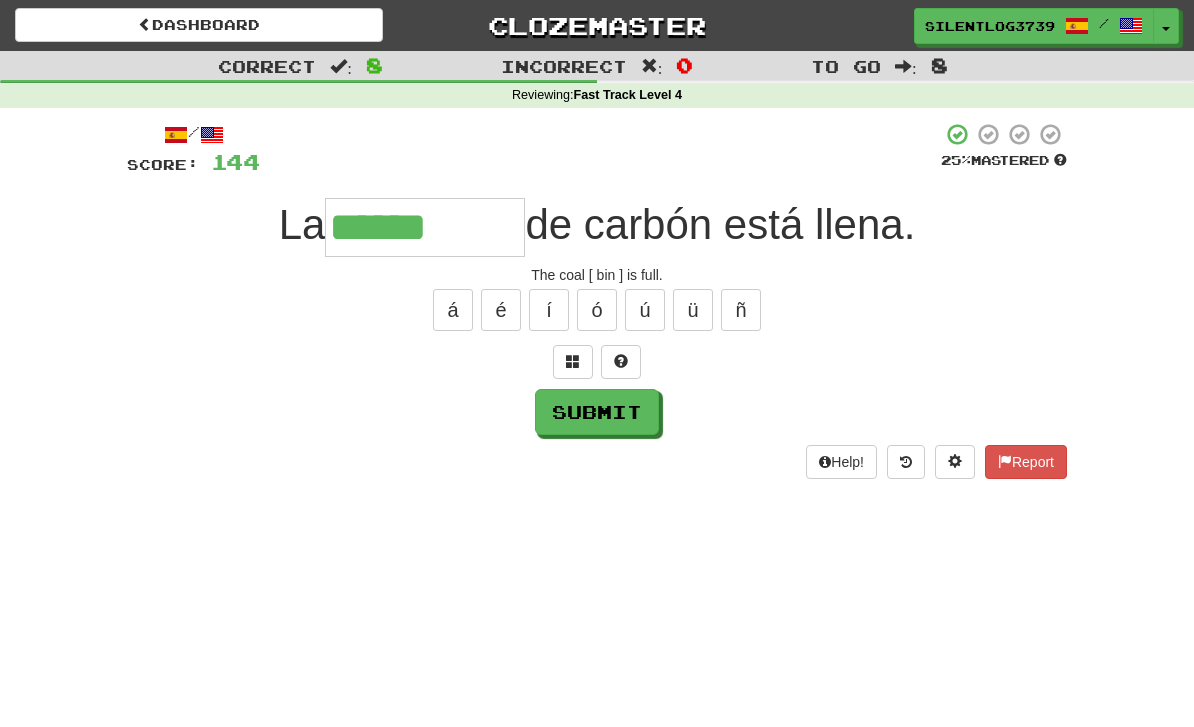 type on "******" 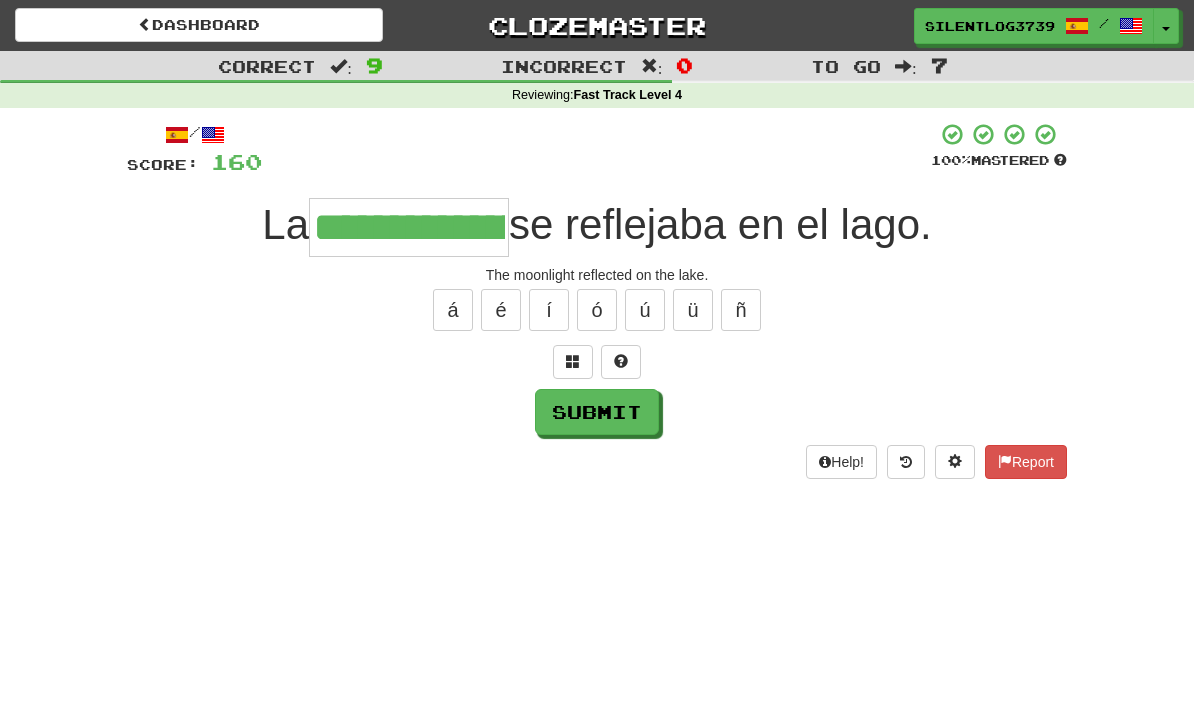 type on "**********" 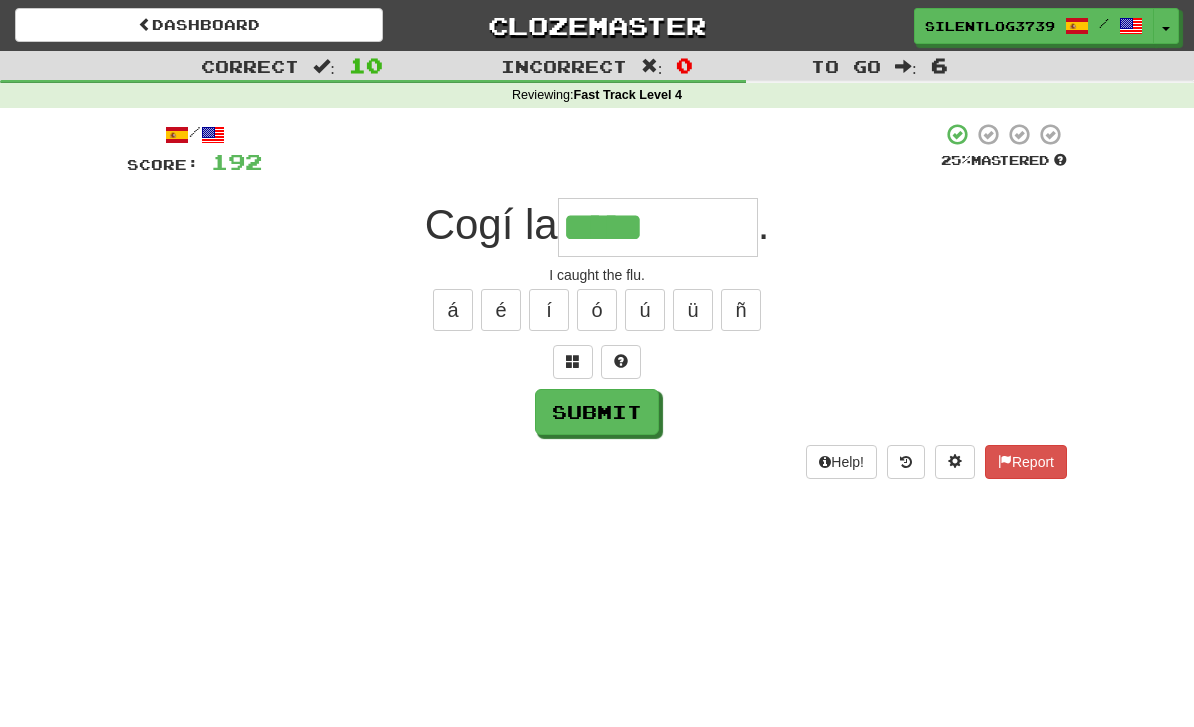 type on "*****" 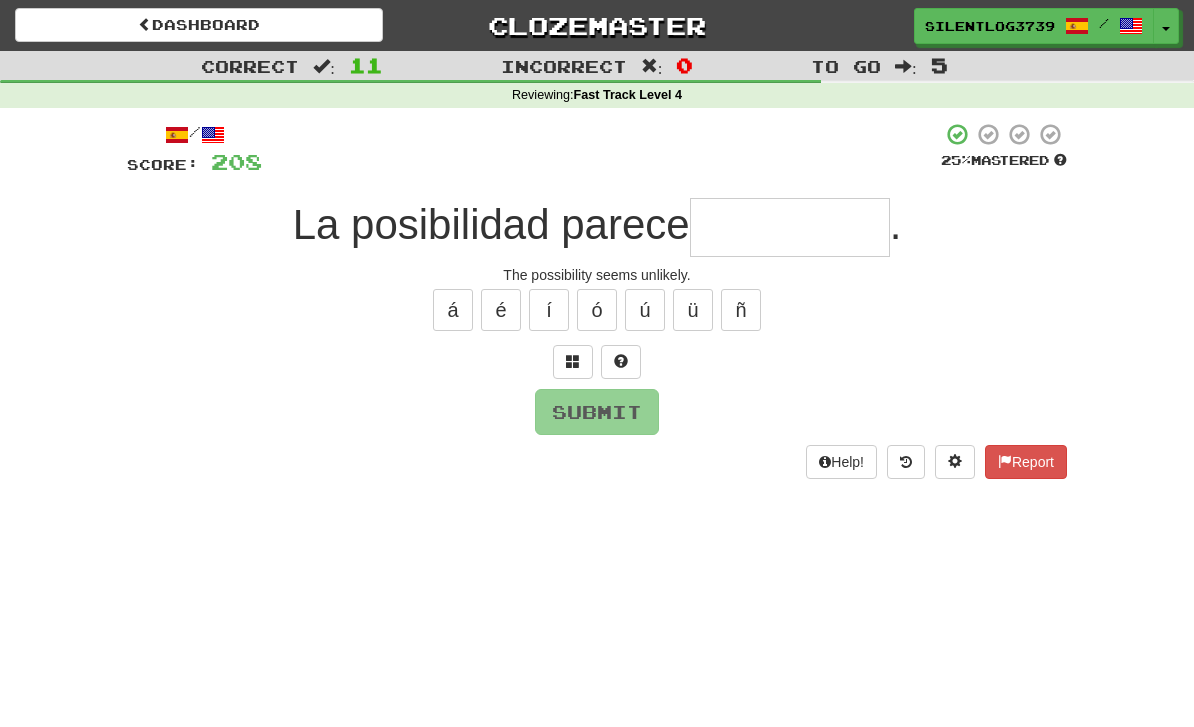 type on "*" 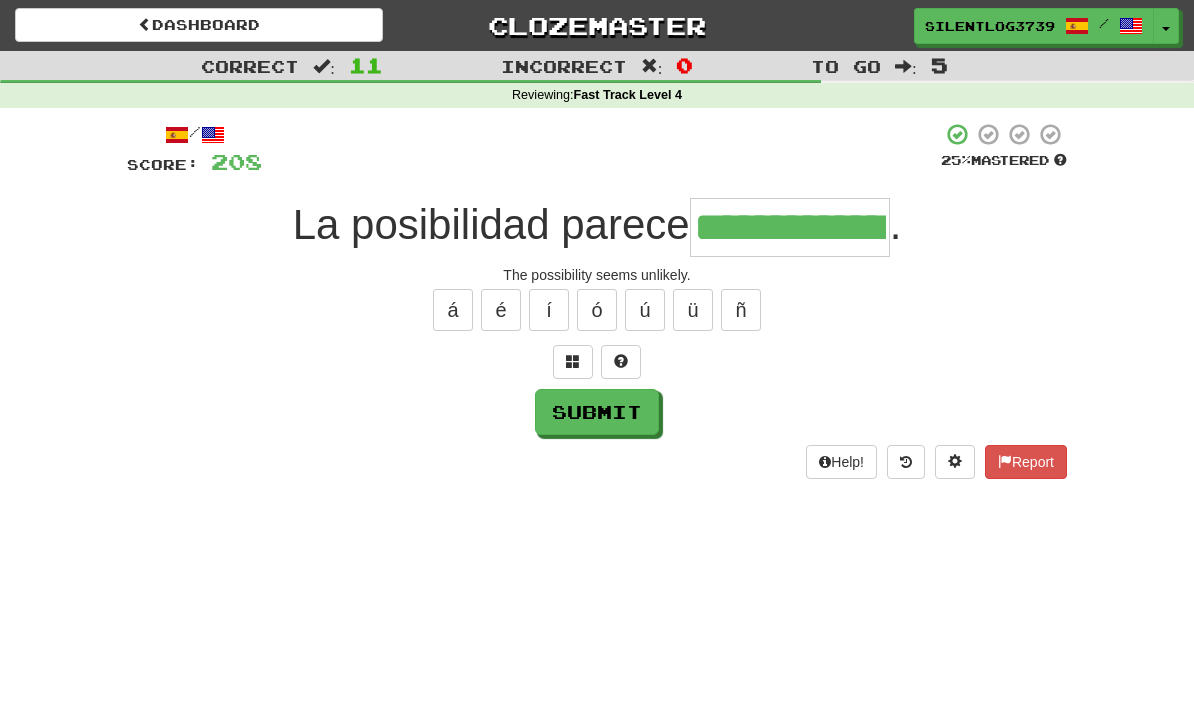 type on "**********" 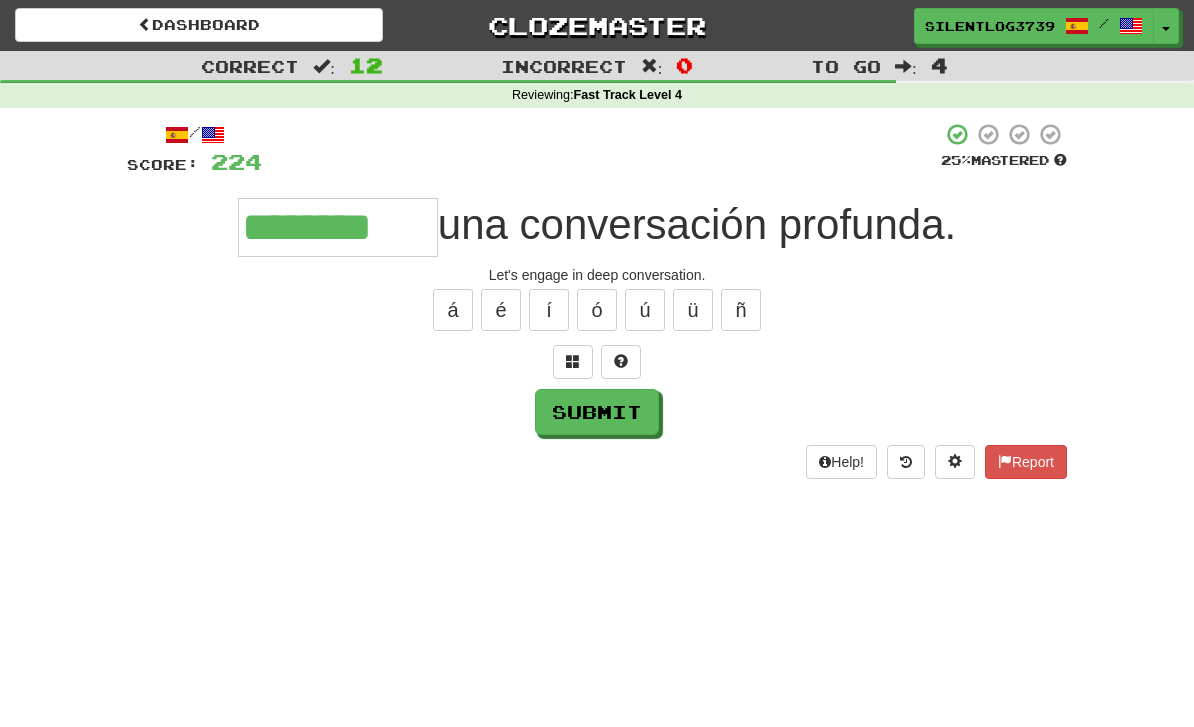 type on "********" 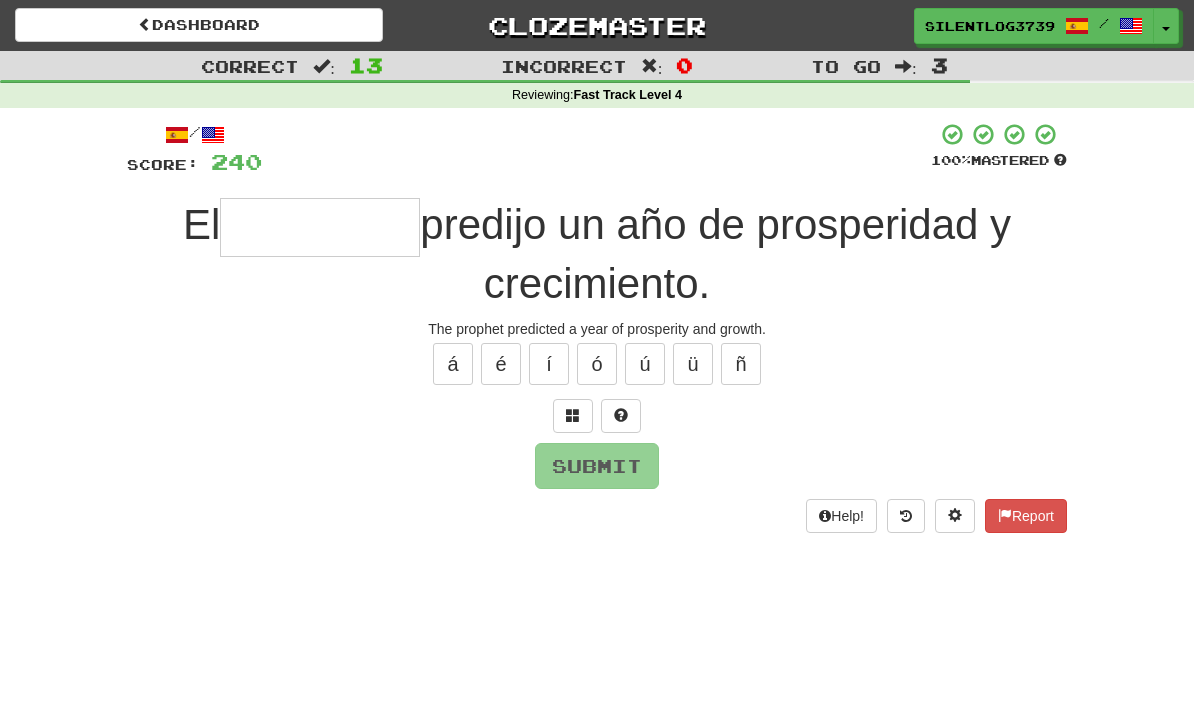 type on "*" 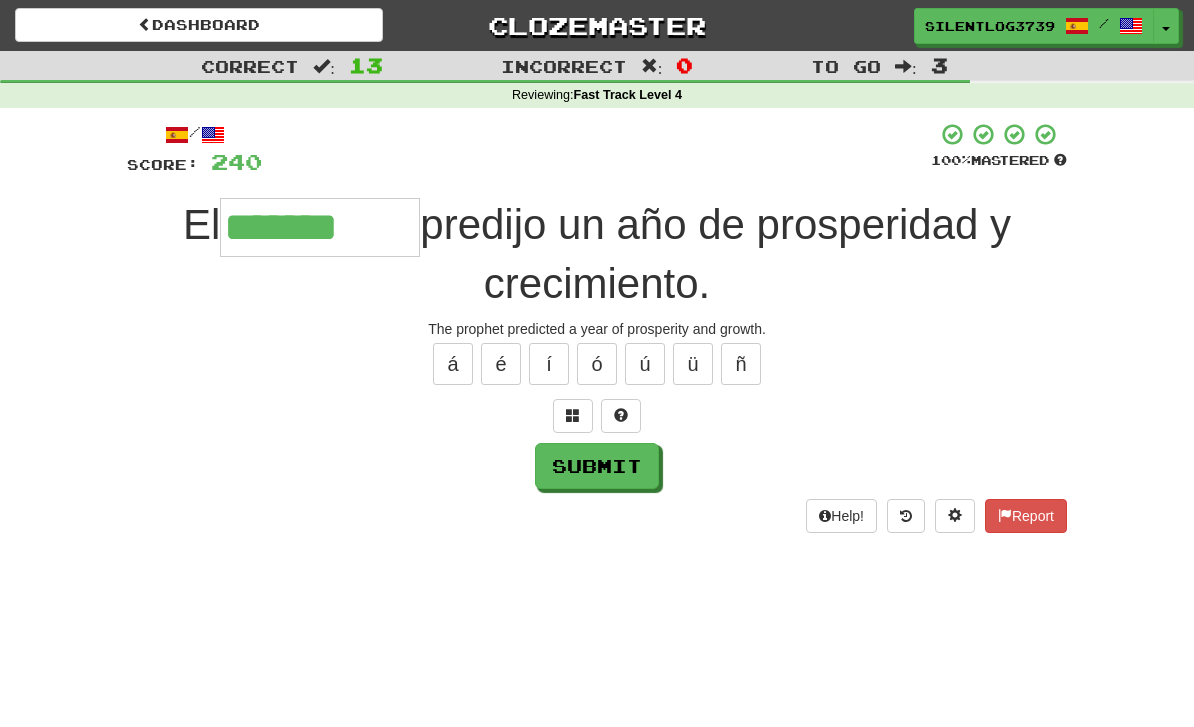 type on "*******" 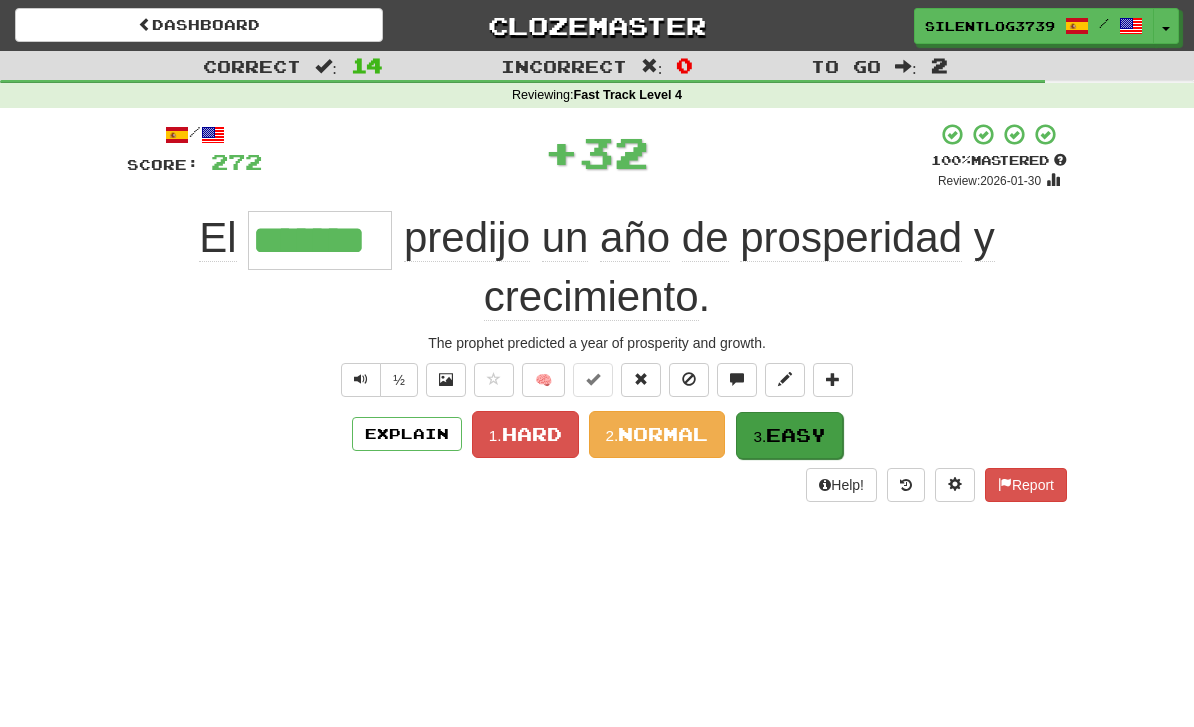 click on "Easy" at bounding box center [796, 435] 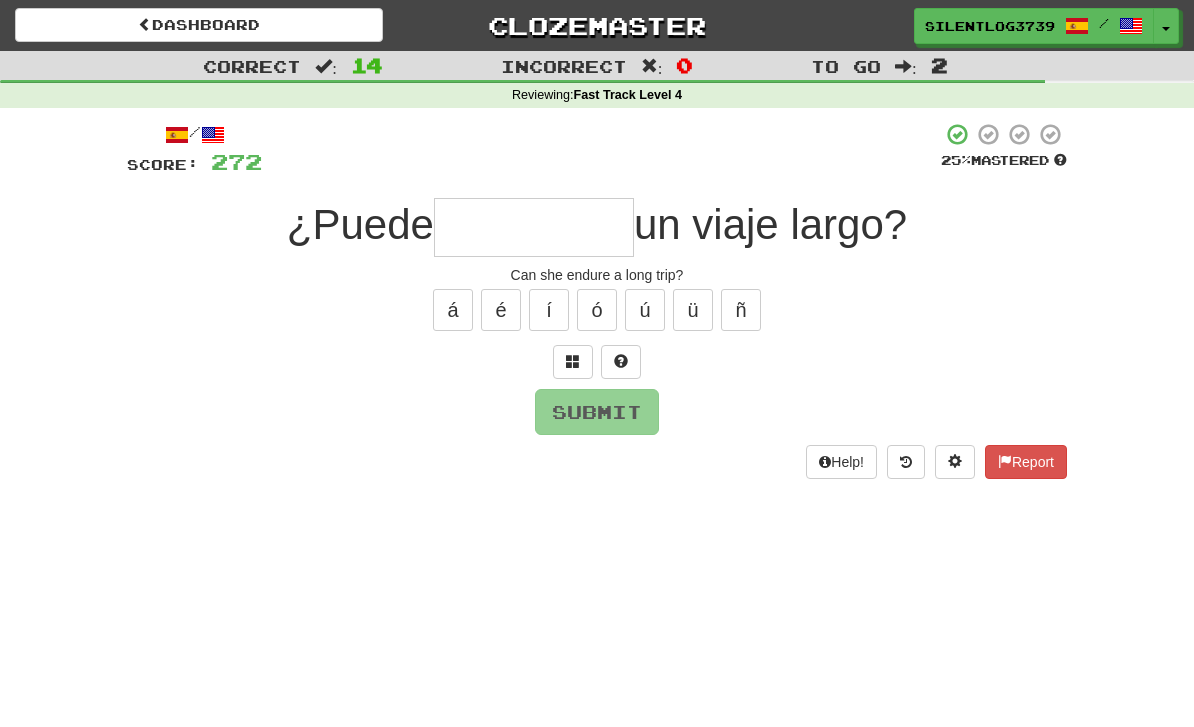 type on "*" 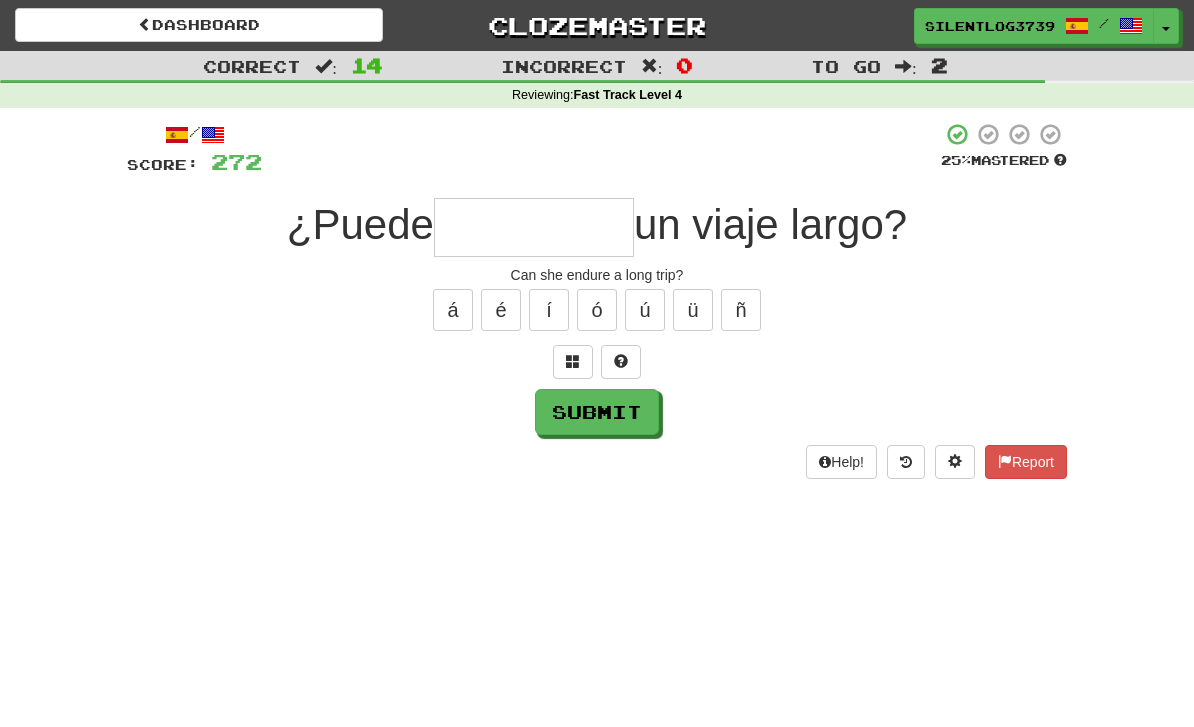 type on "*" 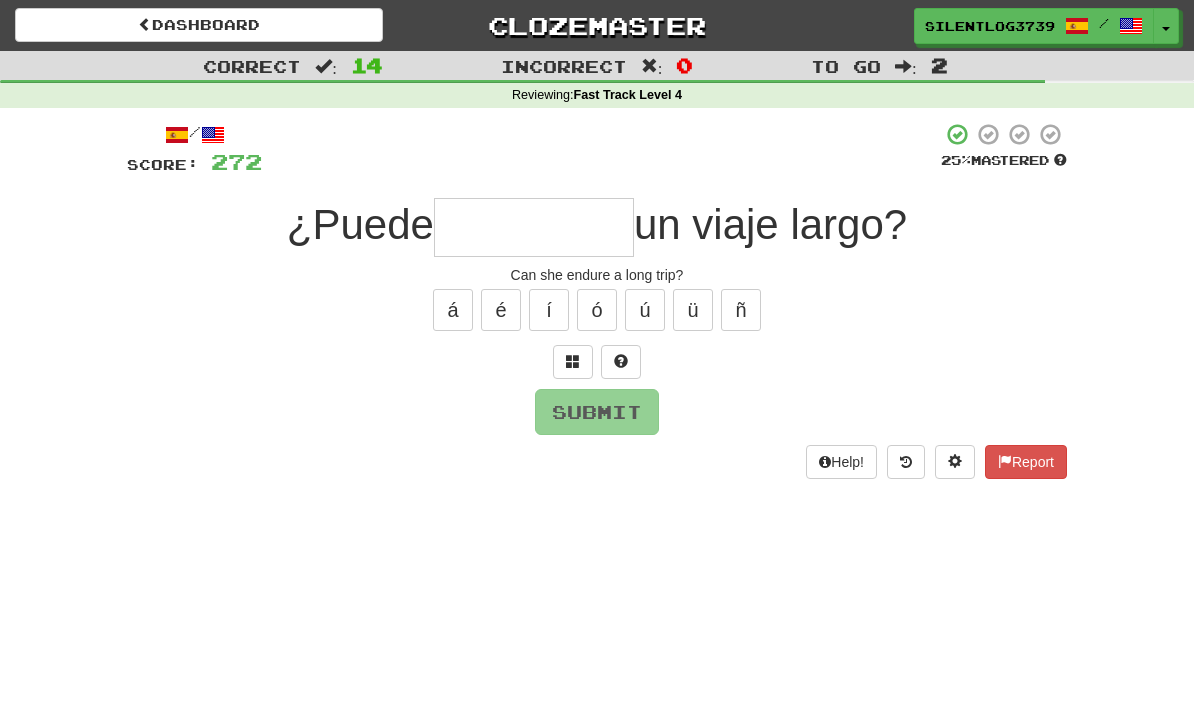 type on "*" 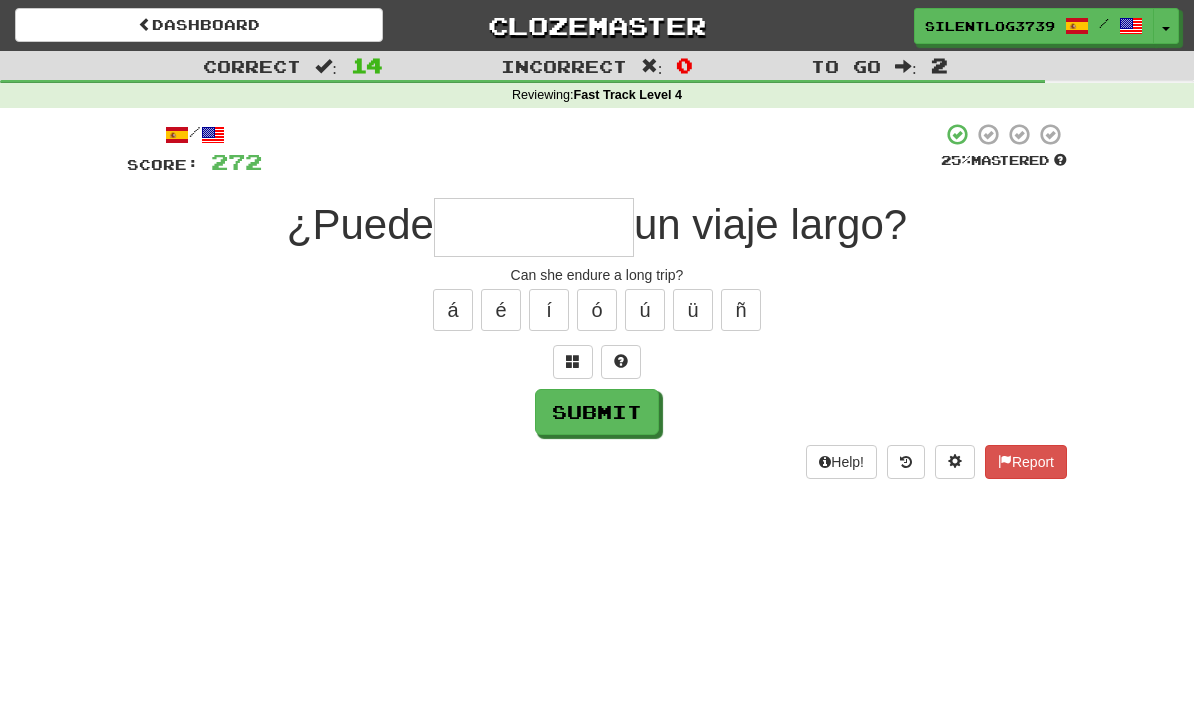 type on "*" 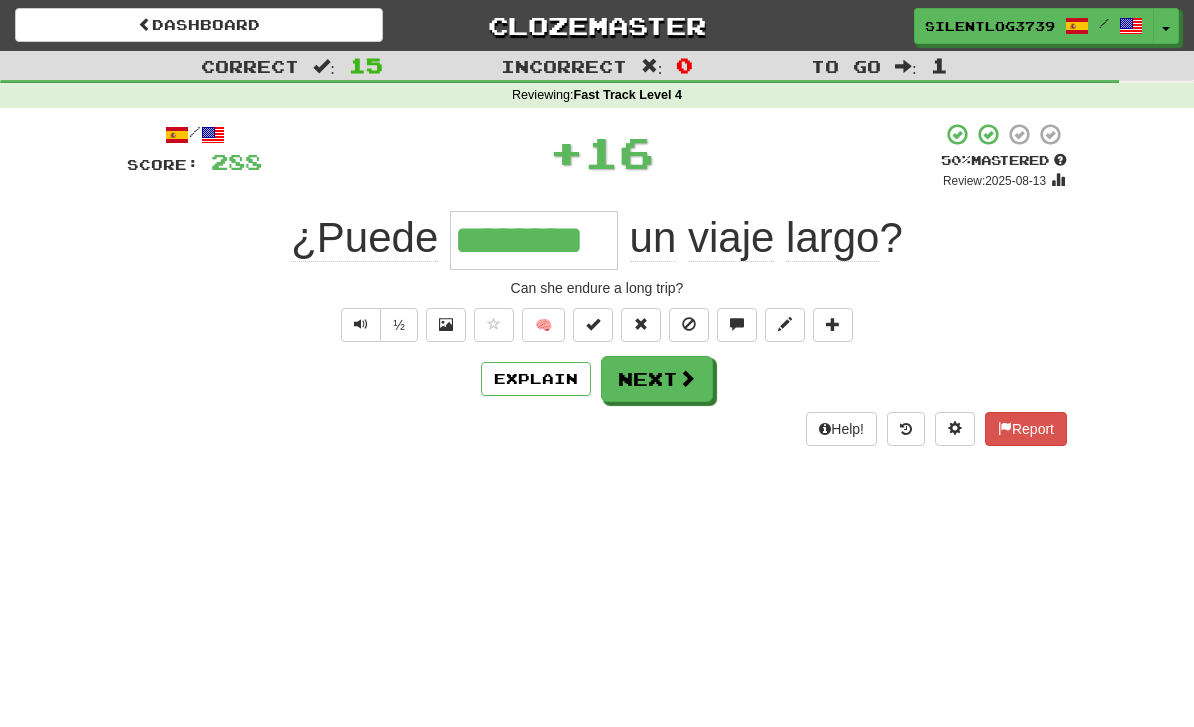 type on "********" 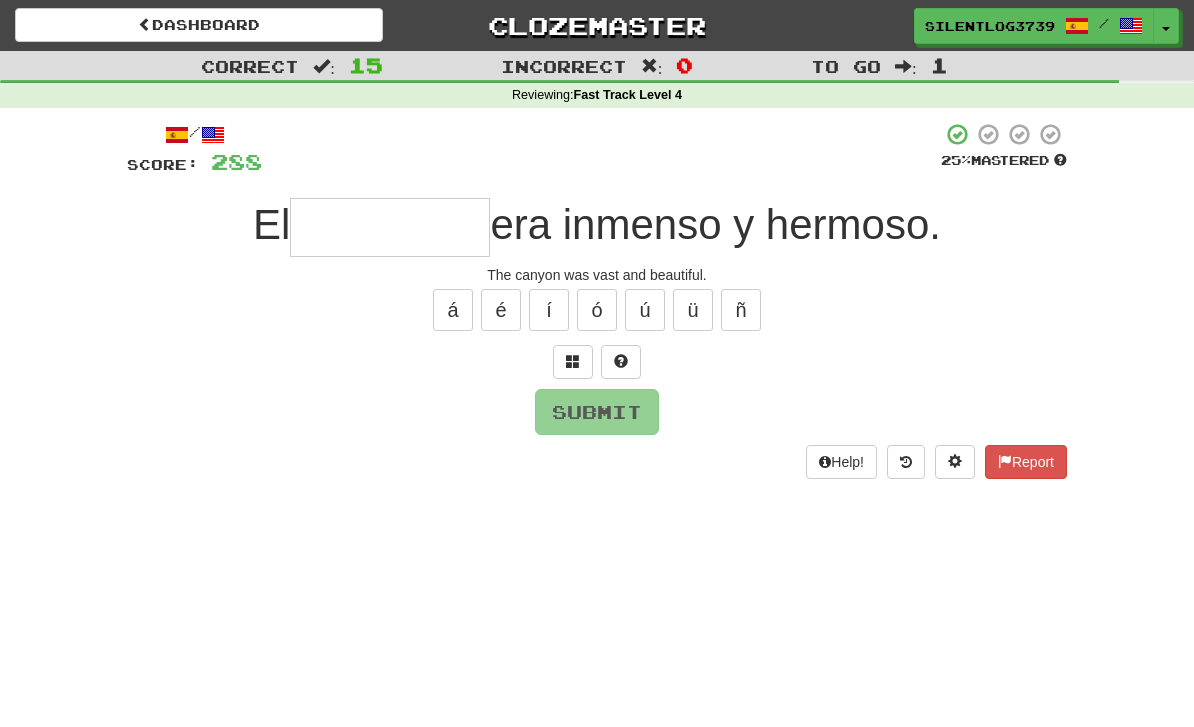type on "*" 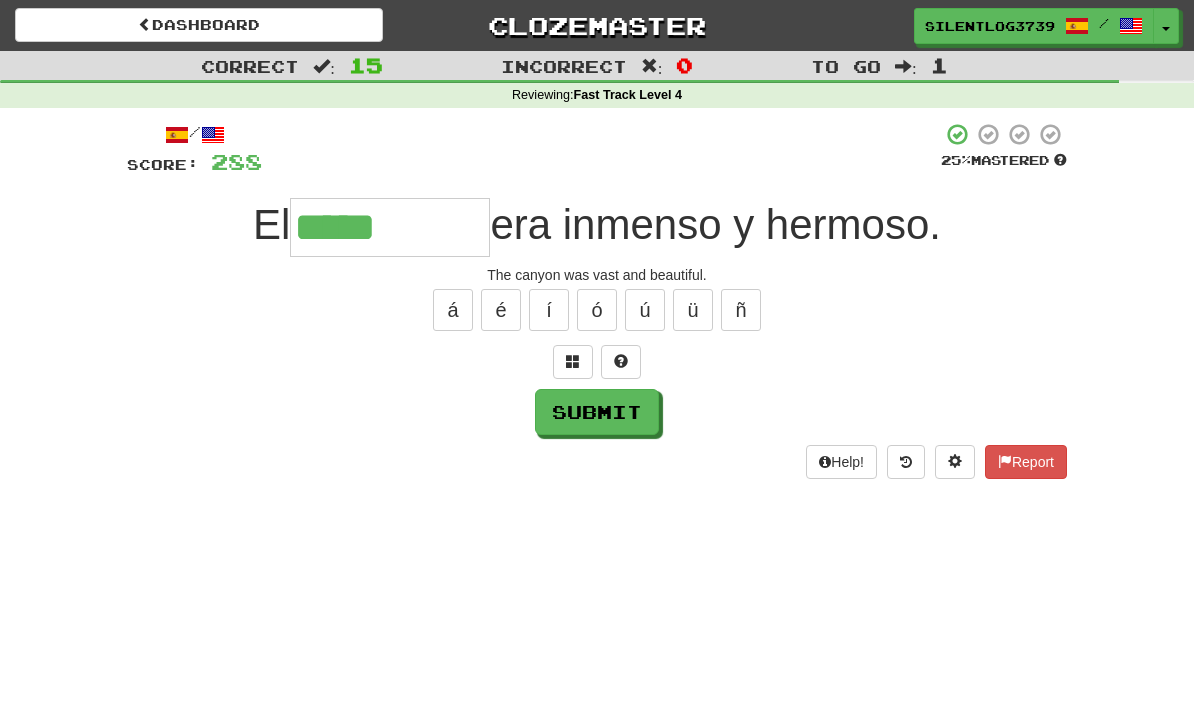 type on "*****" 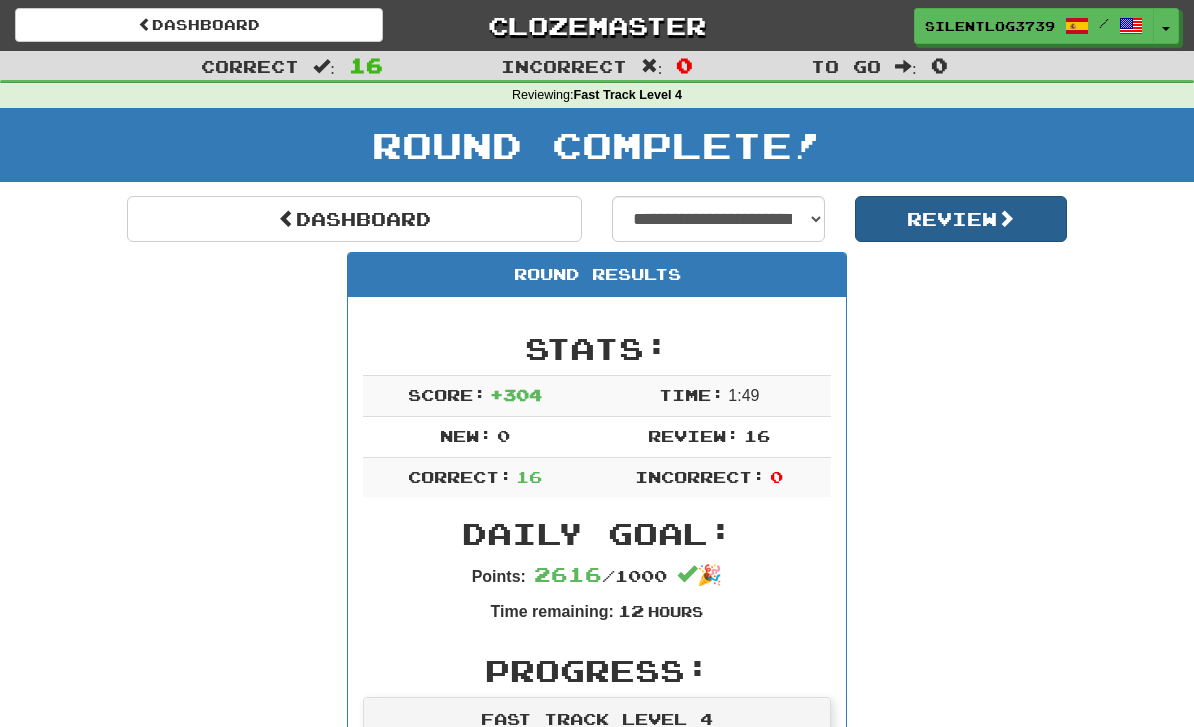 click on "Review" at bounding box center [961, 219] 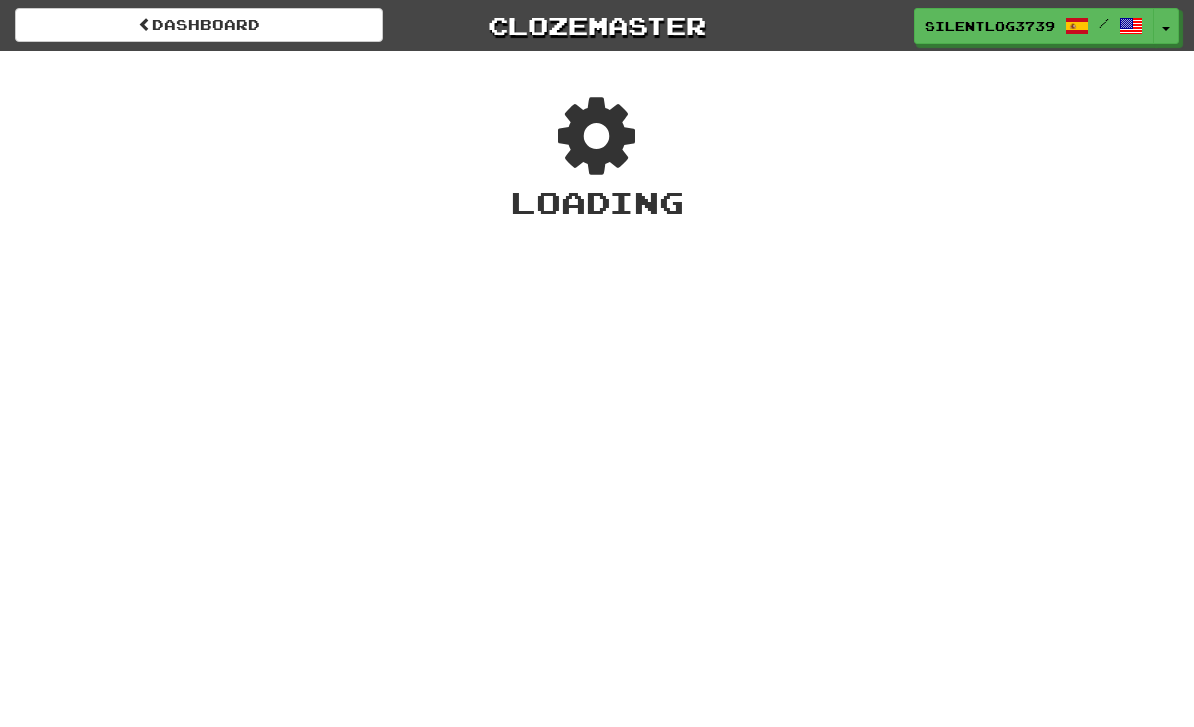 scroll, scrollTop: 0, scrollLeft: 0, axis: both 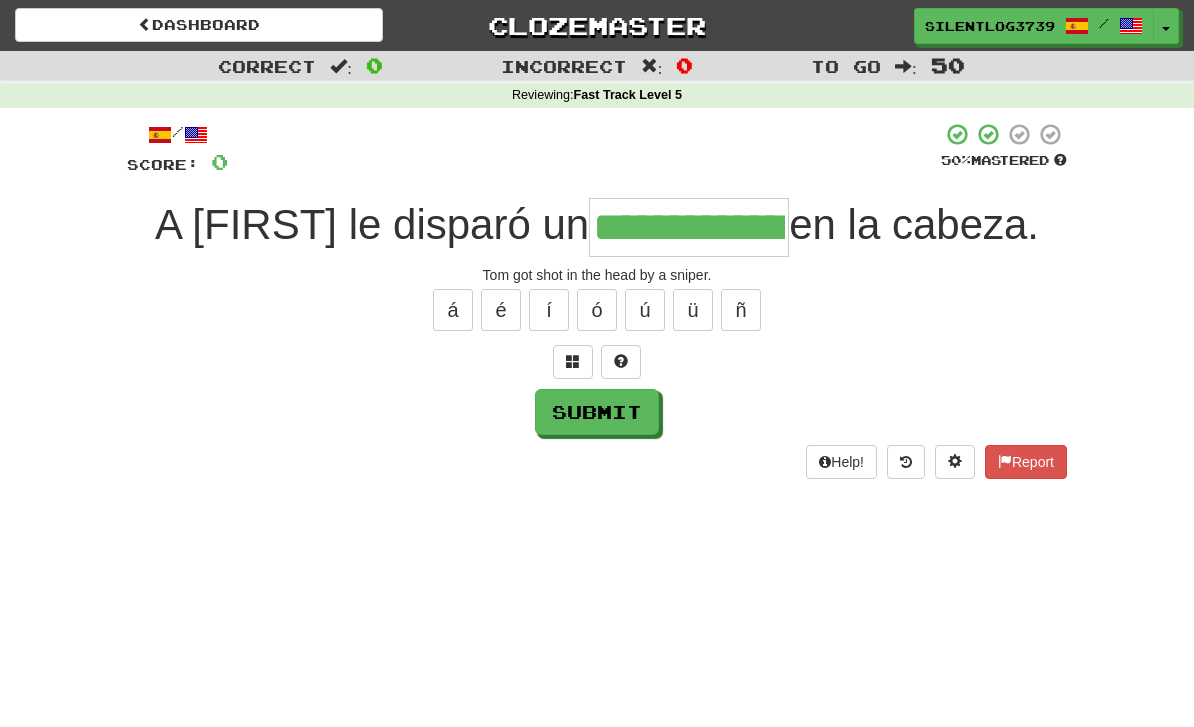 type on "**********" 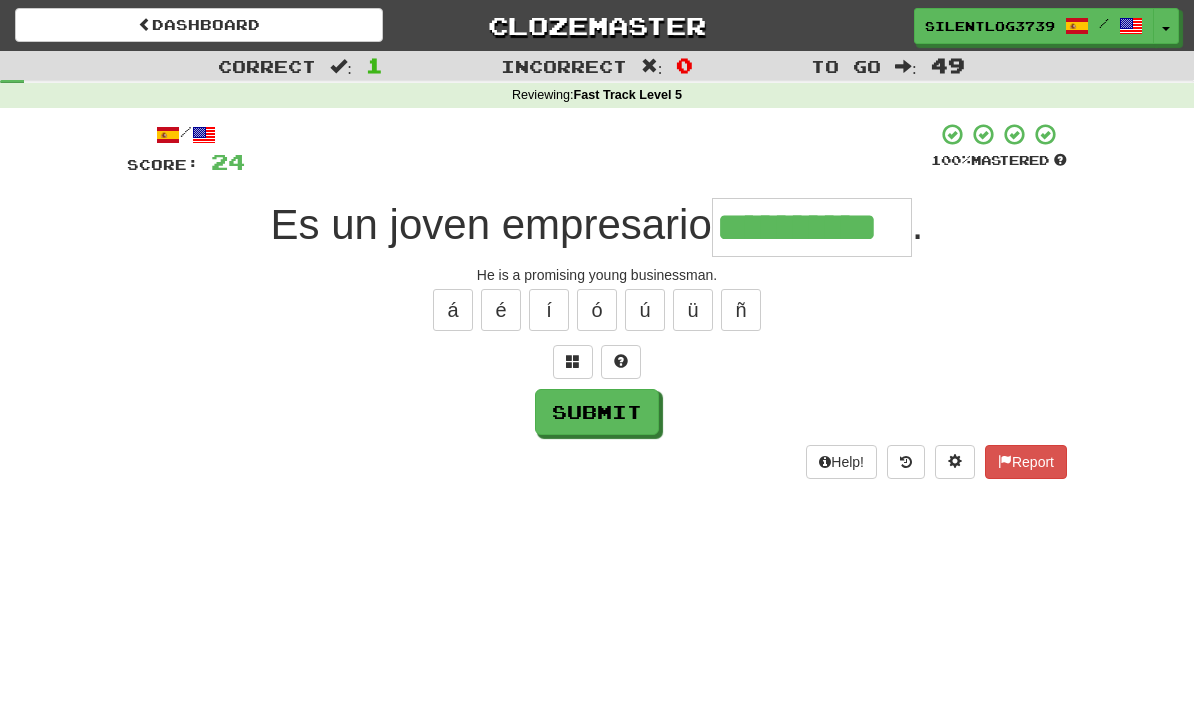 type on "**********" 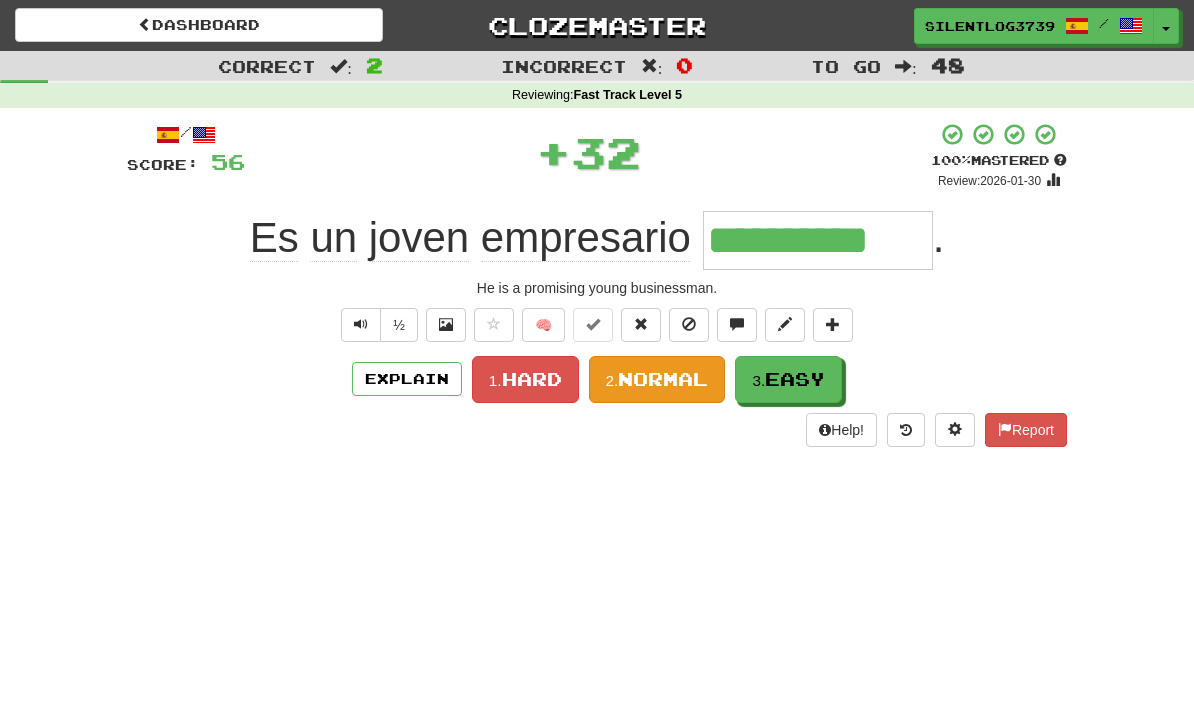 click on "2.  Normal" at bounding box center (657, 379) 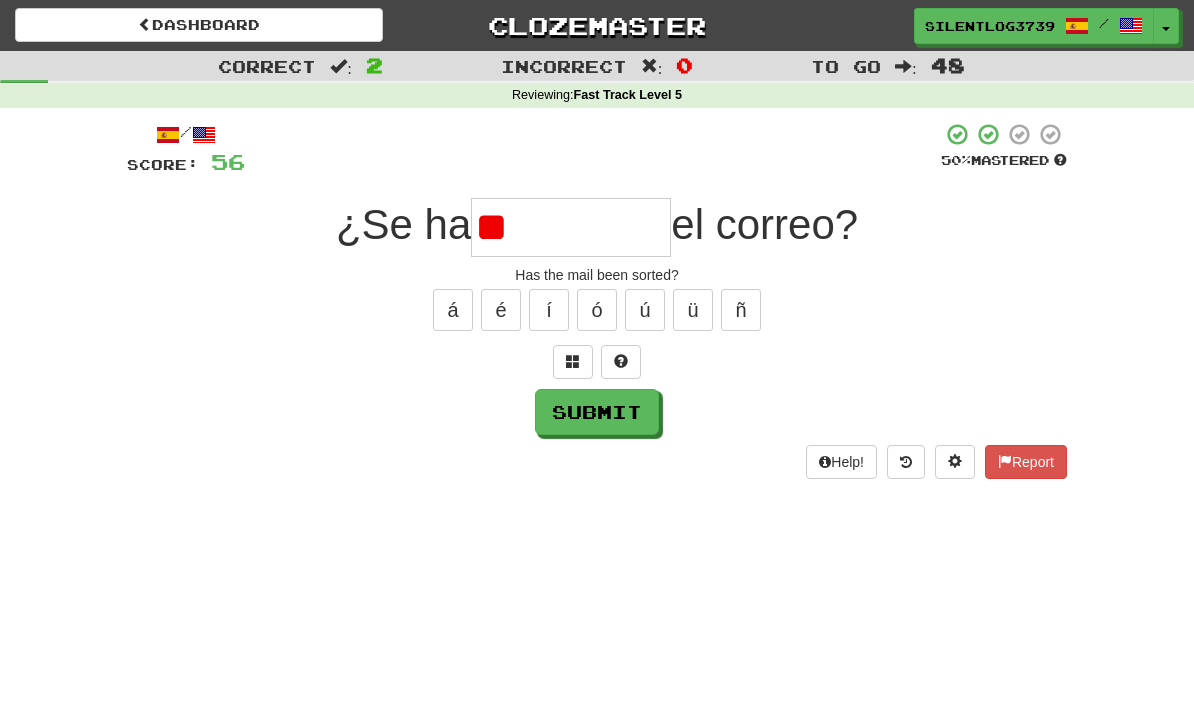 type on "*" 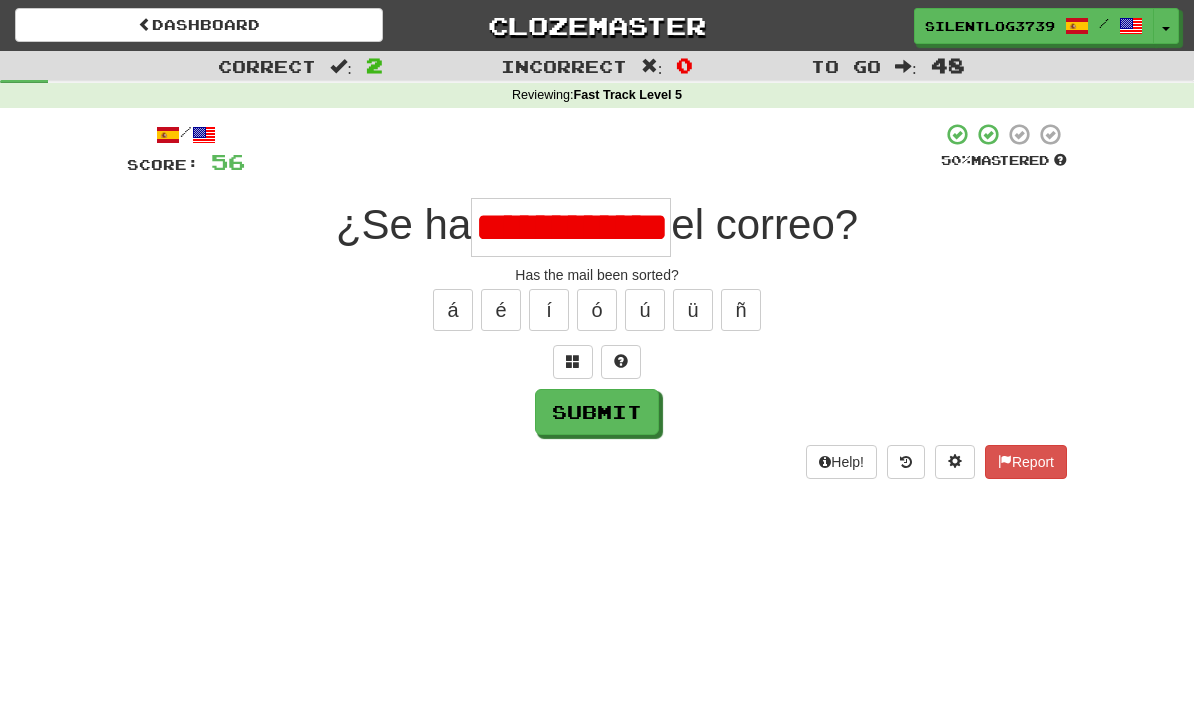 type on "**********" 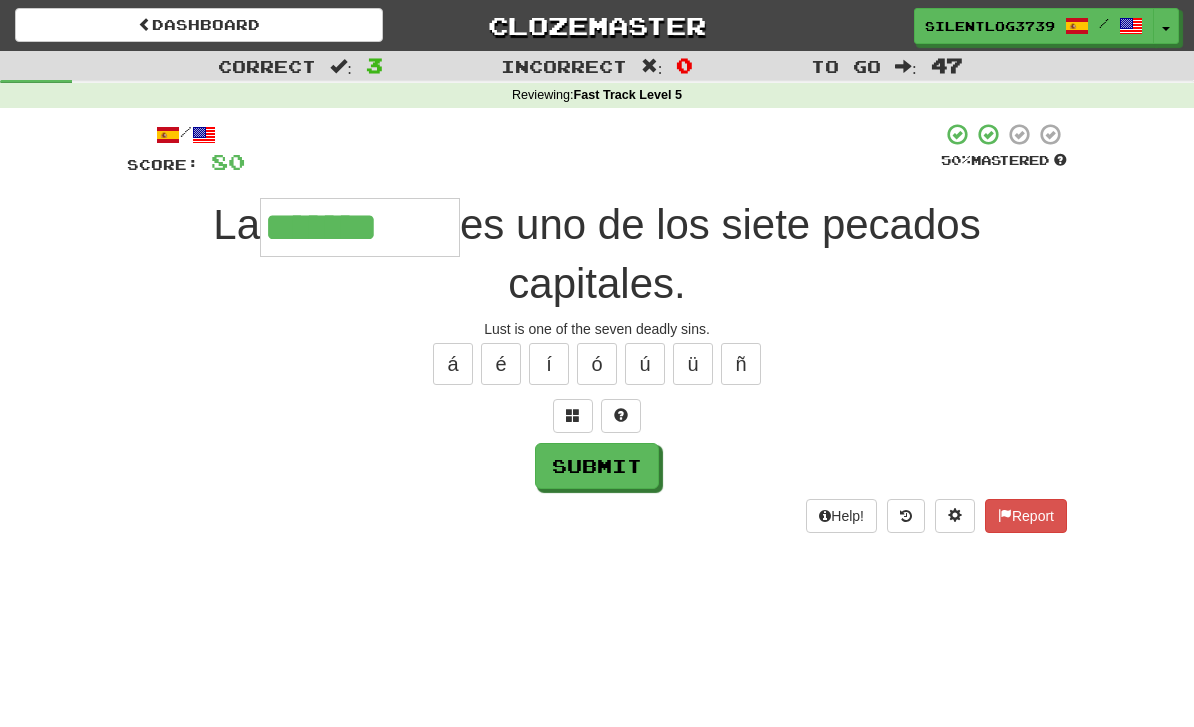 type on "*******" 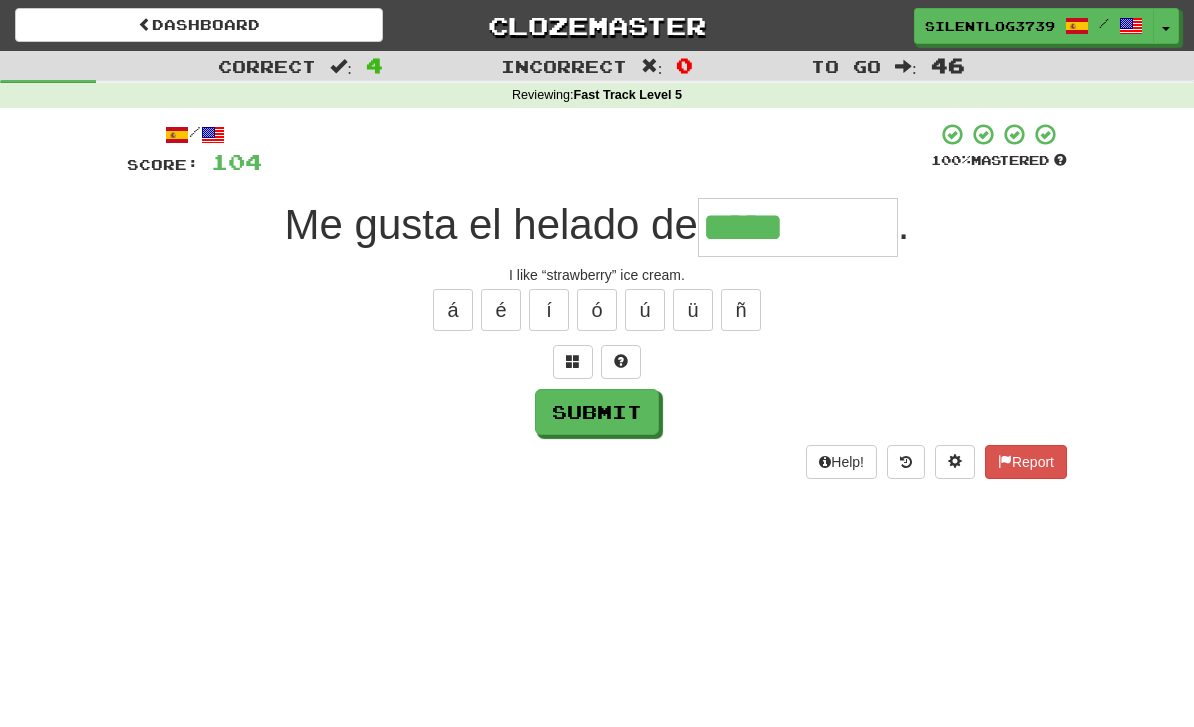 type on "*****" 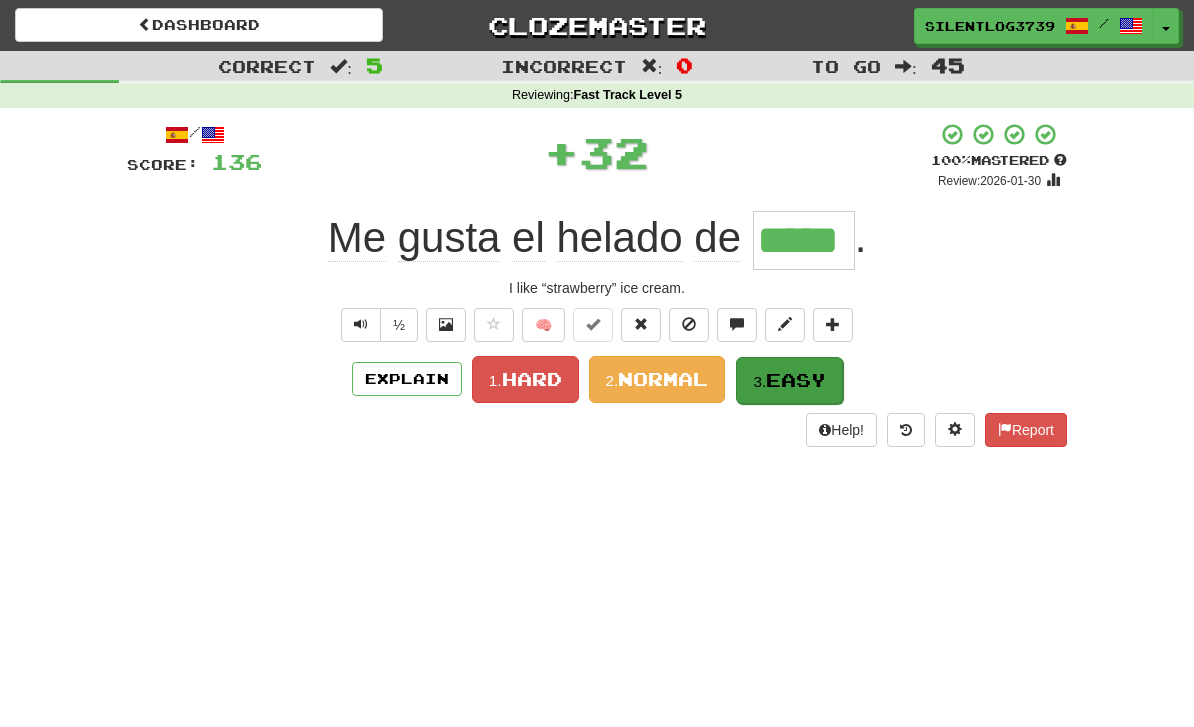 click on "Easy" at bounding box center [796, 380] 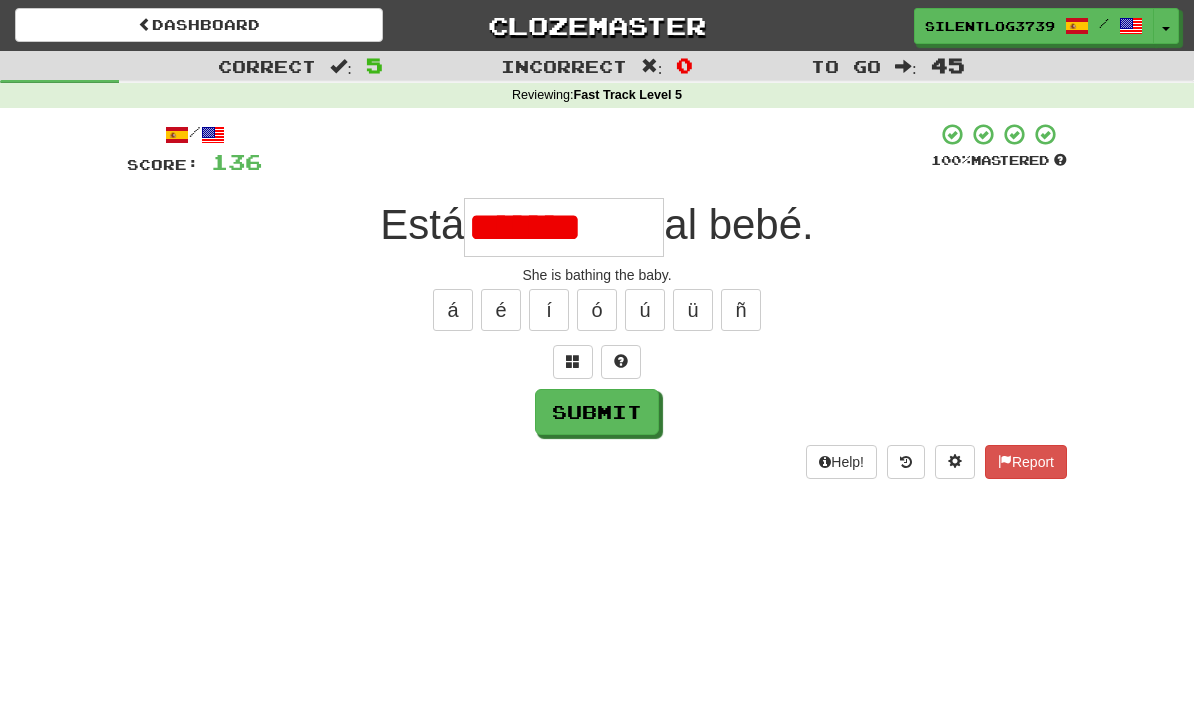type on "*******" 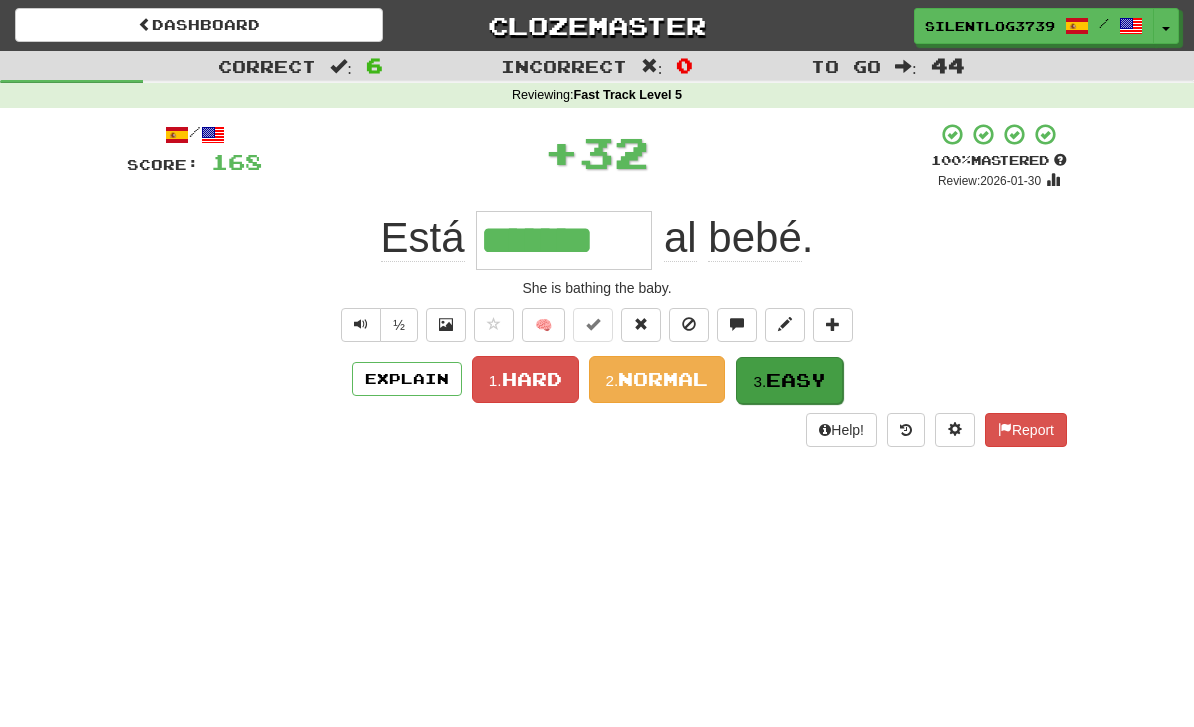 click on "Easy" at bounding box center (796, 380) 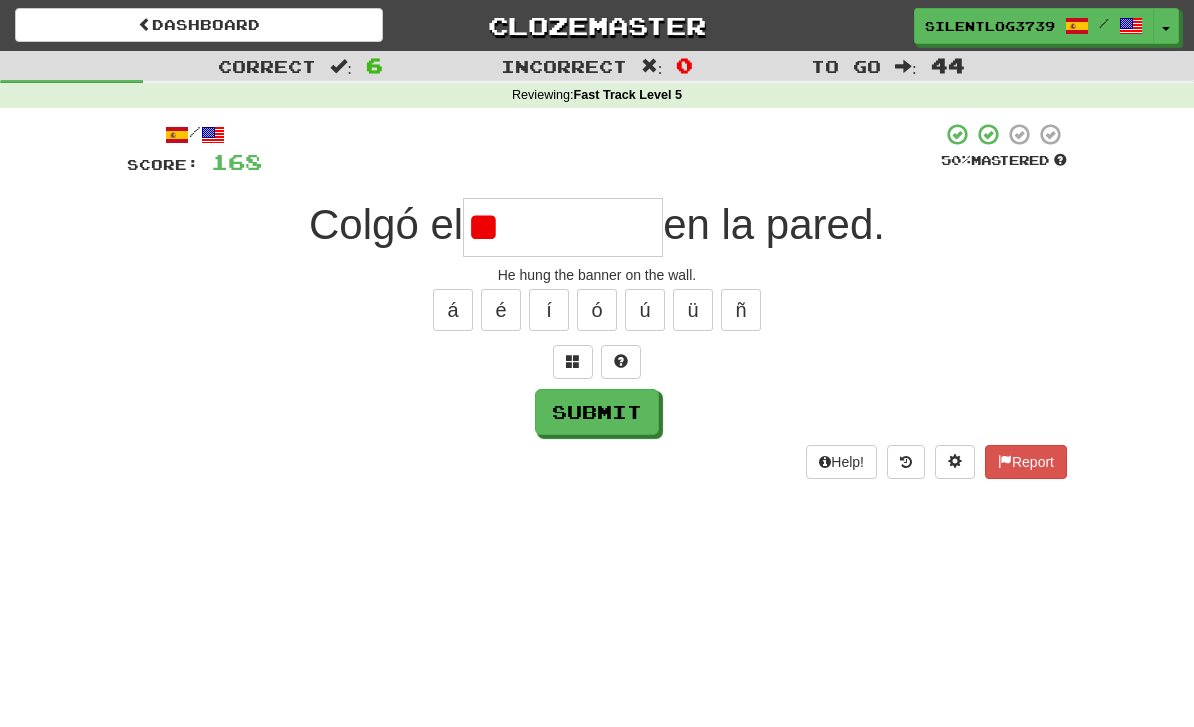 type on "*" 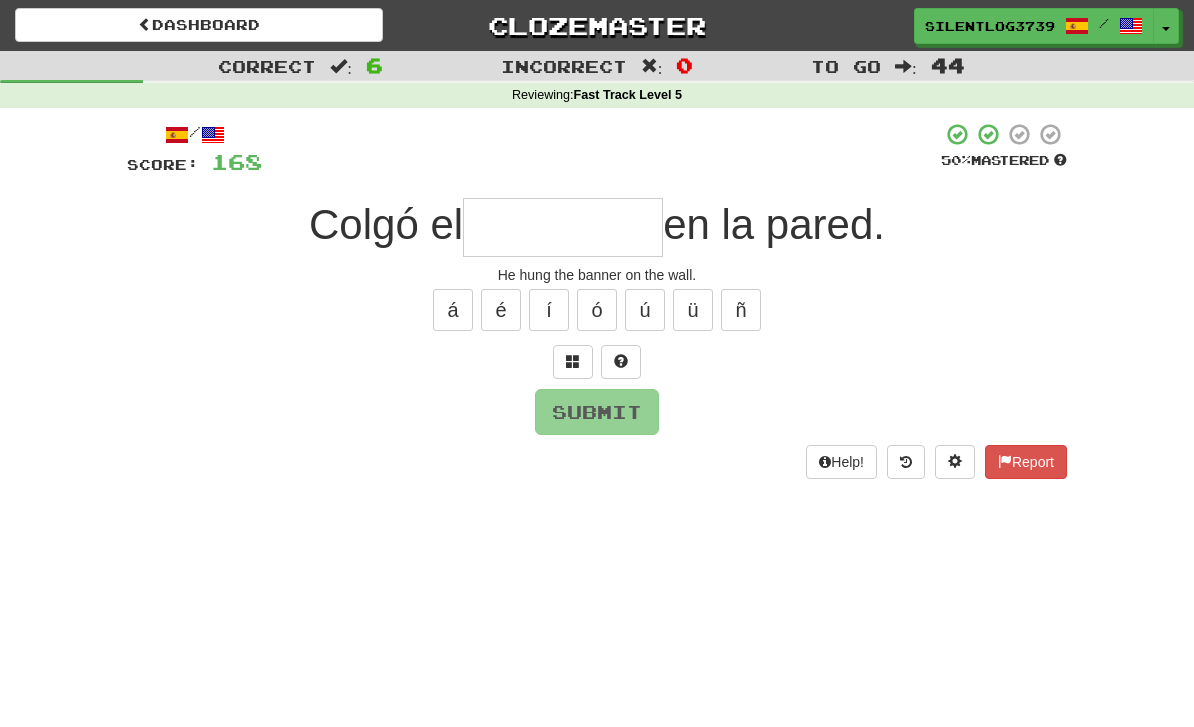 type on "*" 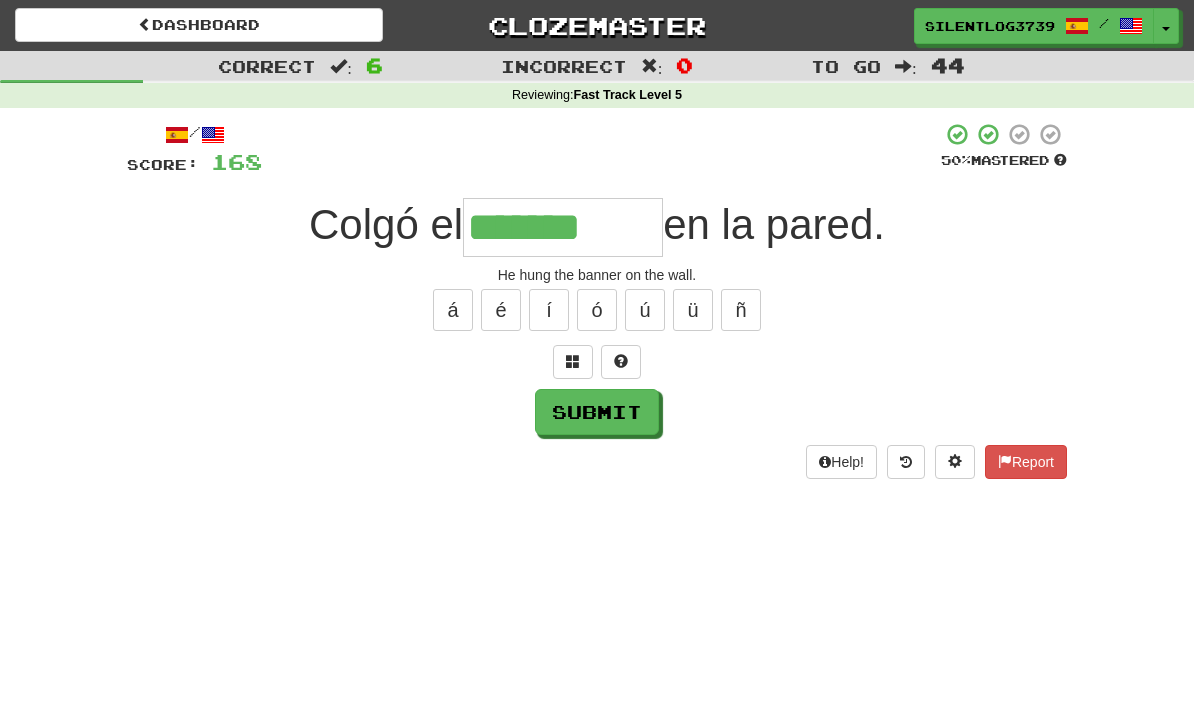 type on "*******" 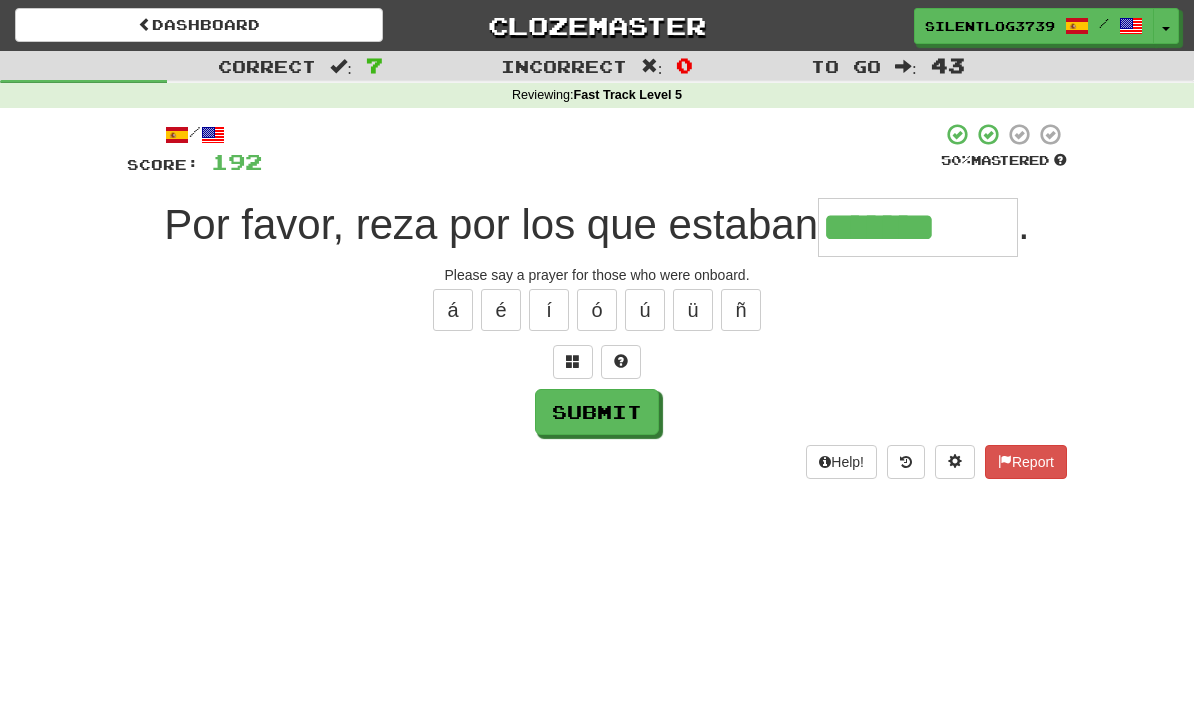 type on "*******" 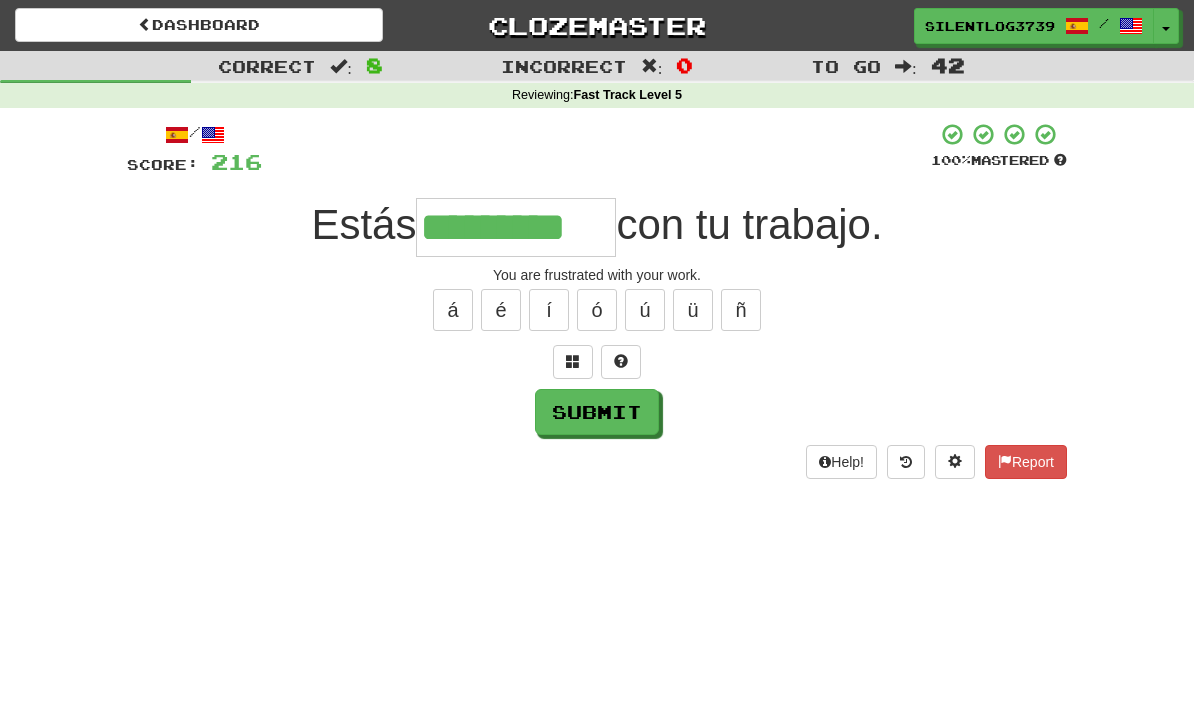 type on "*********" 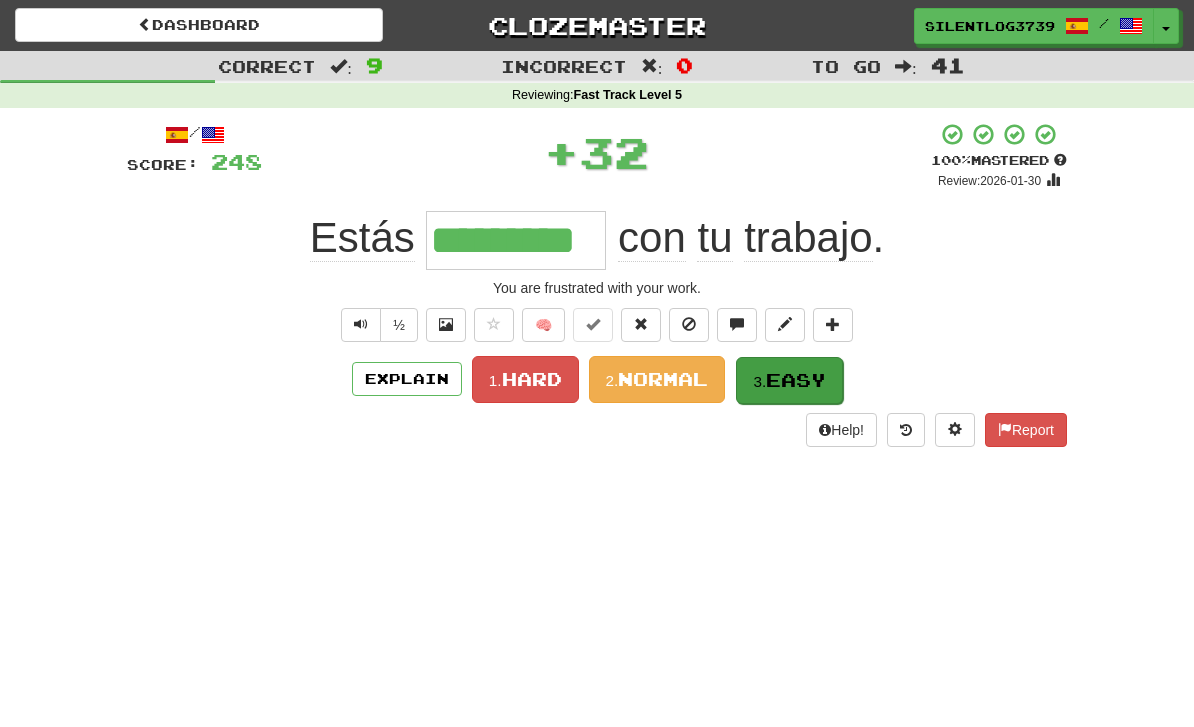 click on "3.  Easy" at bounding box center (789, 380) 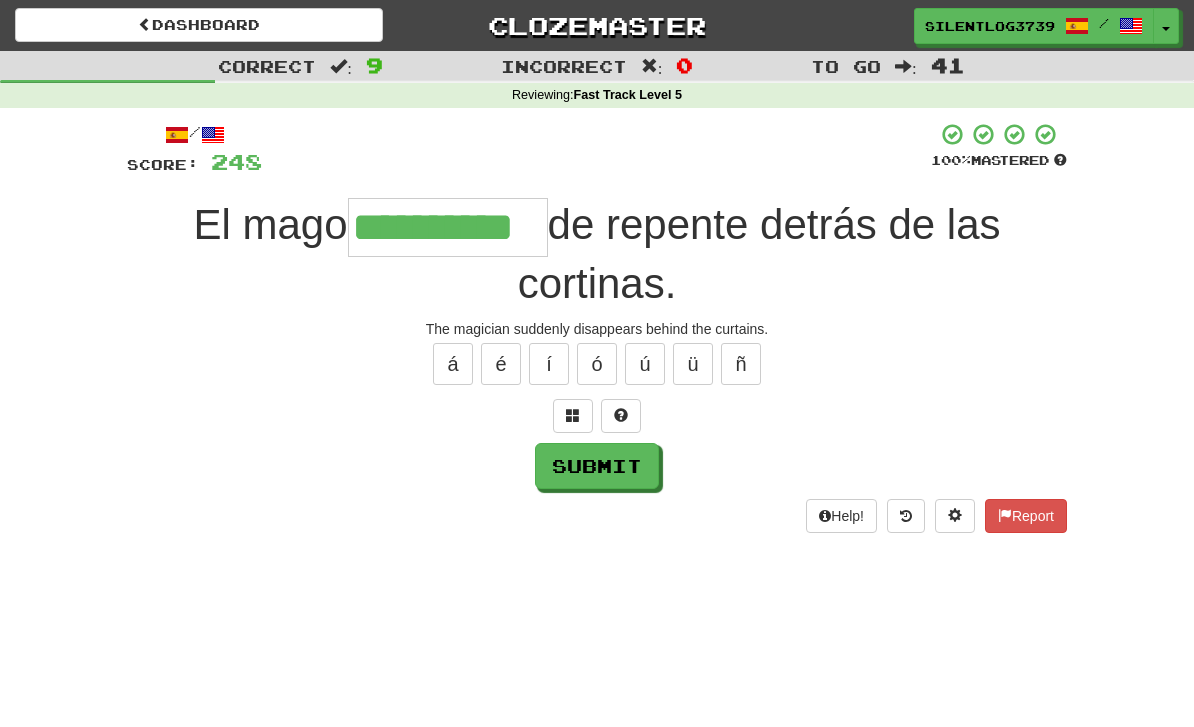 type on "**********" 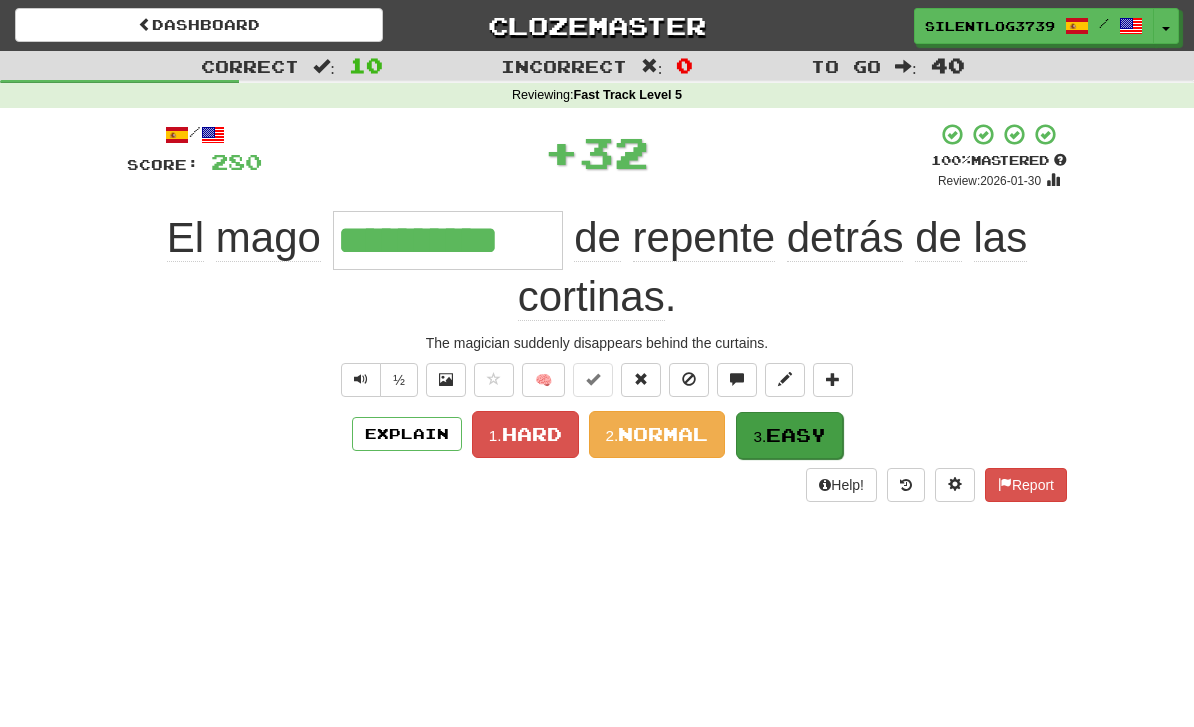 click on "3.  Easy" at bounding box center [789, 435] 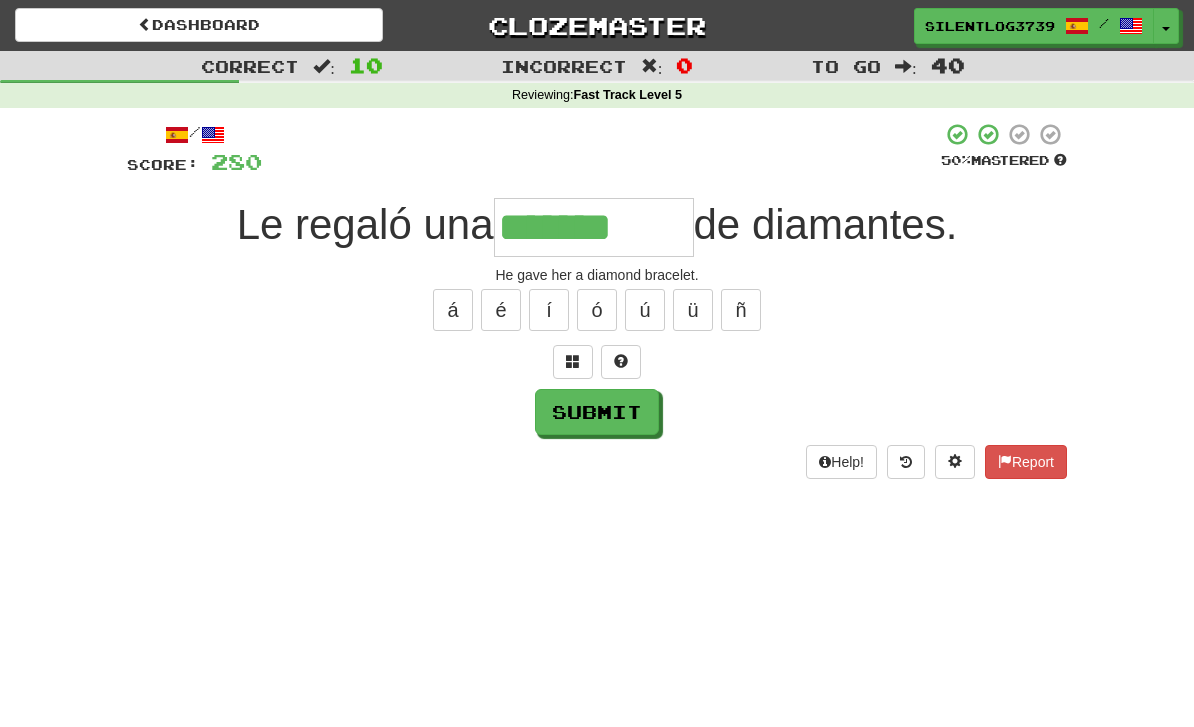 type on "*******" 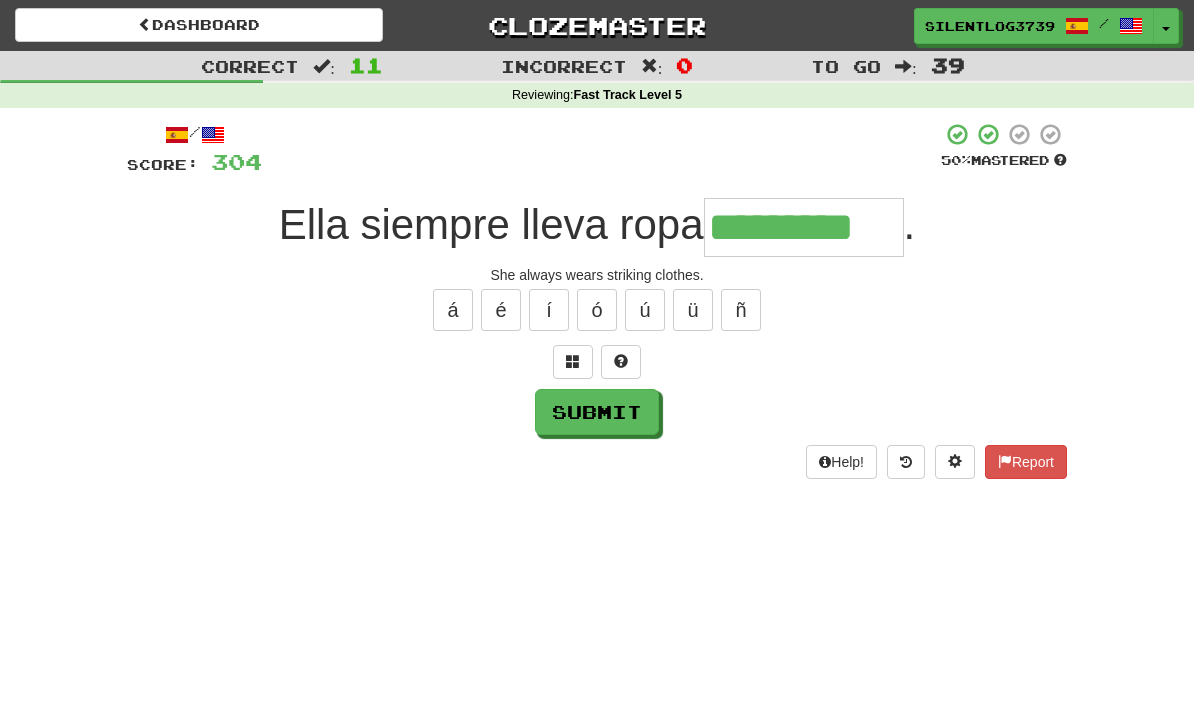 type on "*********" 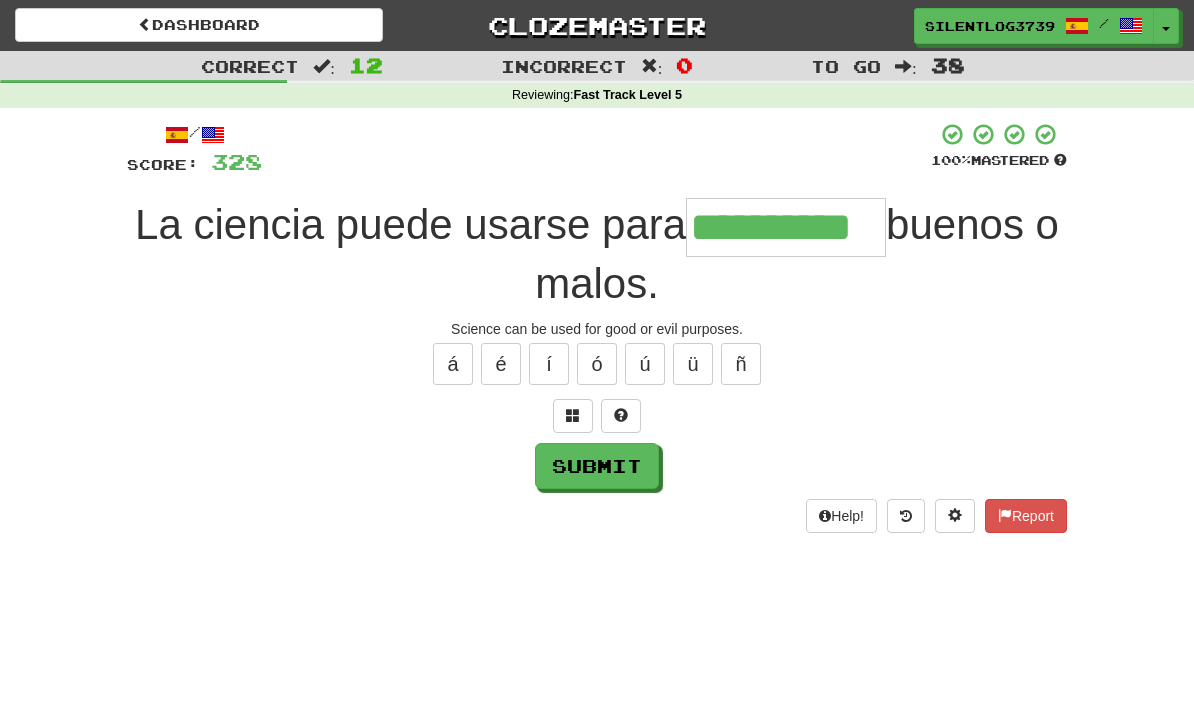 type on "**********" 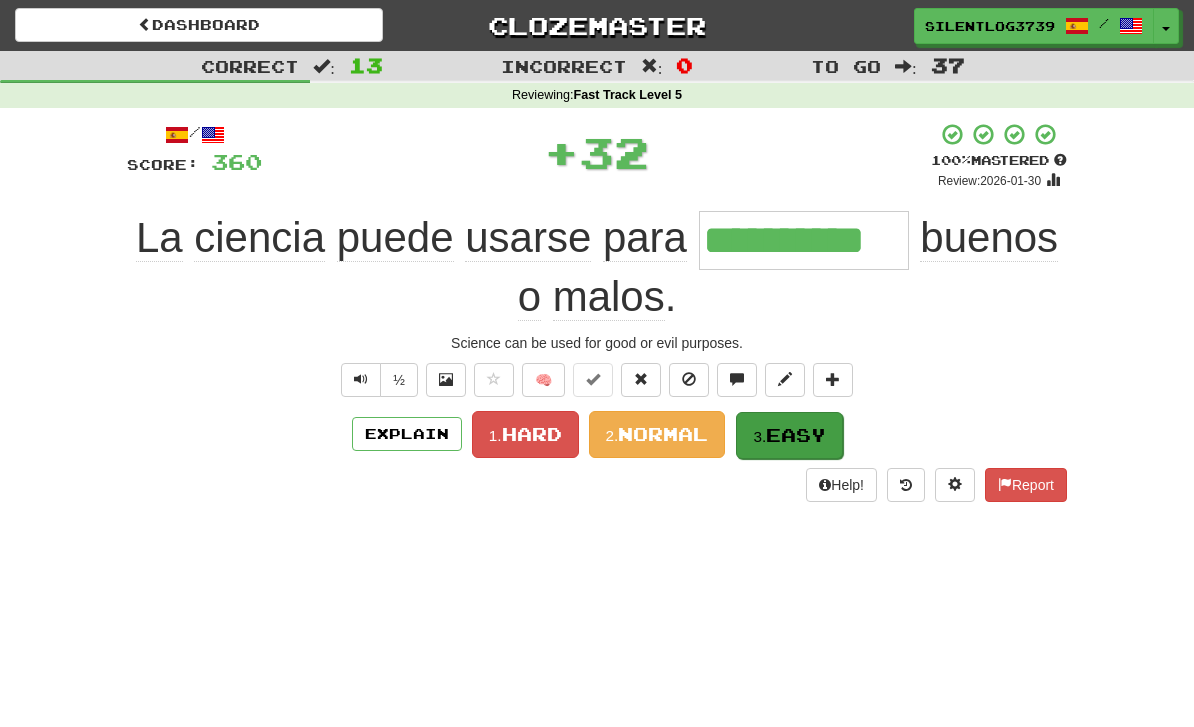 click on "Easy" at bounding box center (796, 435) 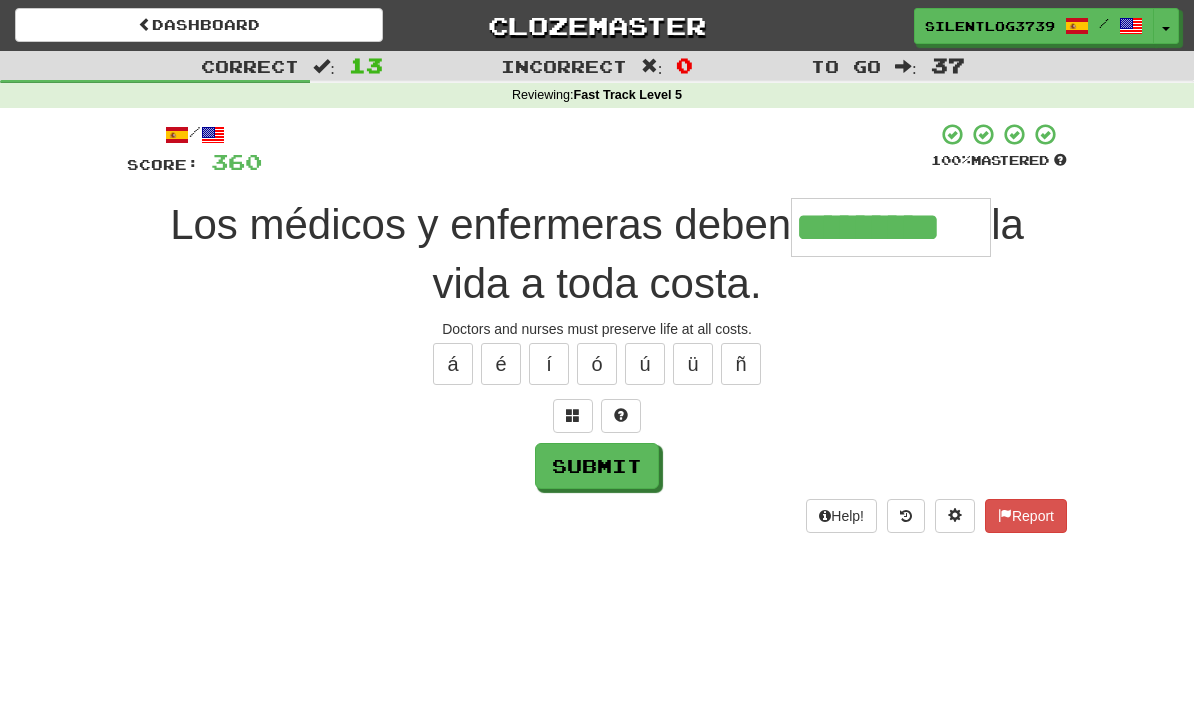 type on "*********" 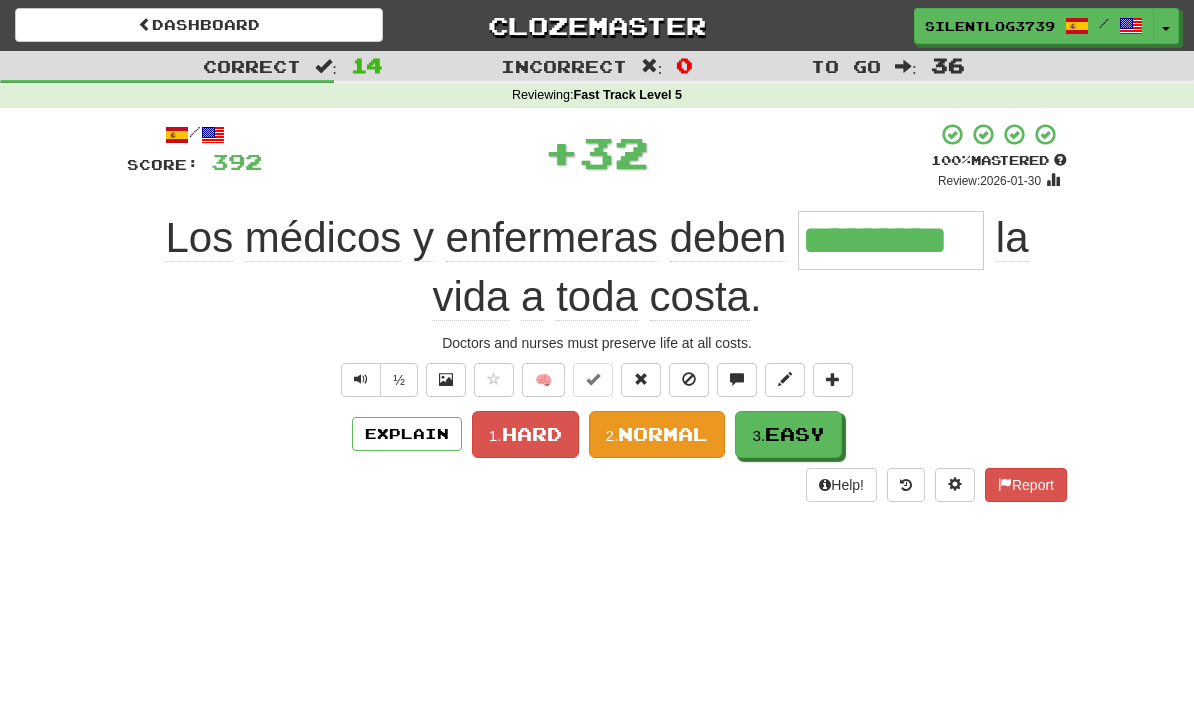 click on "Normal" at bounding box center (663, 434) 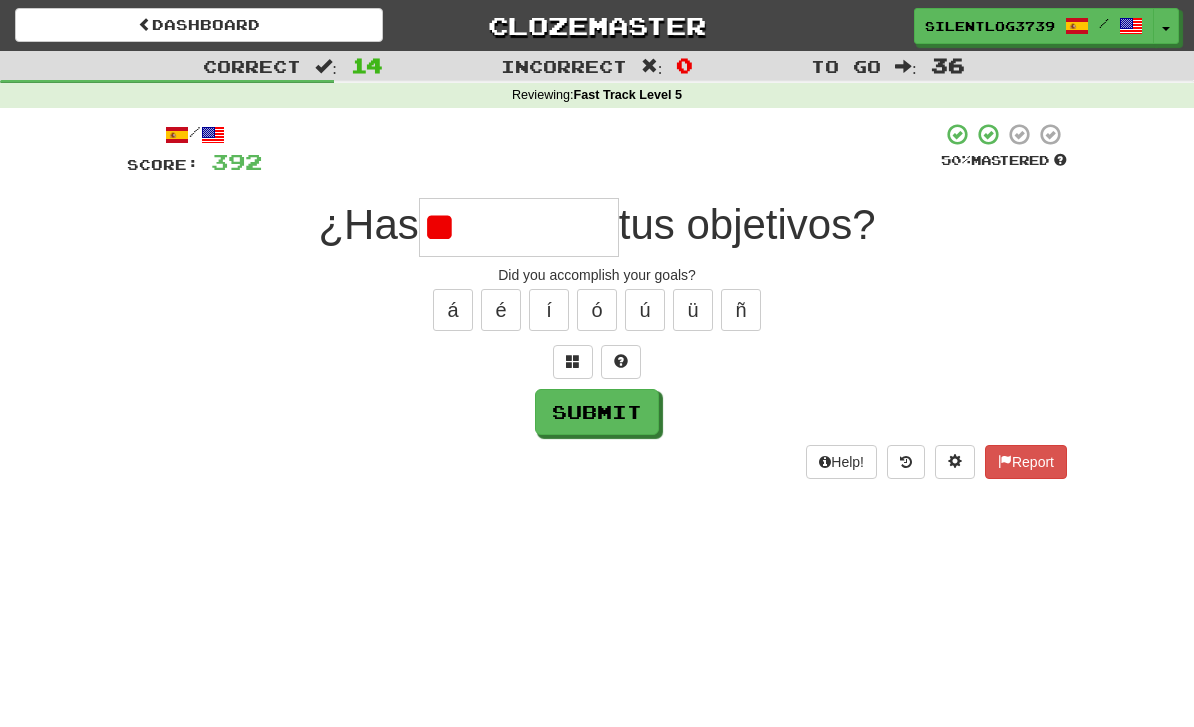 type on "*" 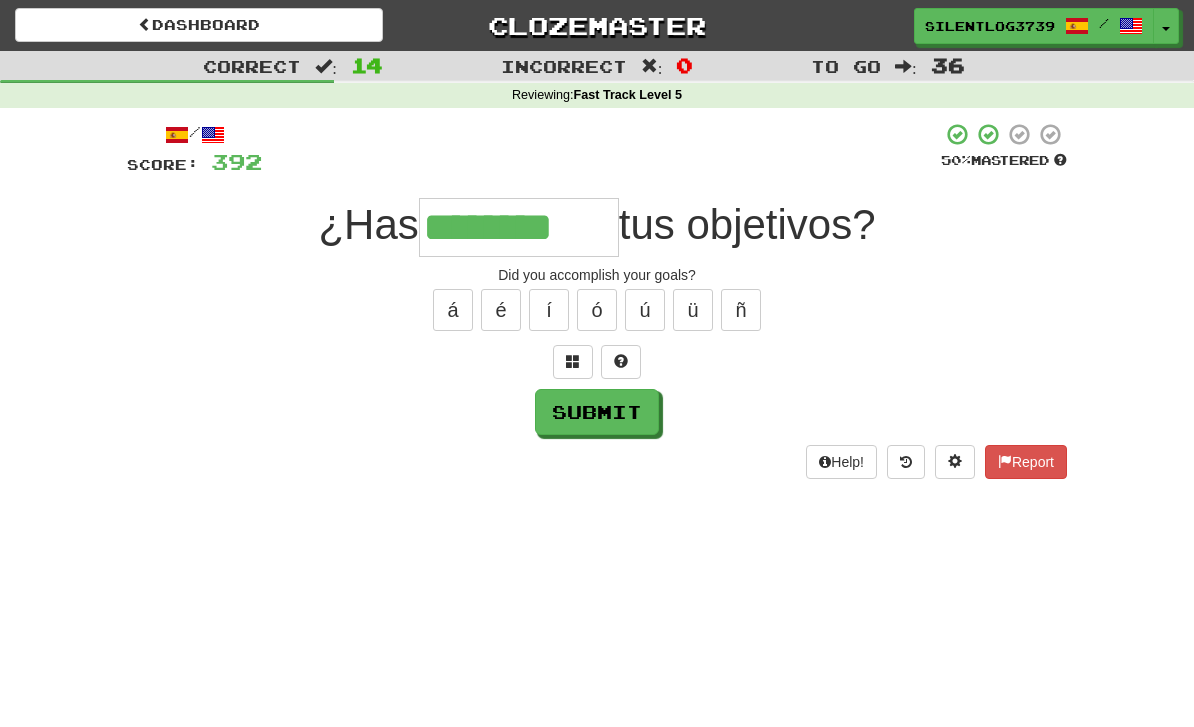type on "********" 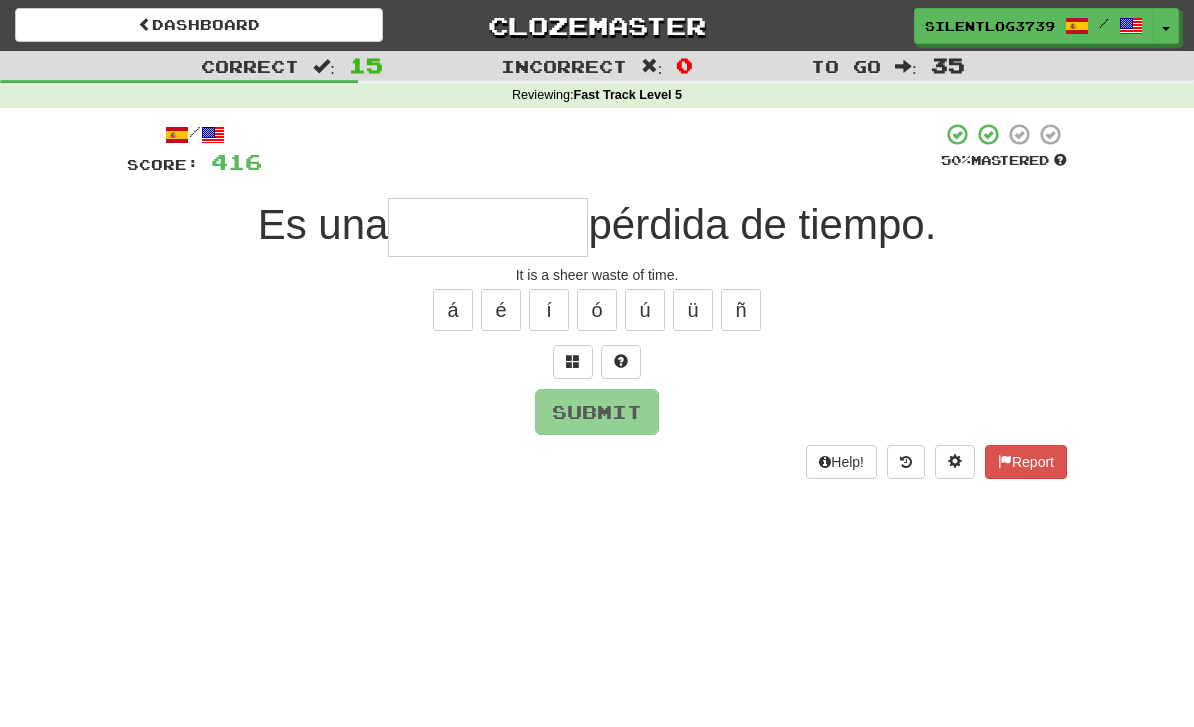type on "*" 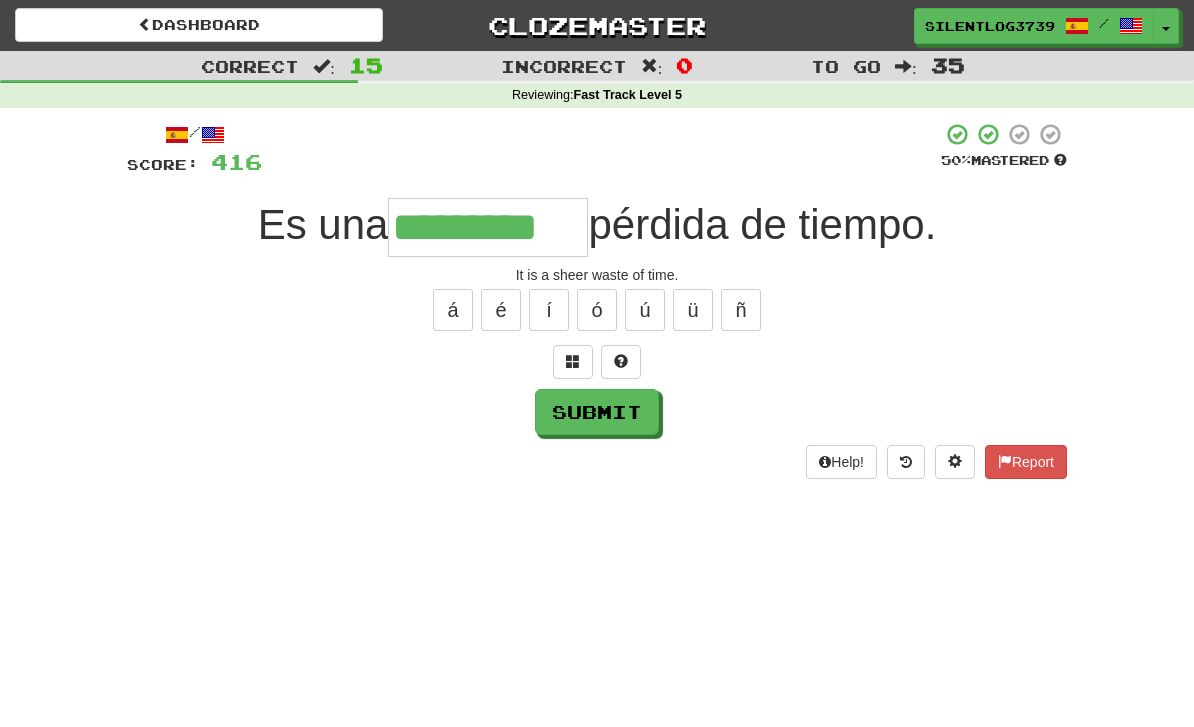 type on "*********" 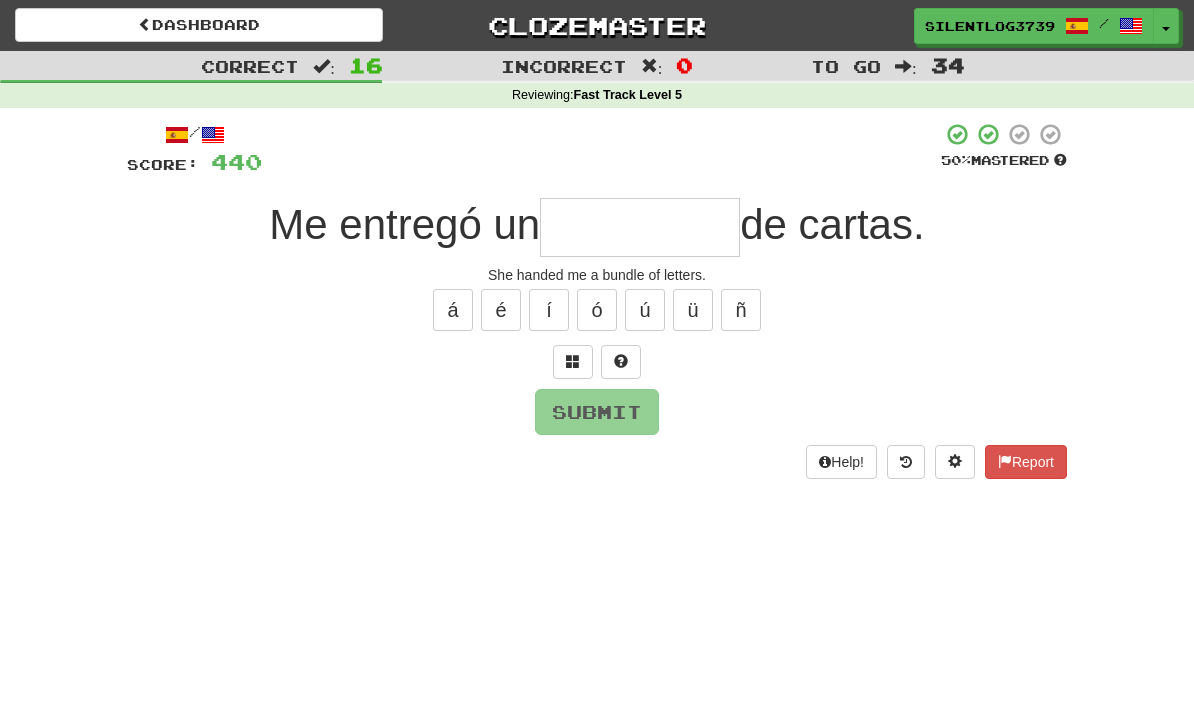 type on "*" 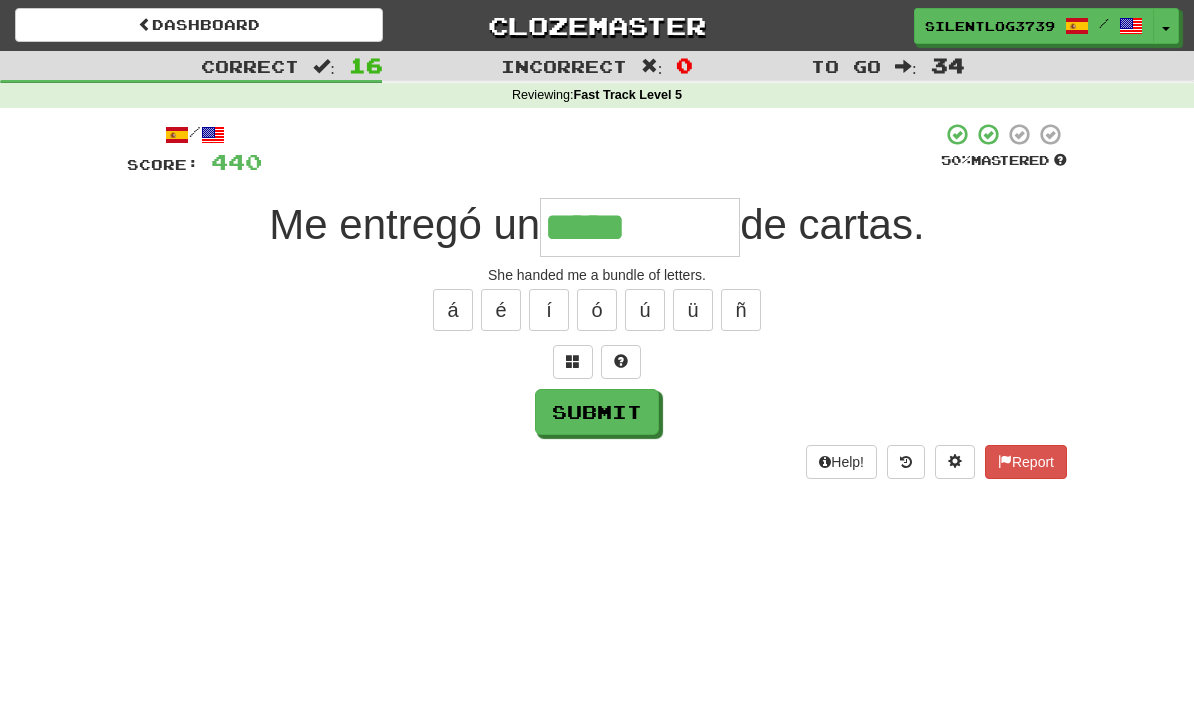 type on "*****" 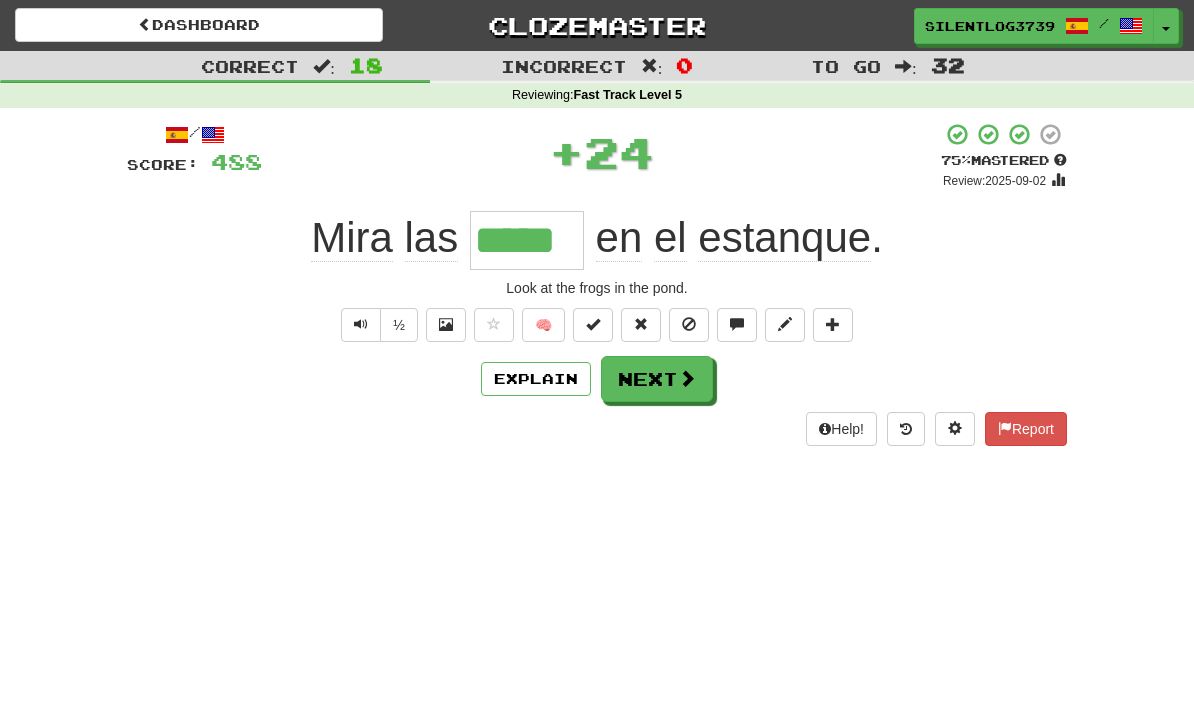 type on "*****" 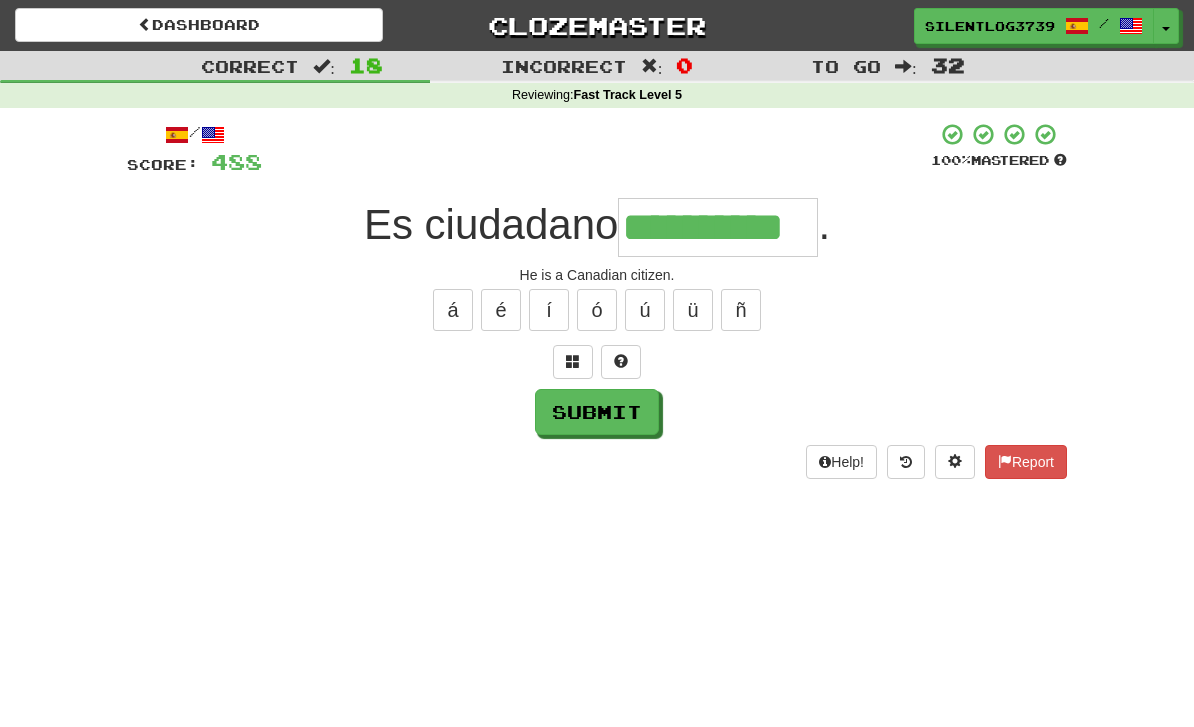 type on "**********" 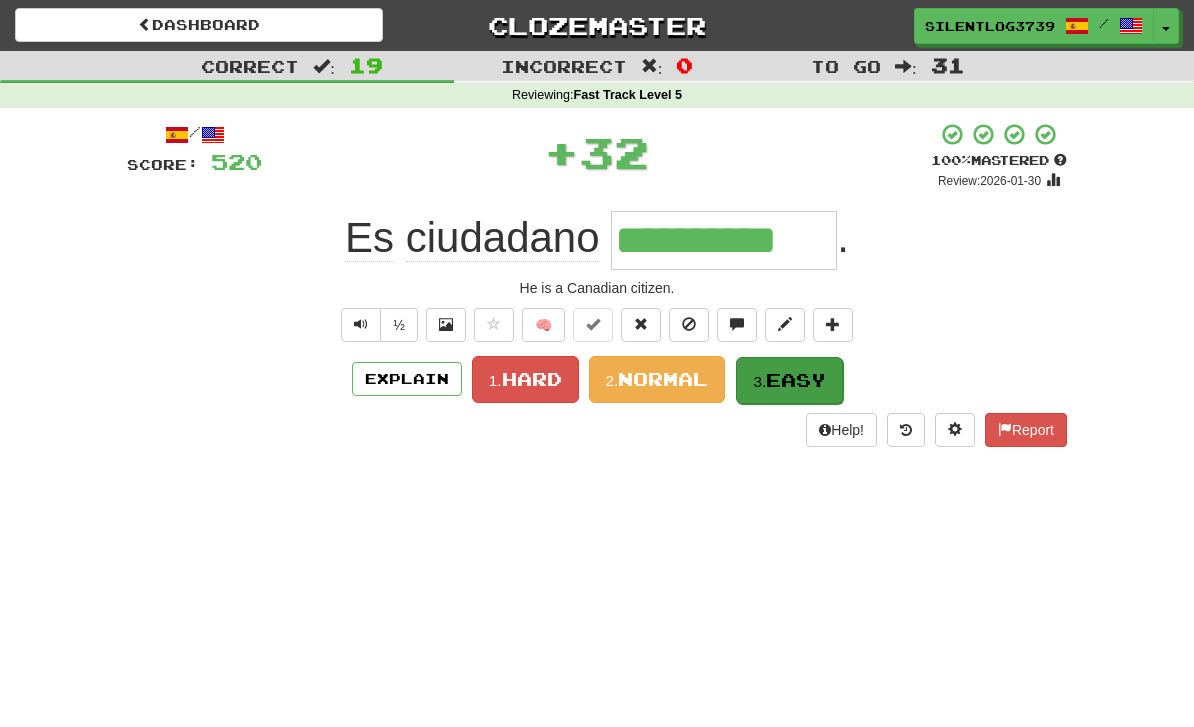 click on "Easy" at bounding box center [796, 380] 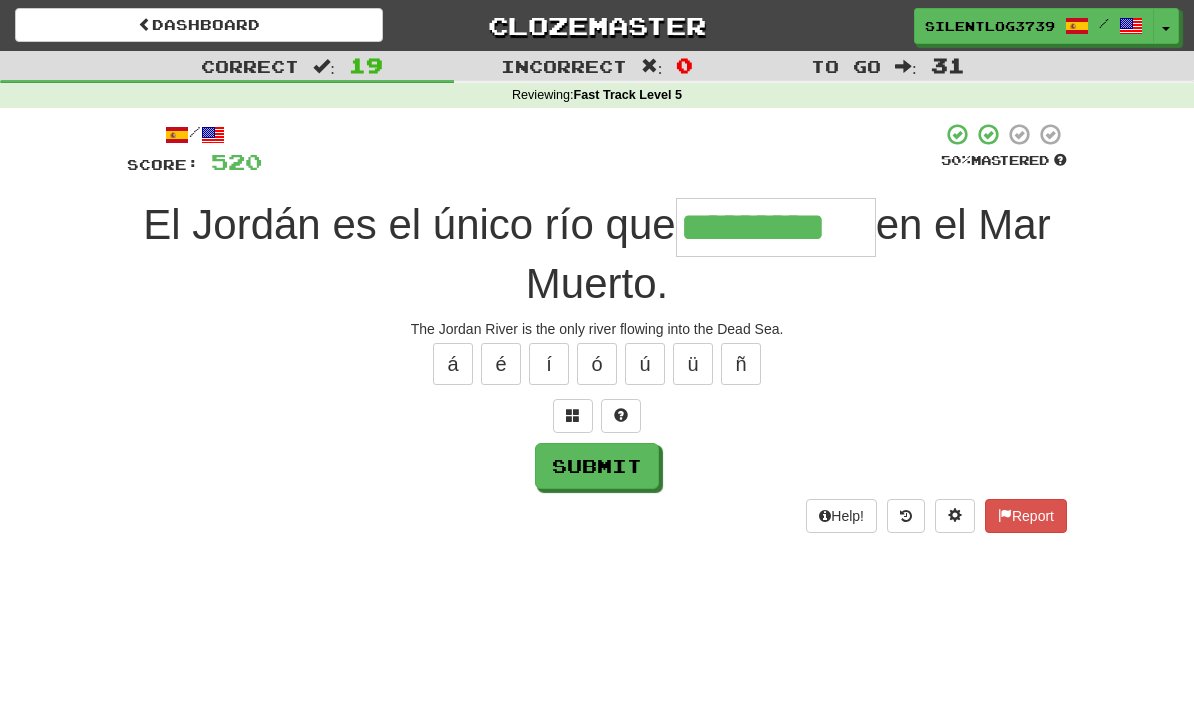 type on "*********" 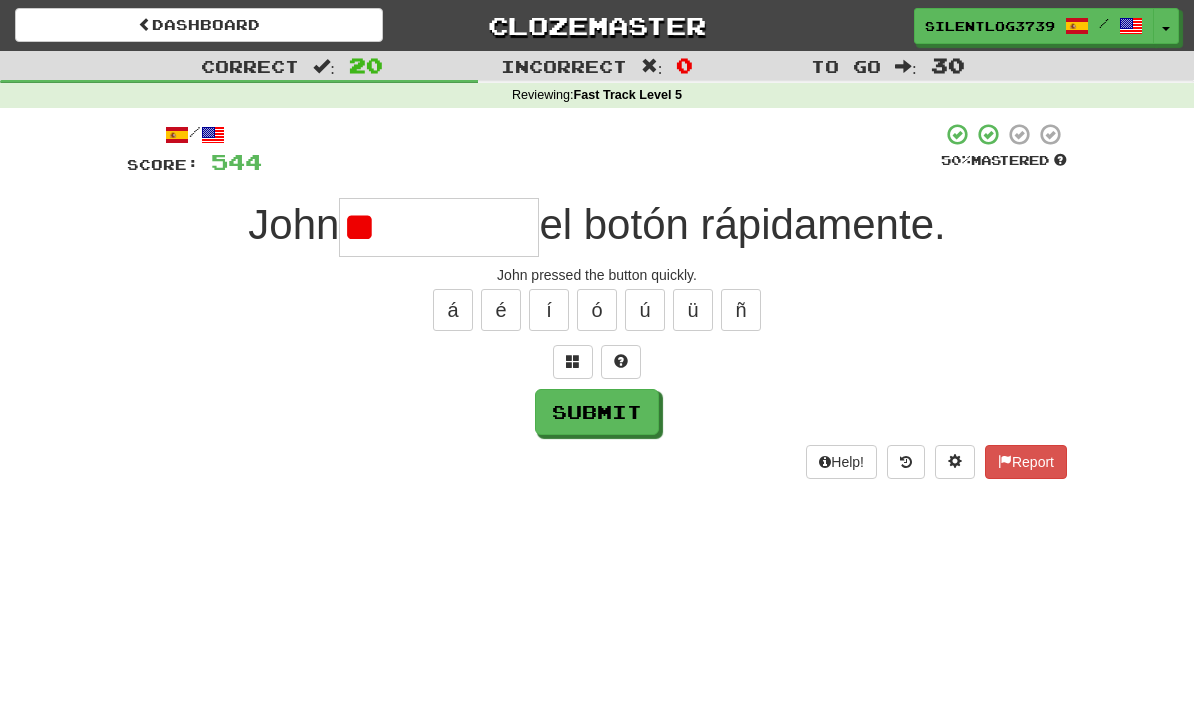 type on "*" 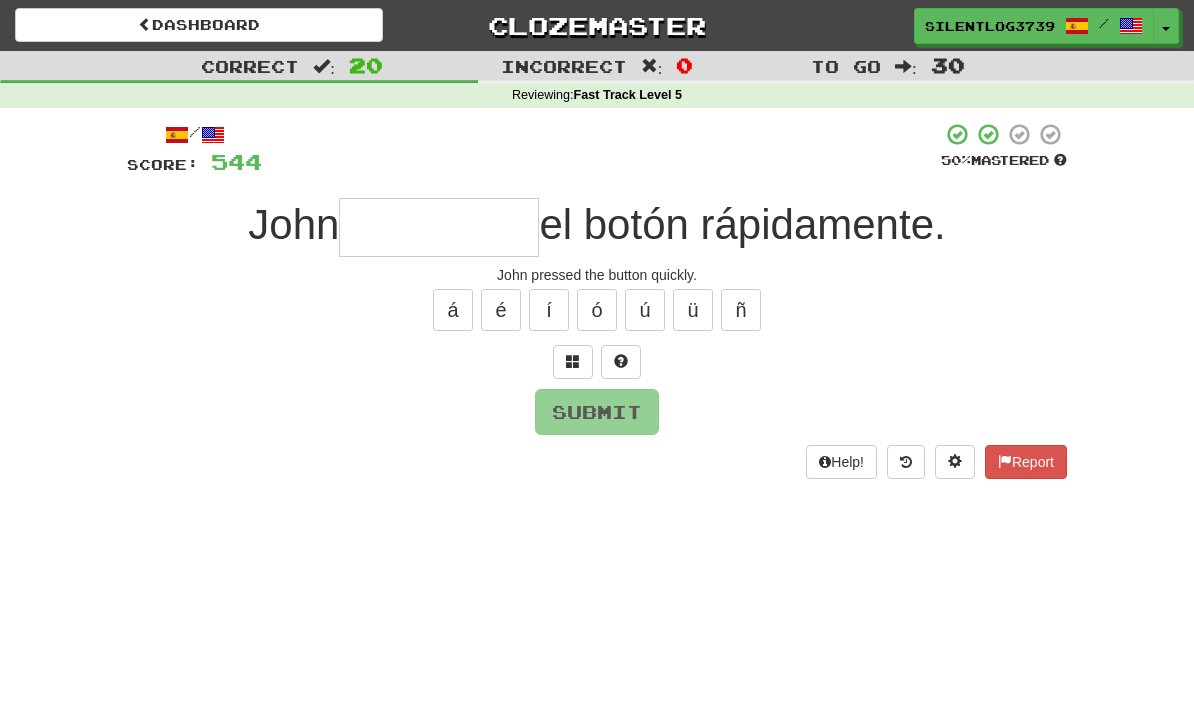 type on "*" 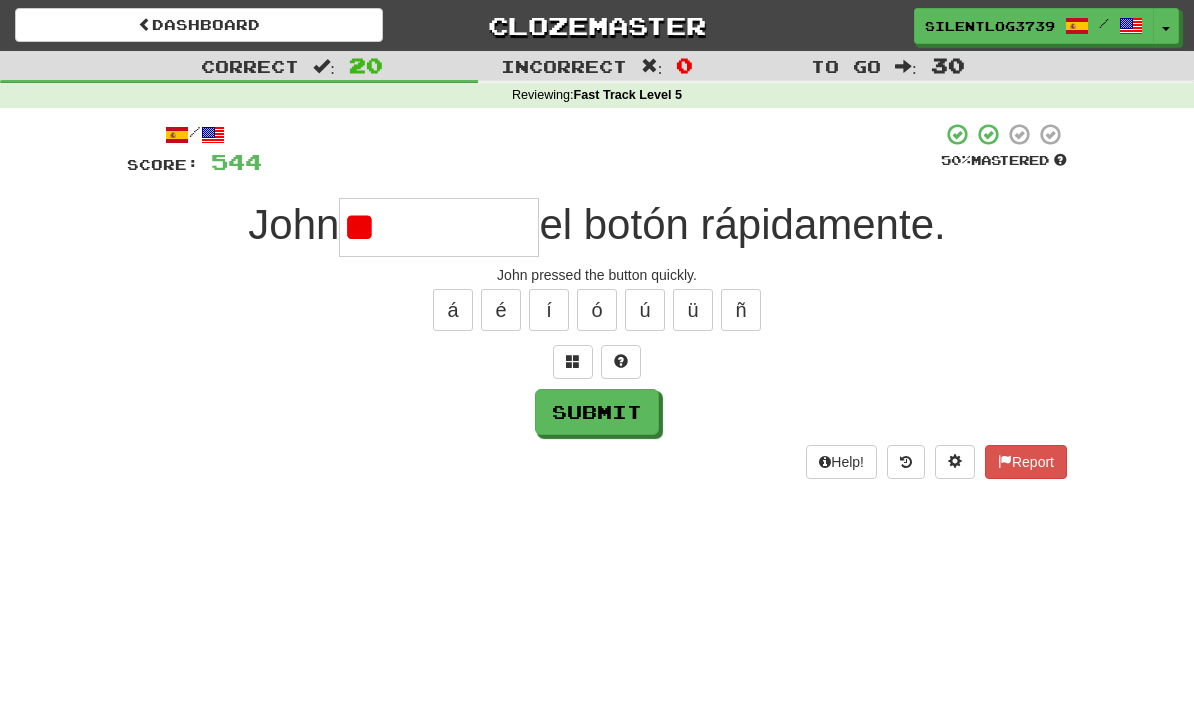 type on "*" 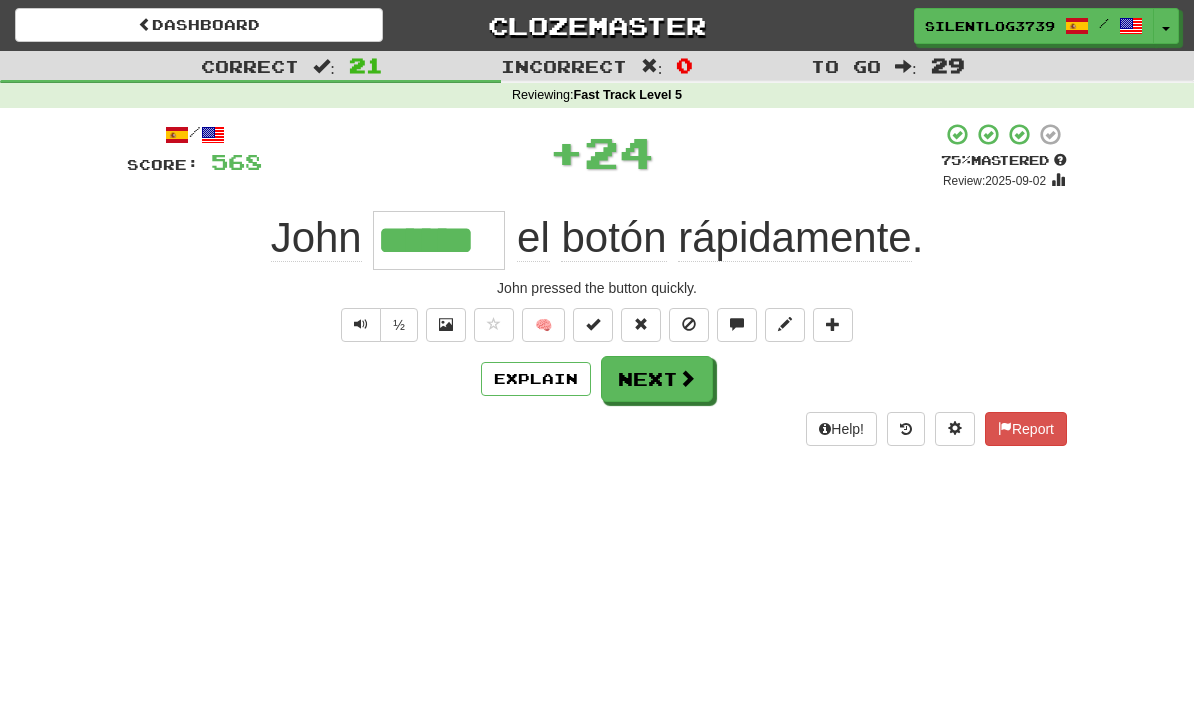 type on "******" 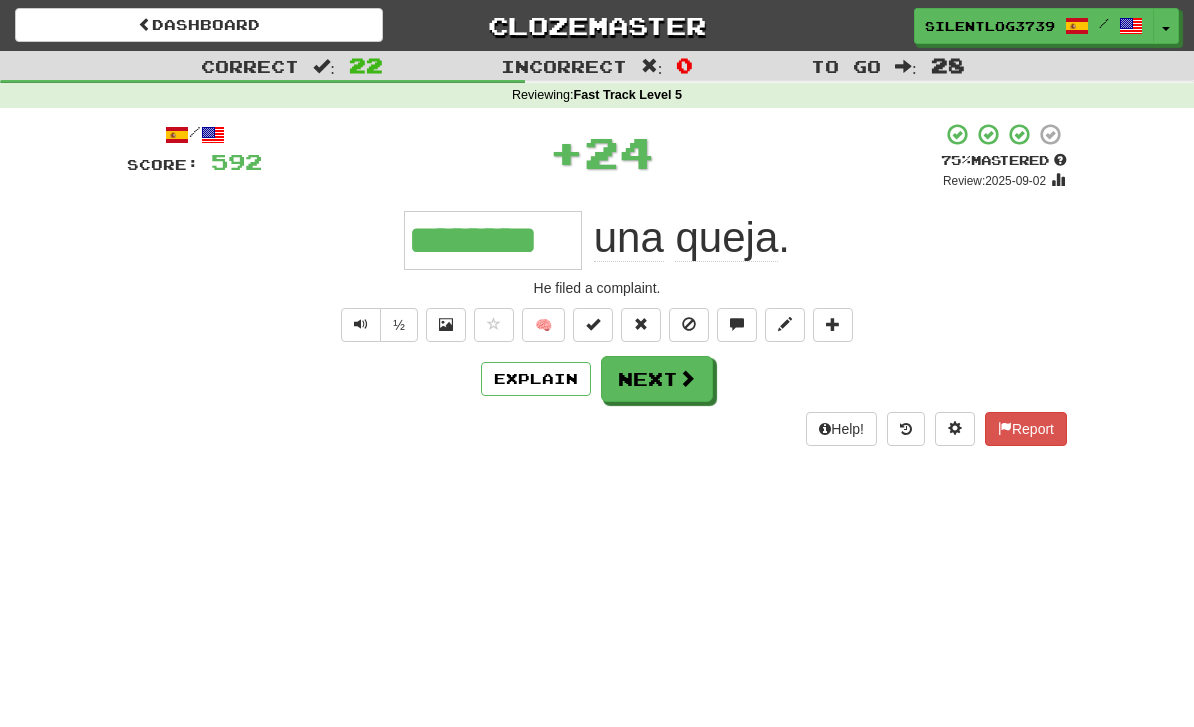 type on "********" 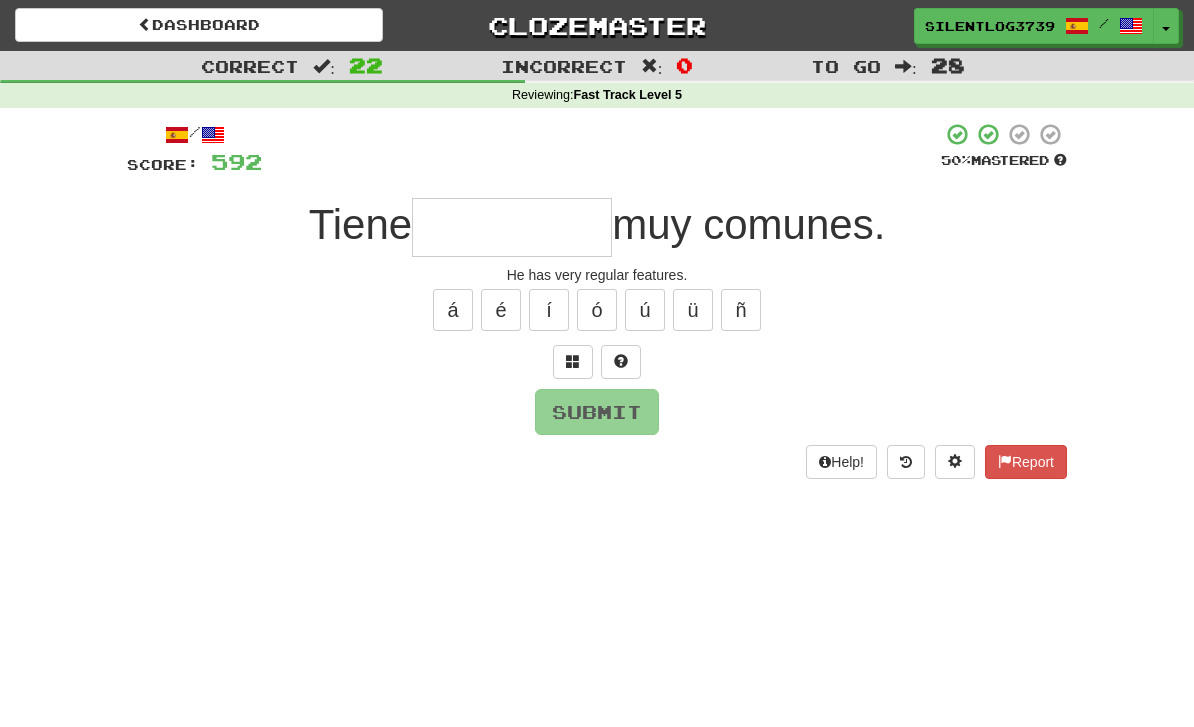 type on "*" 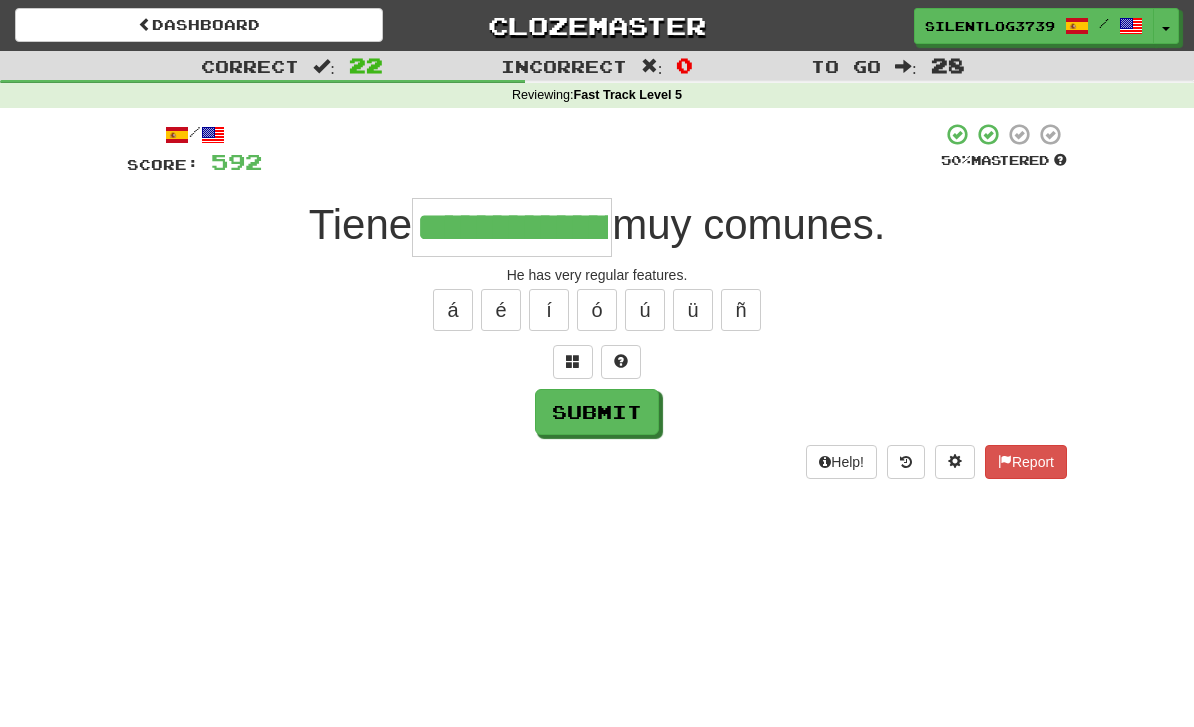 type on "**********" 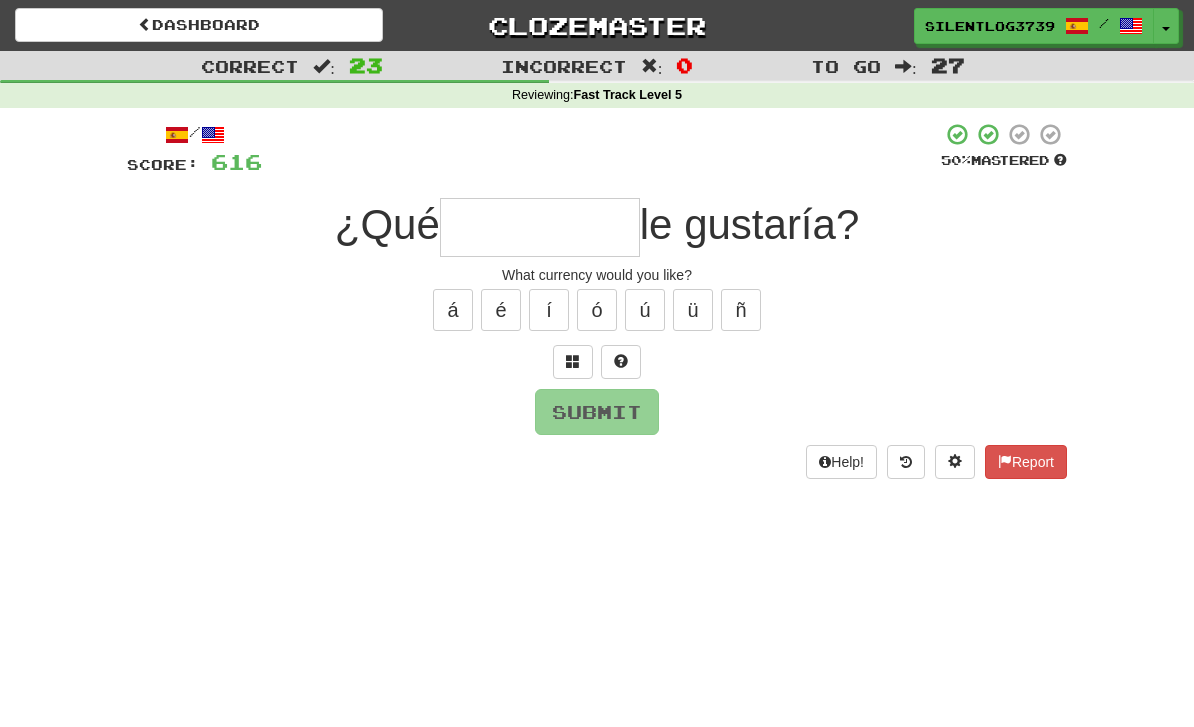 type on "*" 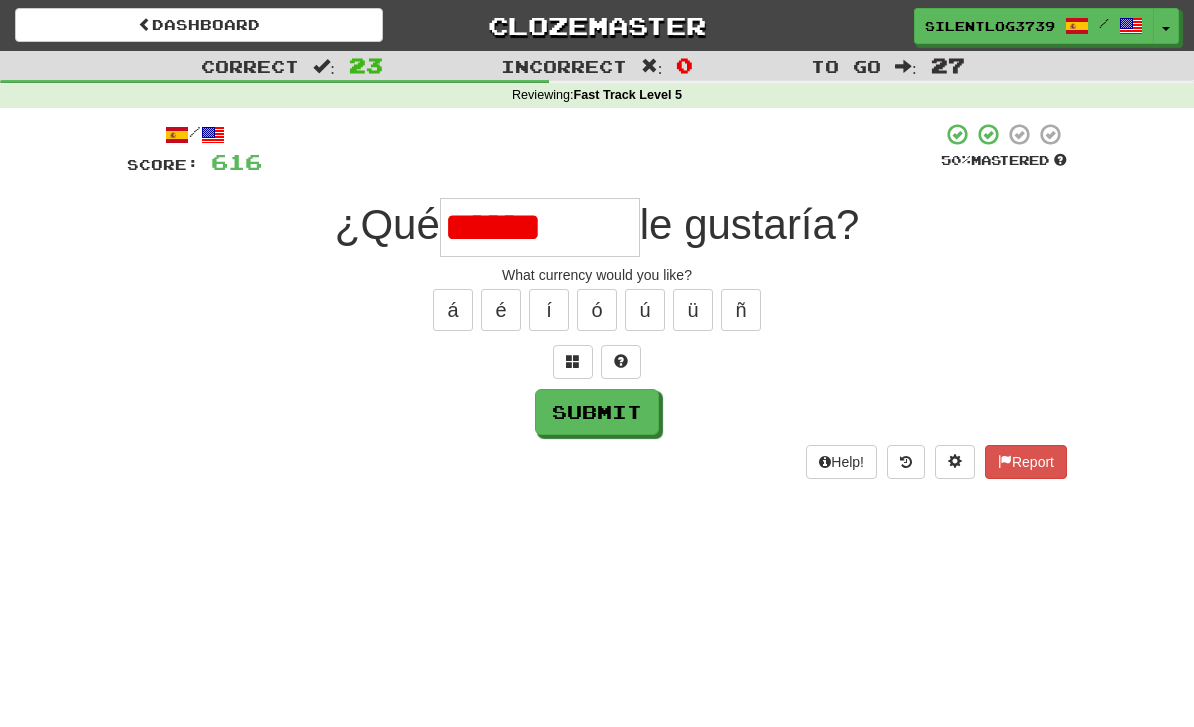 type on "******" 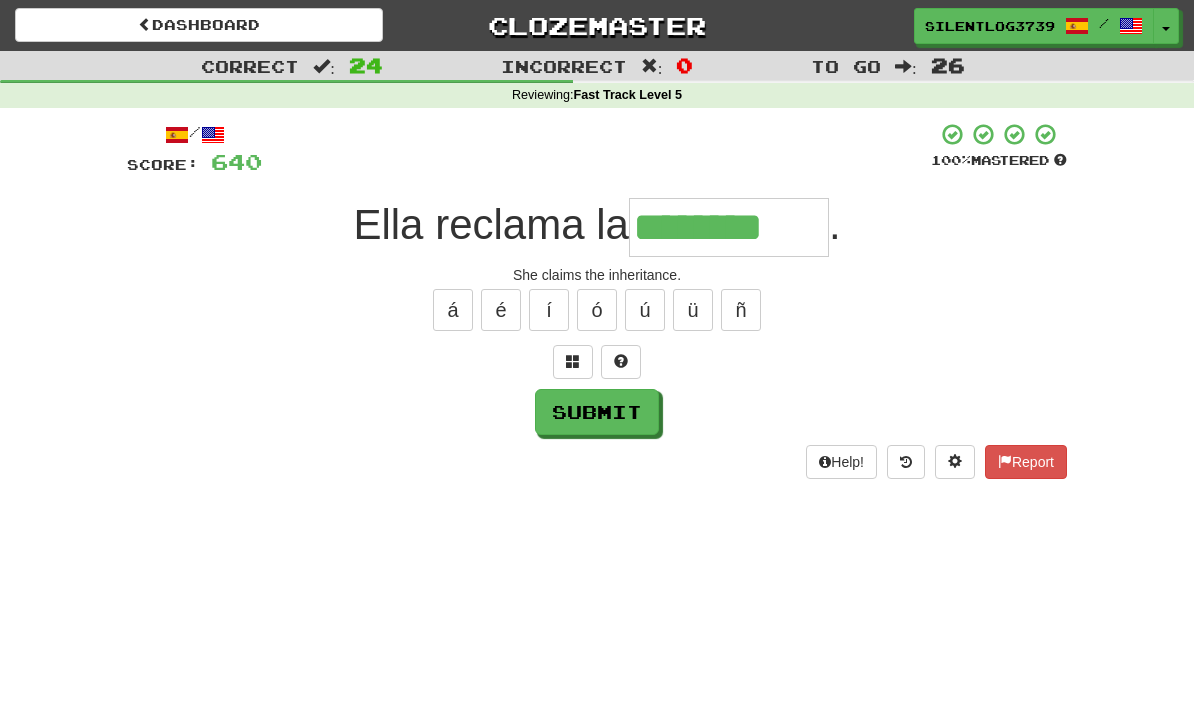 type on "********" 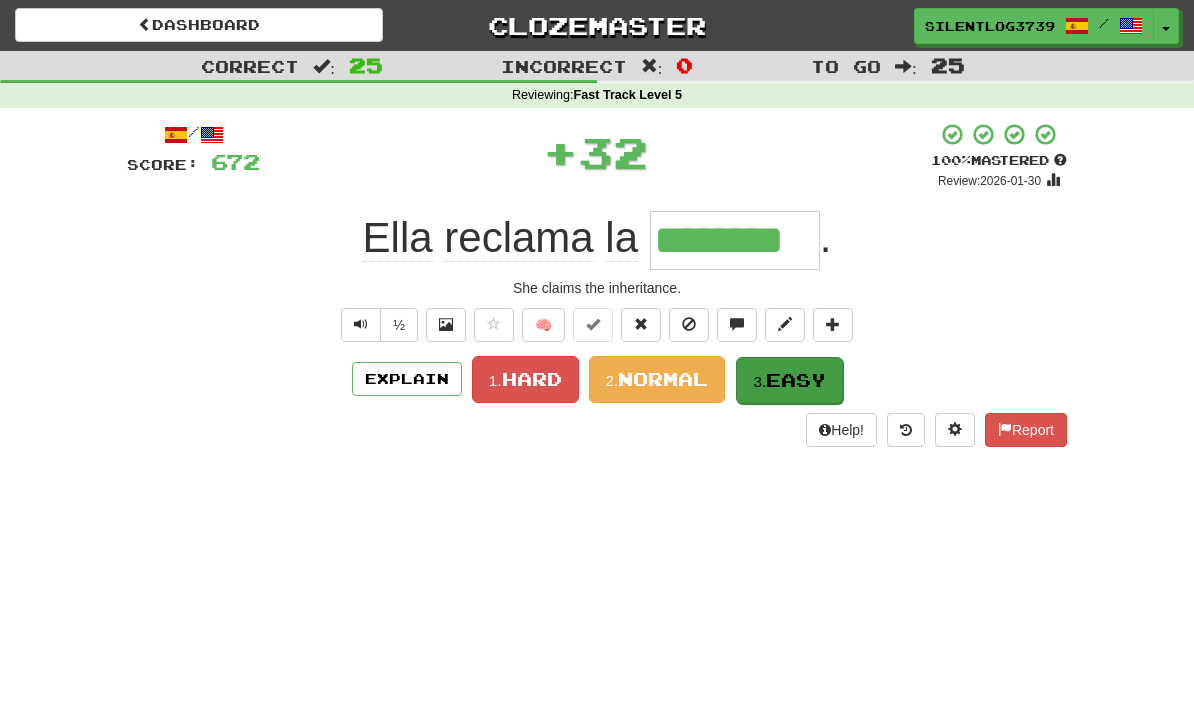 click on "Easy" at bounding box center (796, 380) 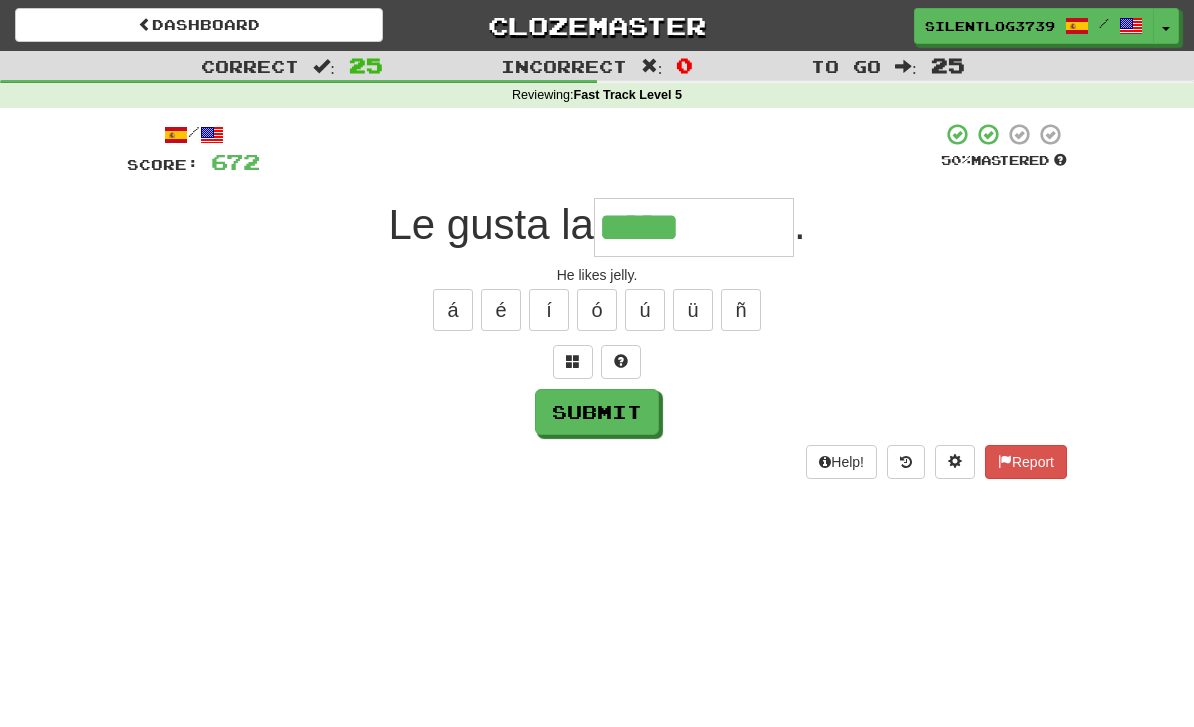 type on "*****" 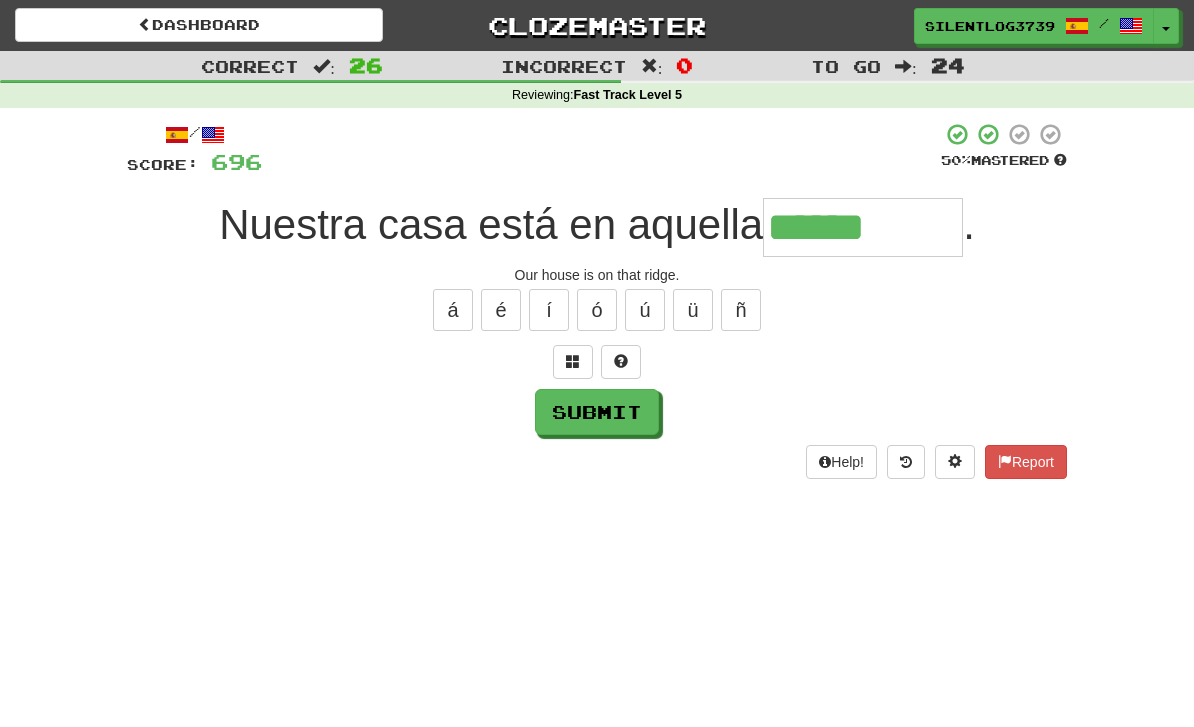type on "******" 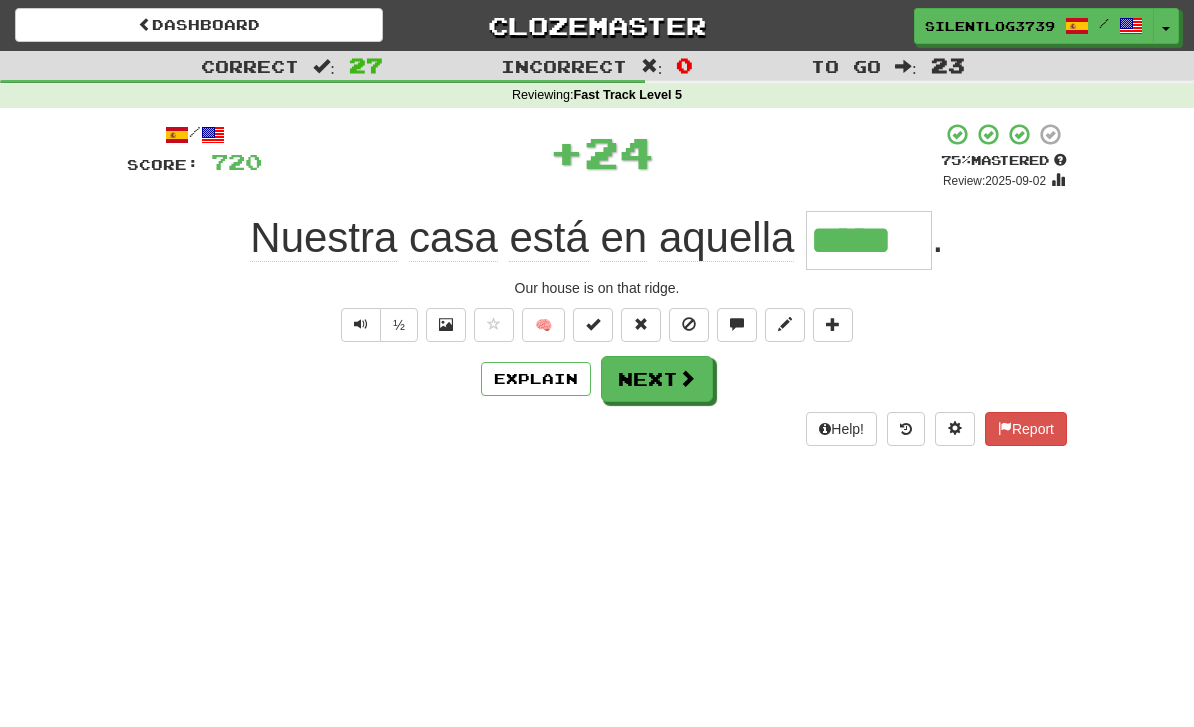 type on "******" 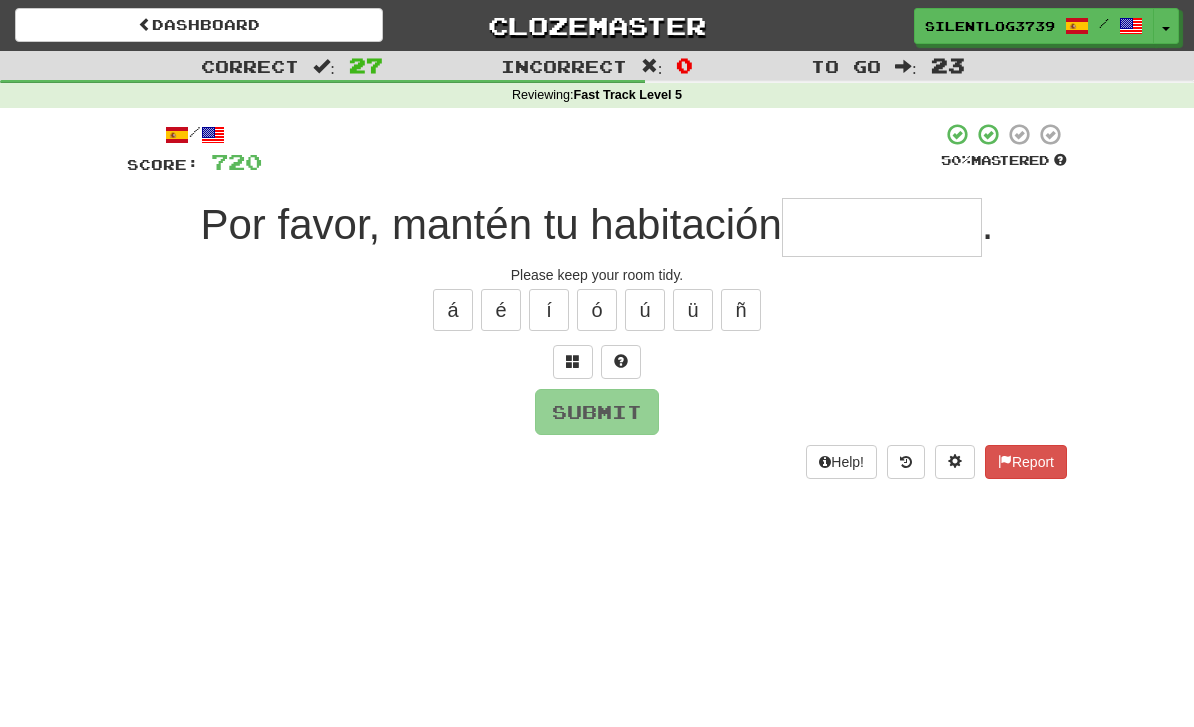 click at bounding box center (882, 227) 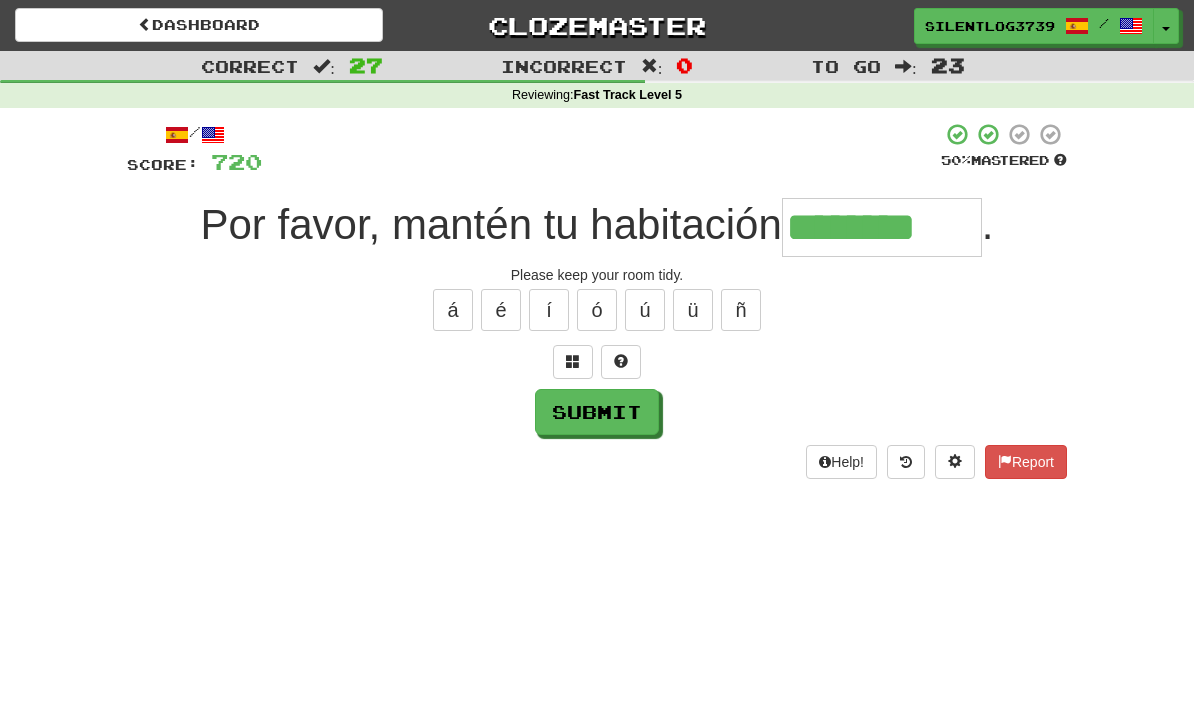 type on "********" 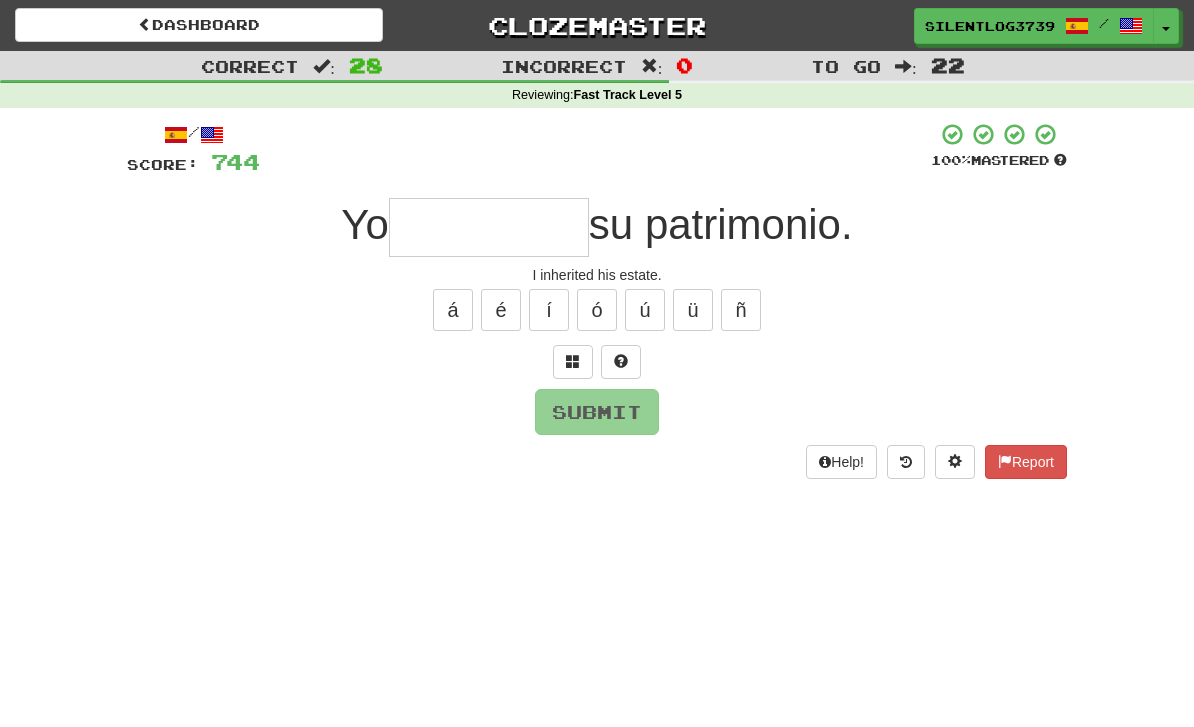 type on "*" 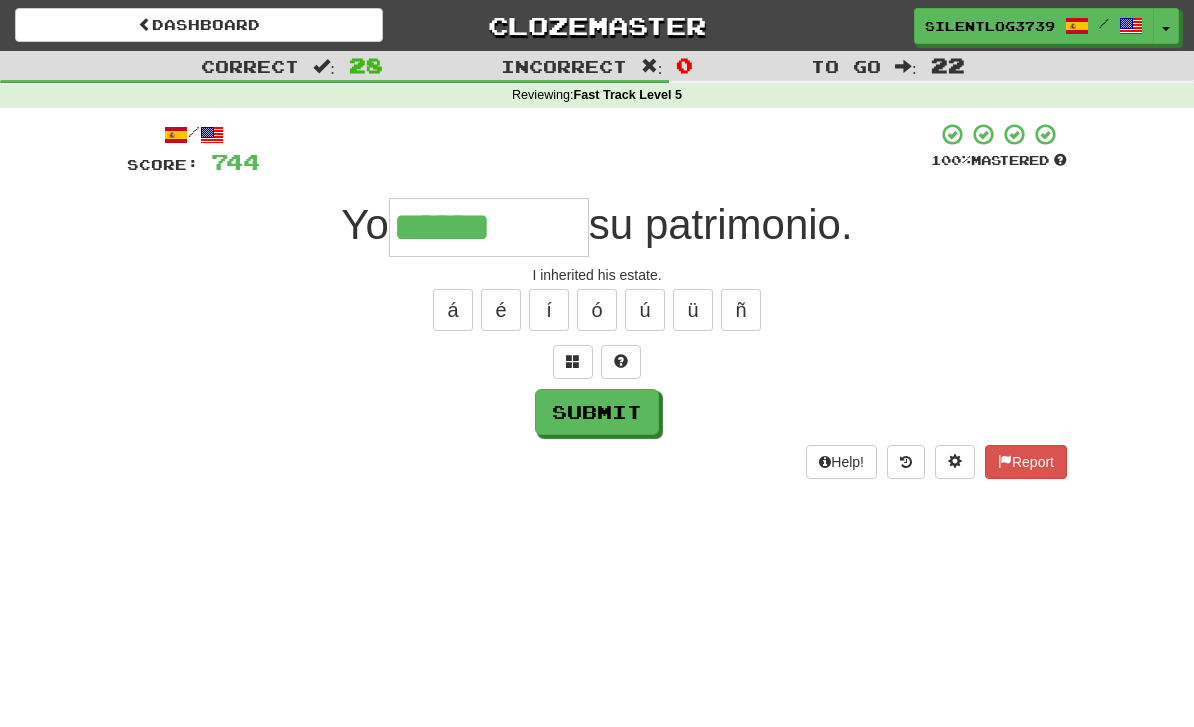 type on "******" 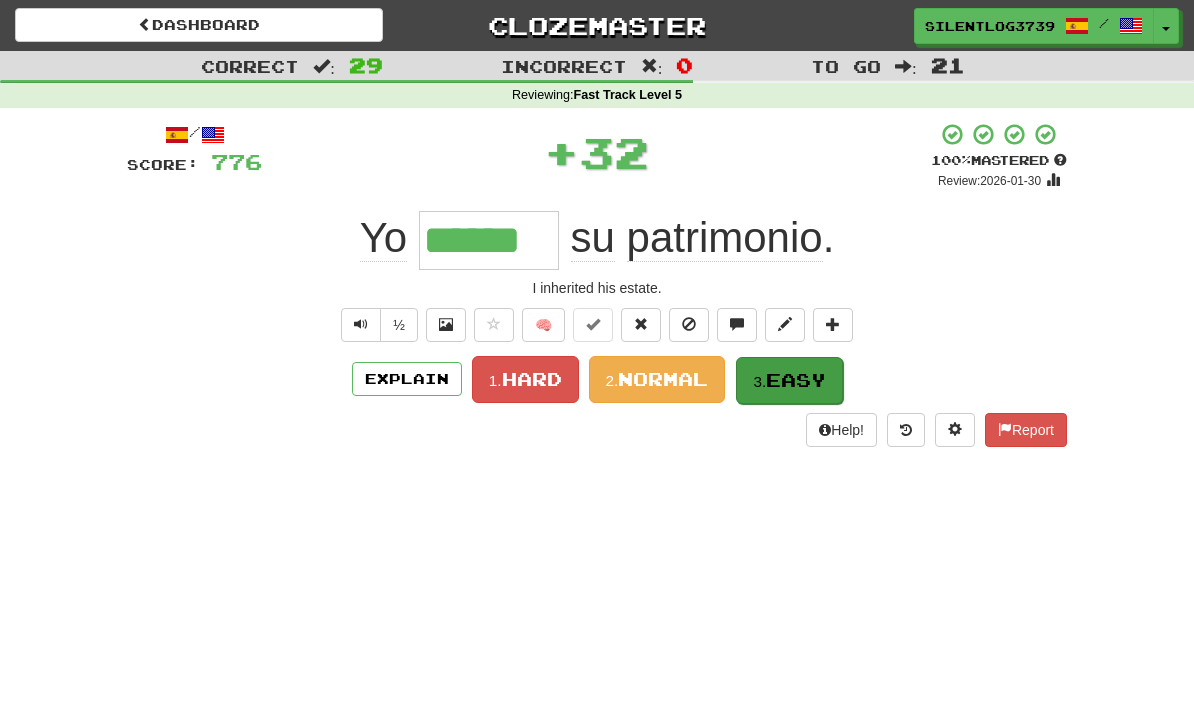 click on "Easy" at bounding box center [796, 380] 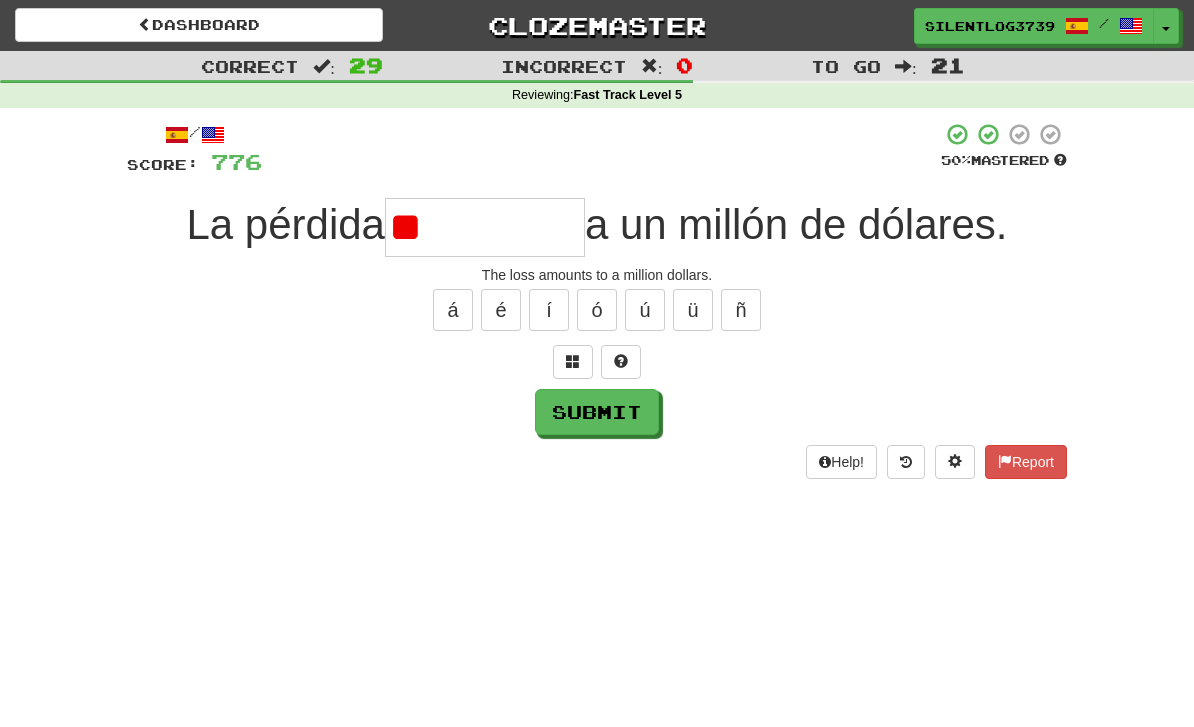 type on "*" 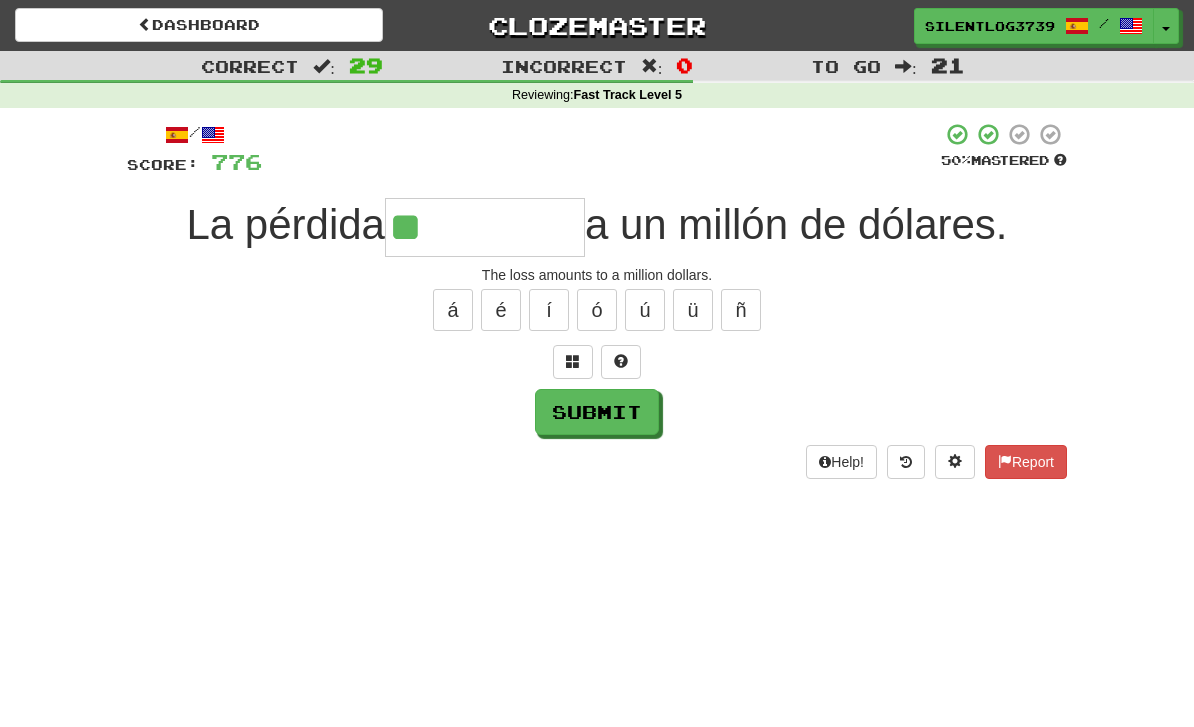 type on "********" 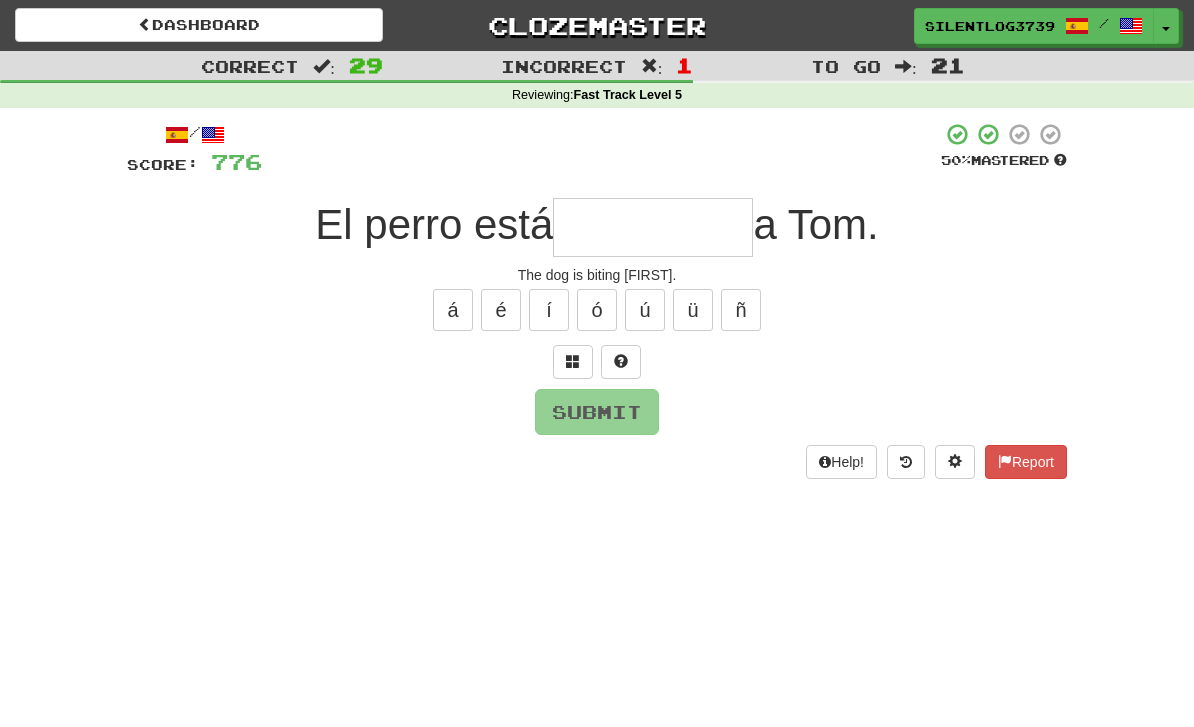 type on "*" 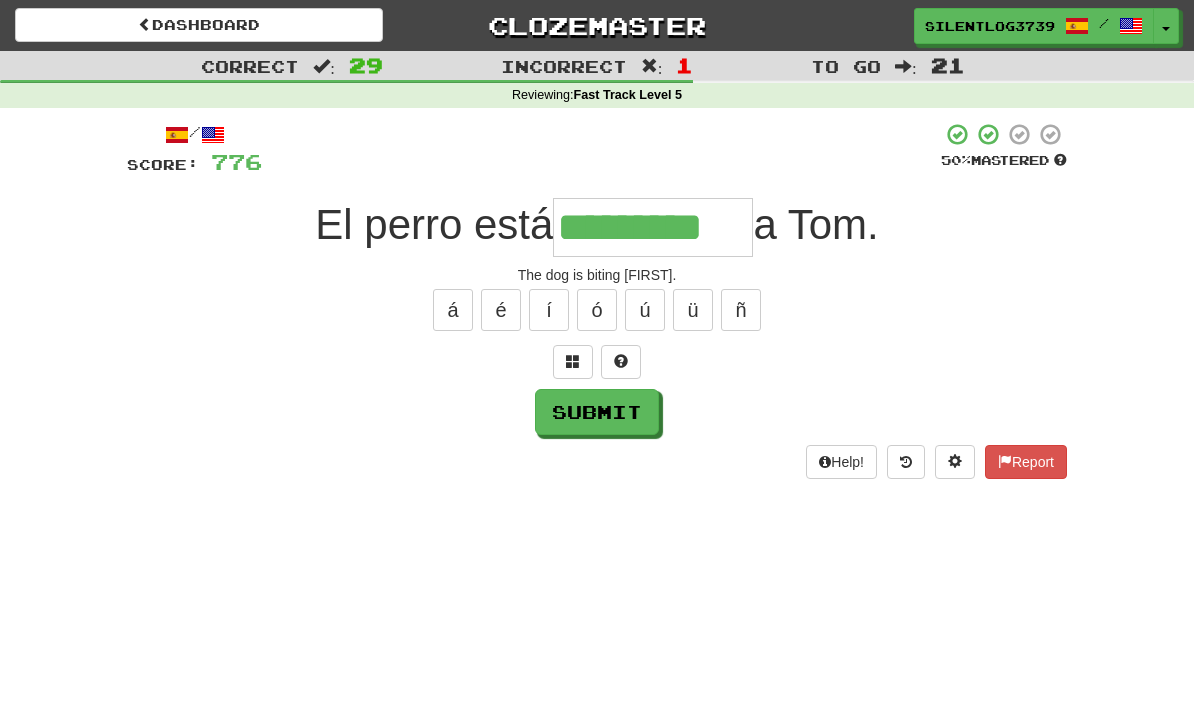 type on "*********" 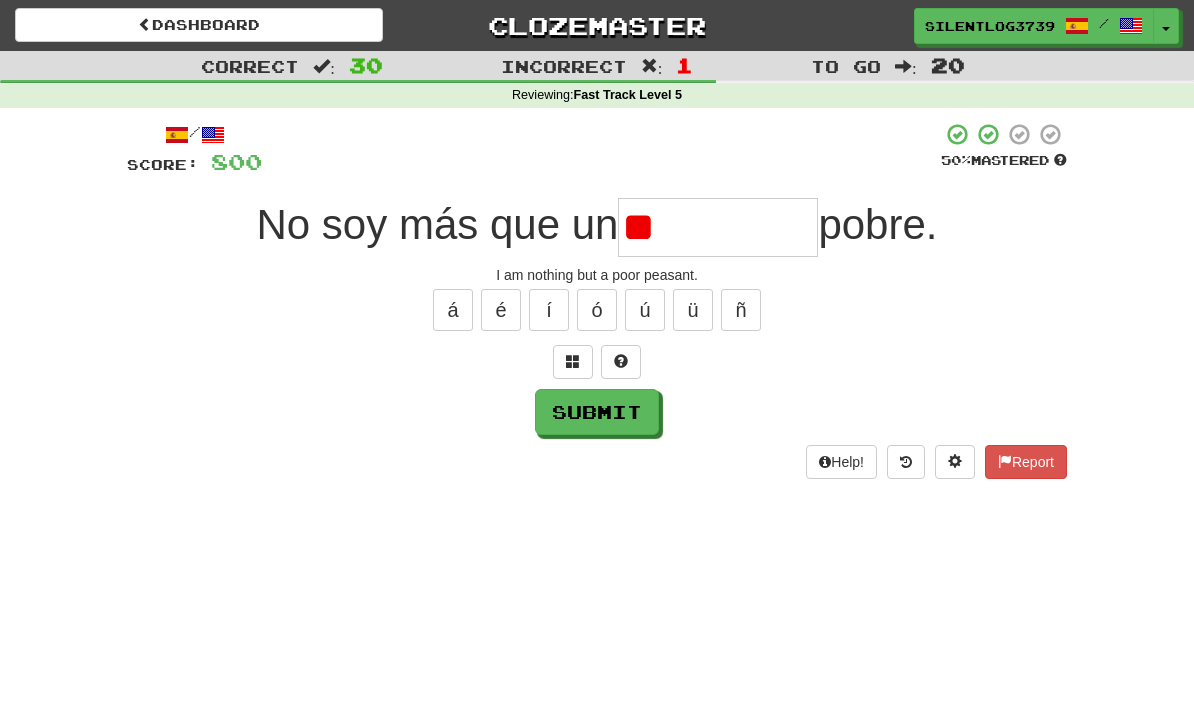 type on "*" 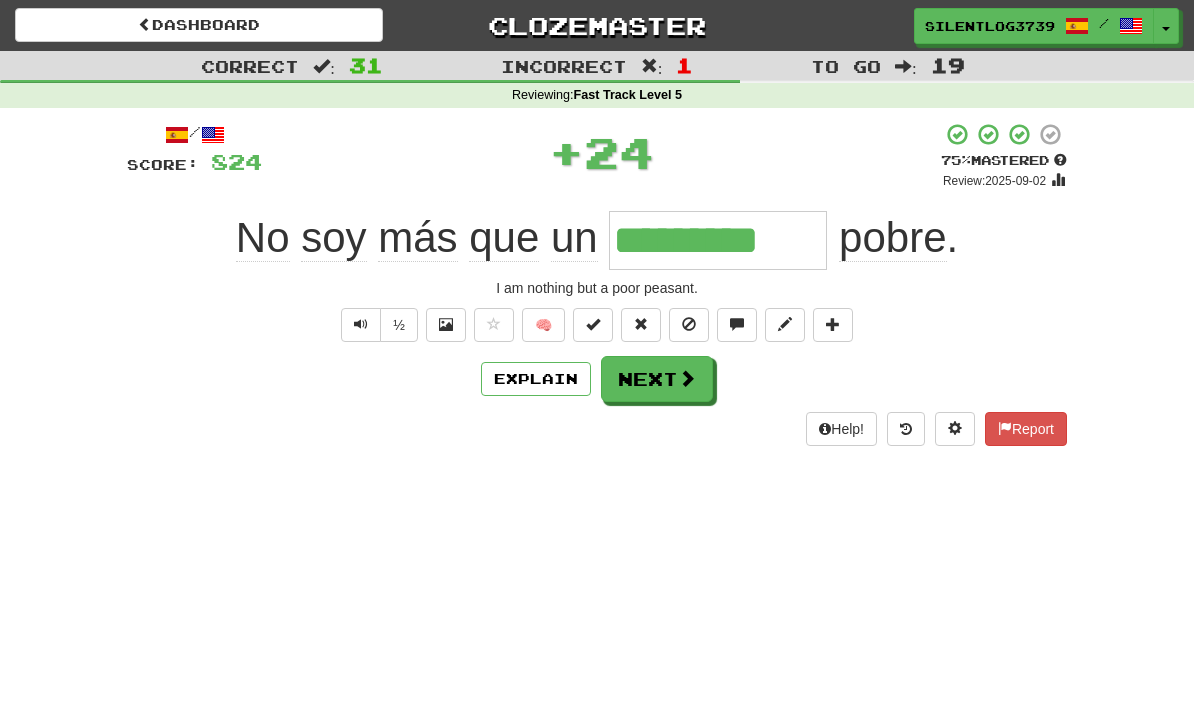 type on "*********" 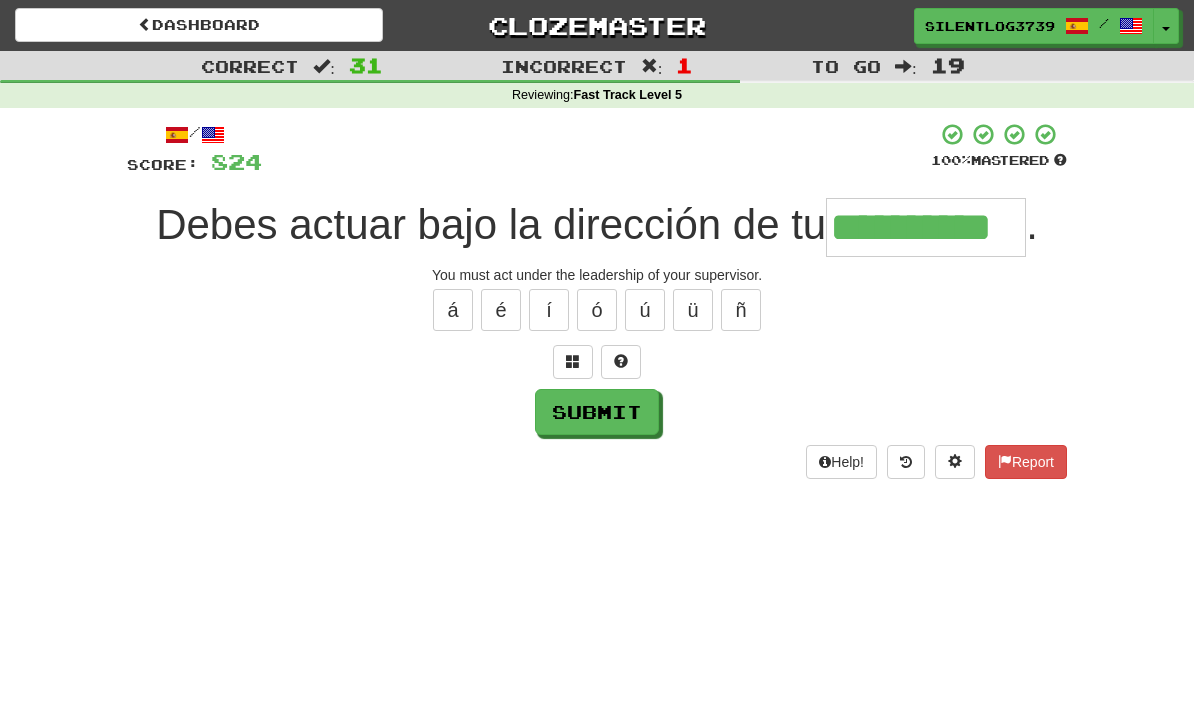type on "**********" 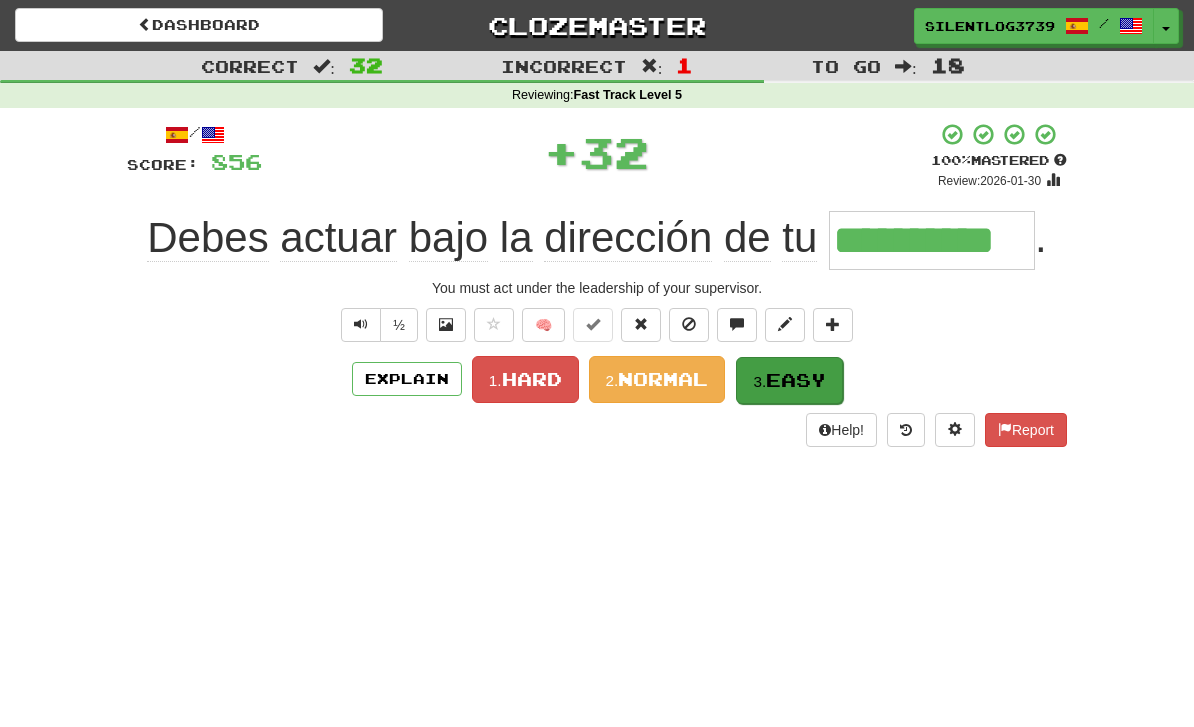 click on "Easy" at bounding box center (796, 380) 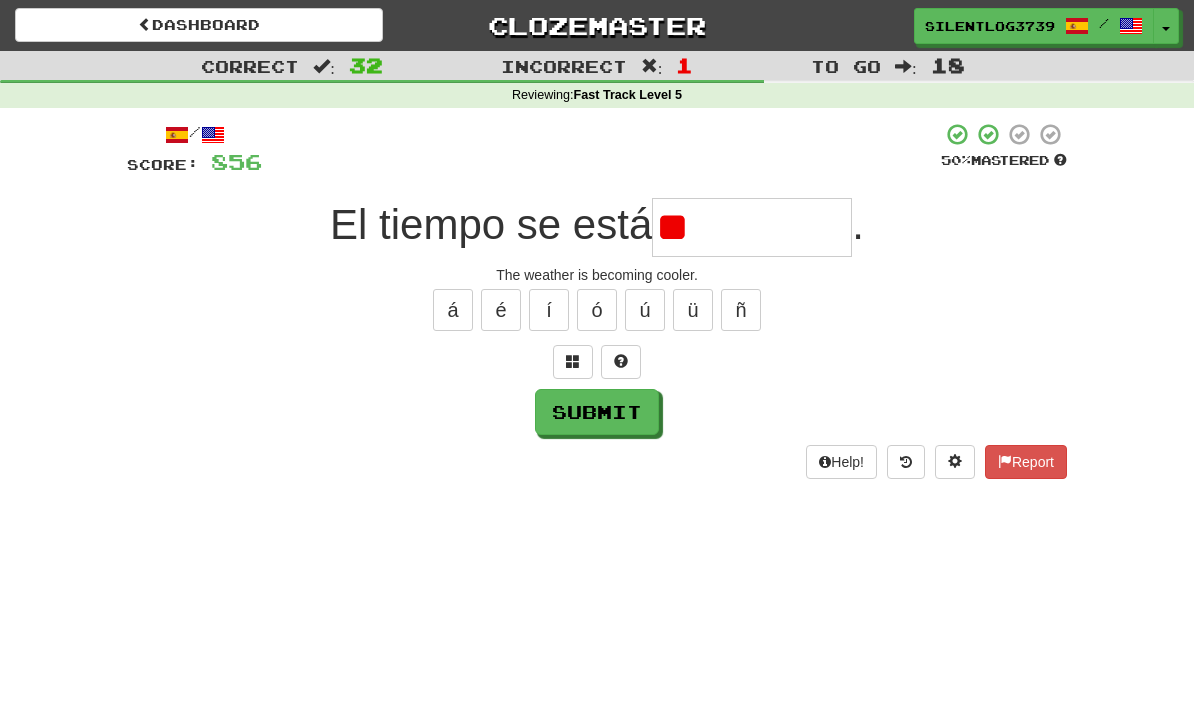 type on "*" 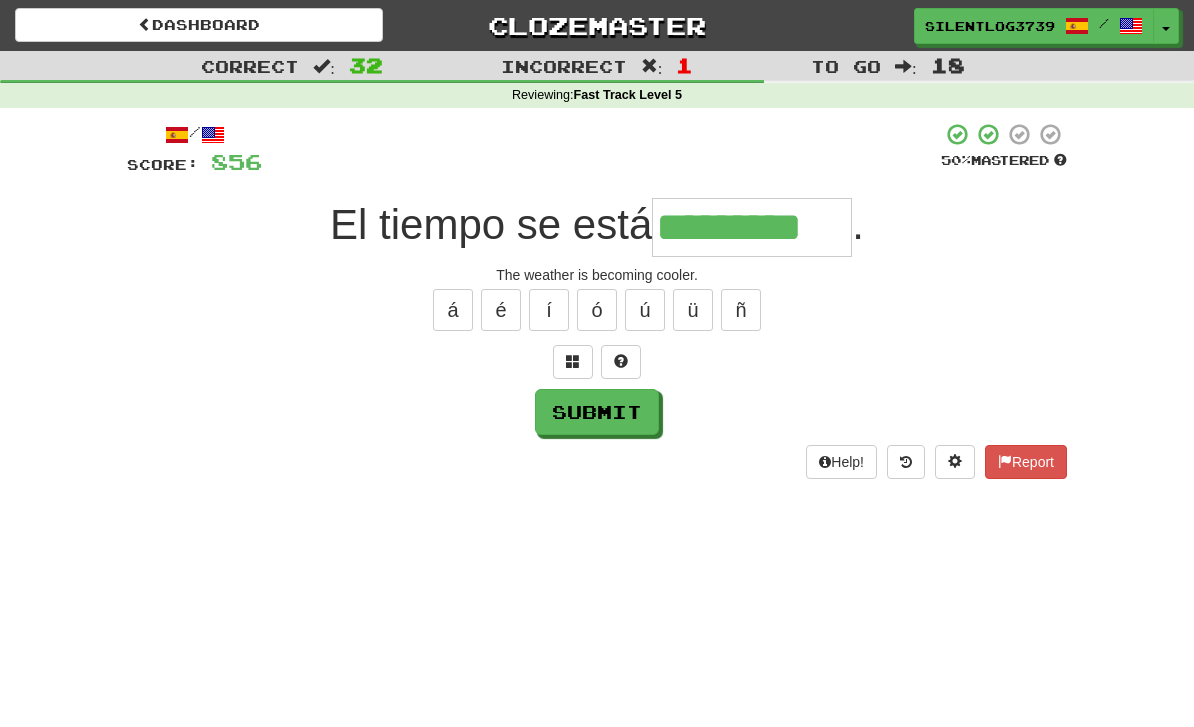 type on "*********" 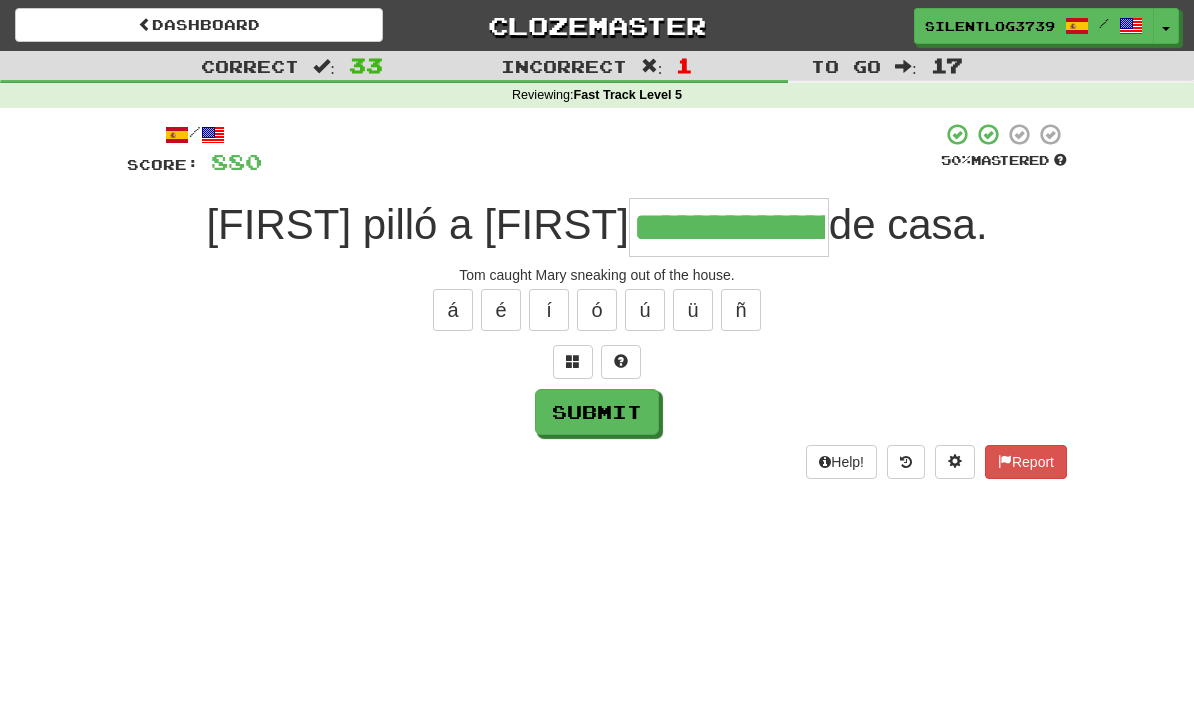 type on "**********" 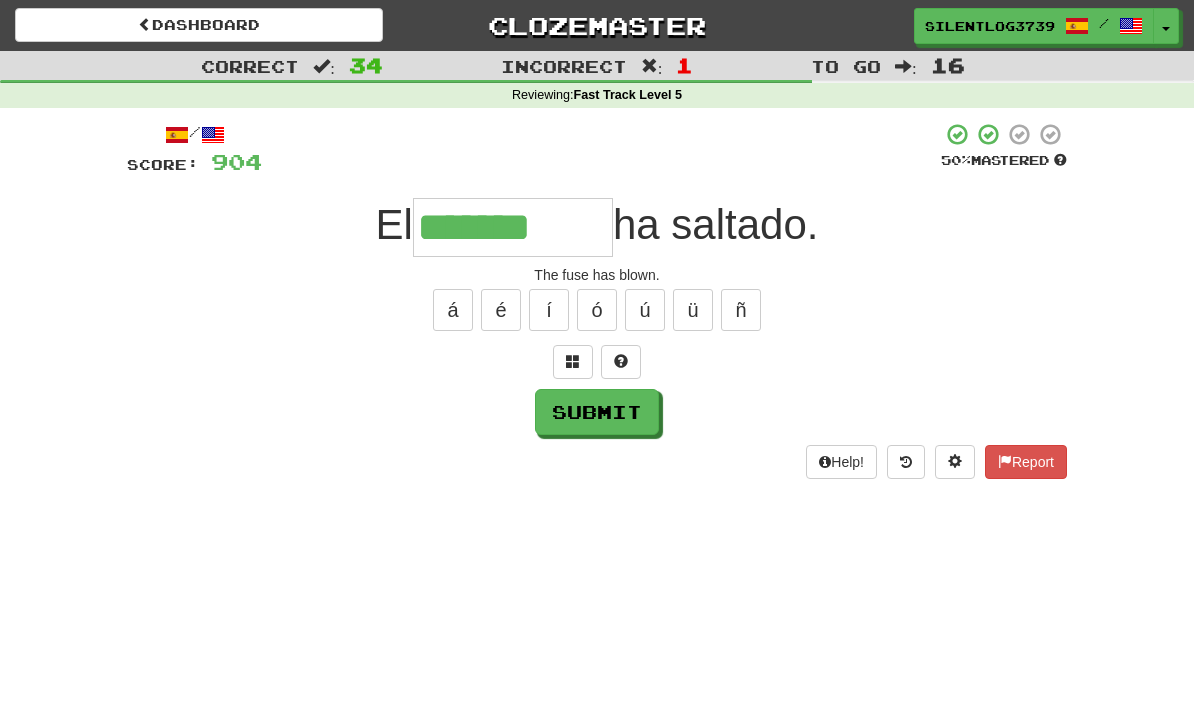 type on "*******" 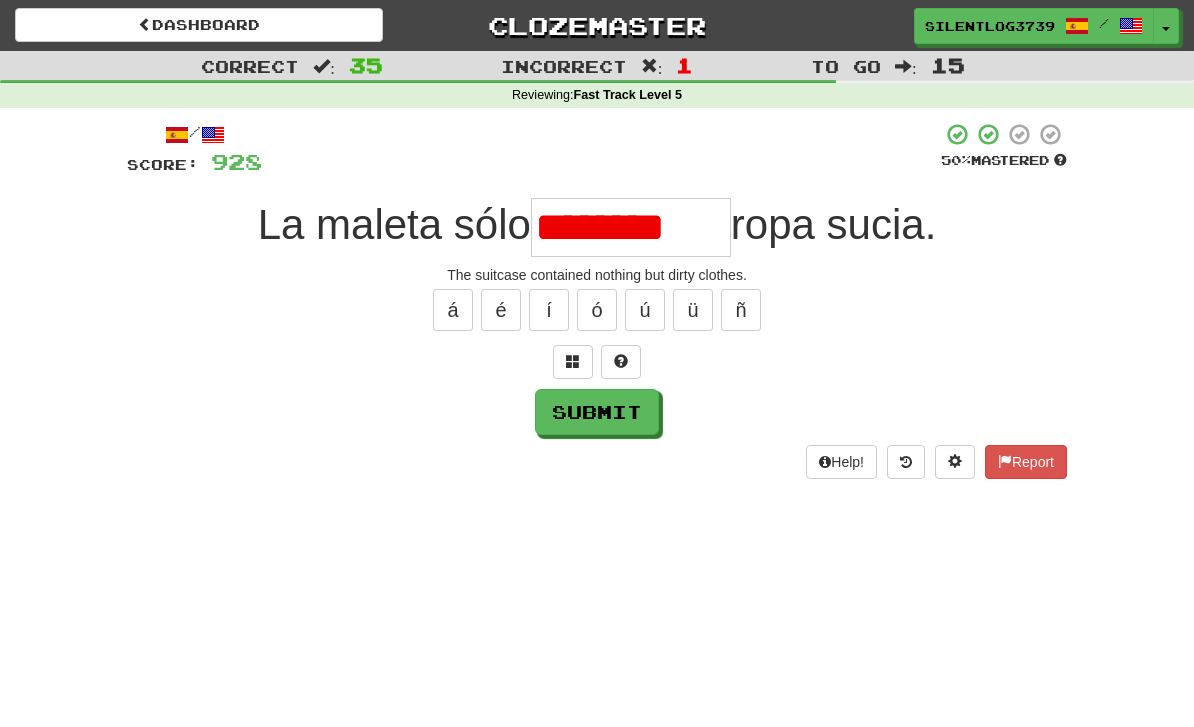 type on "********" 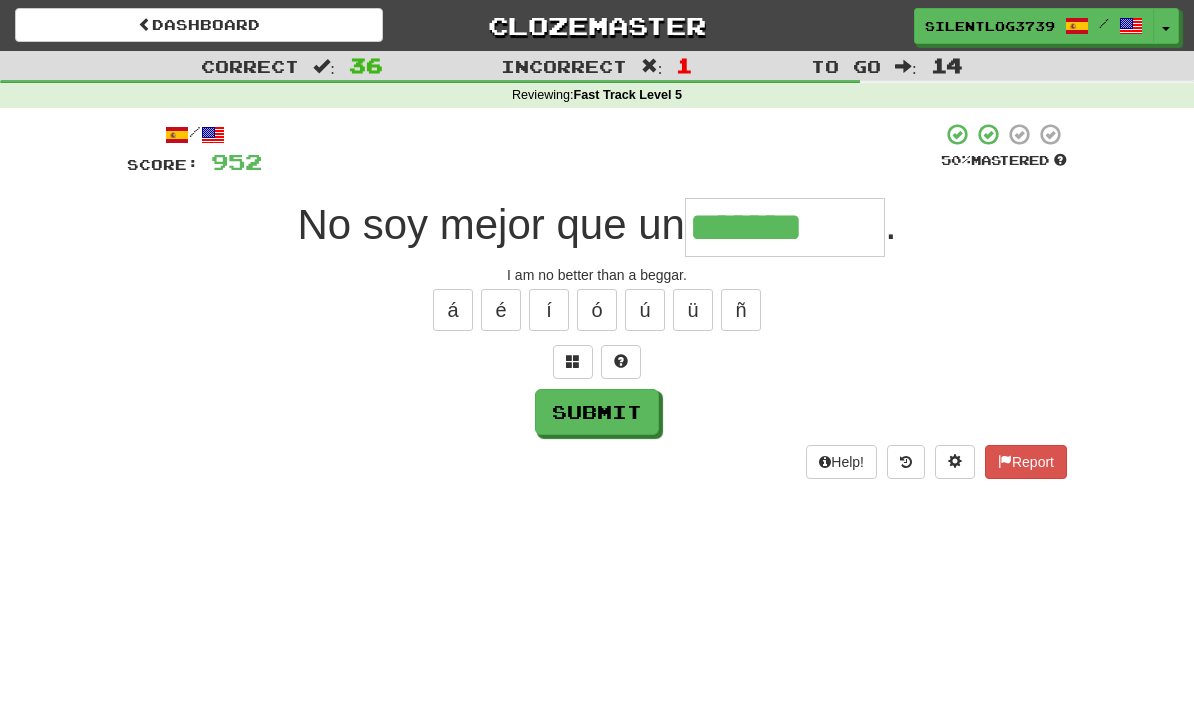 type on "*******" 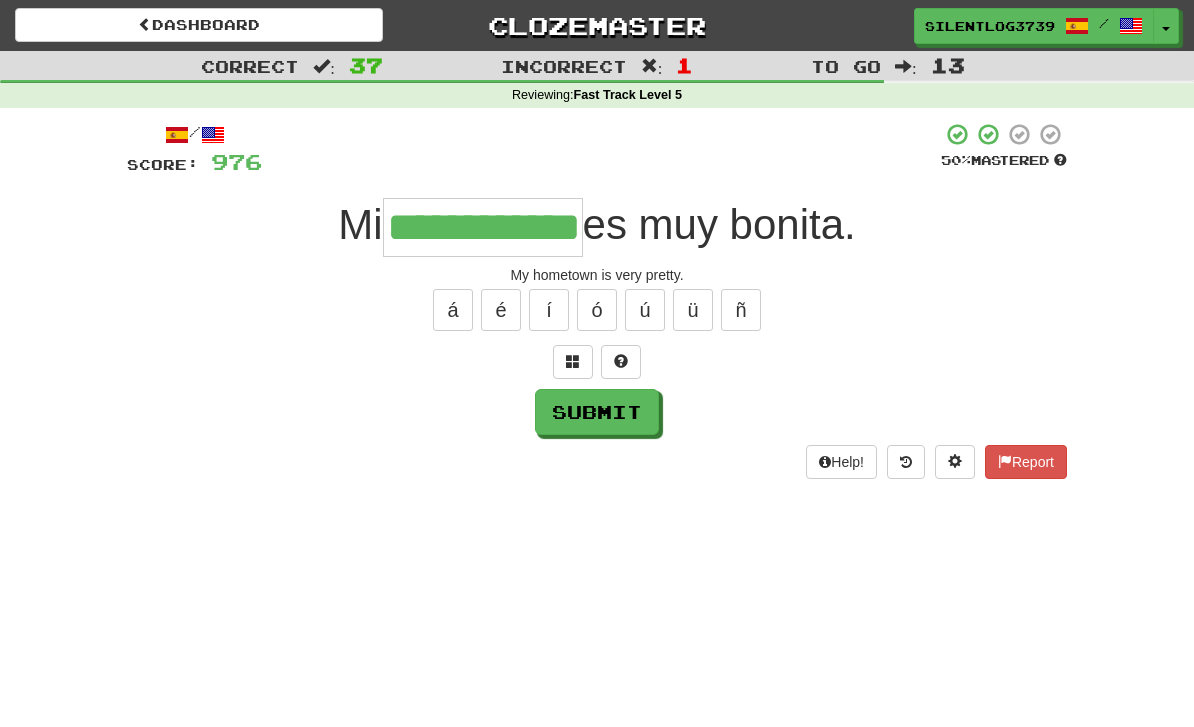 type on "**********" 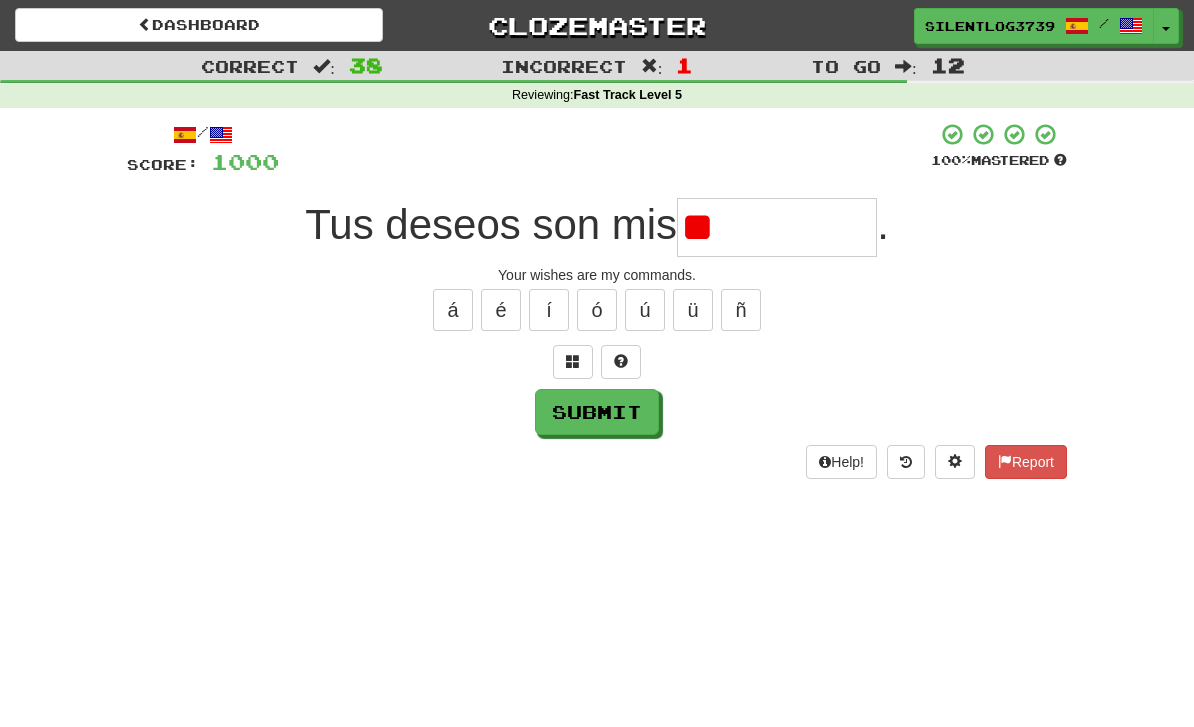 type on "*" 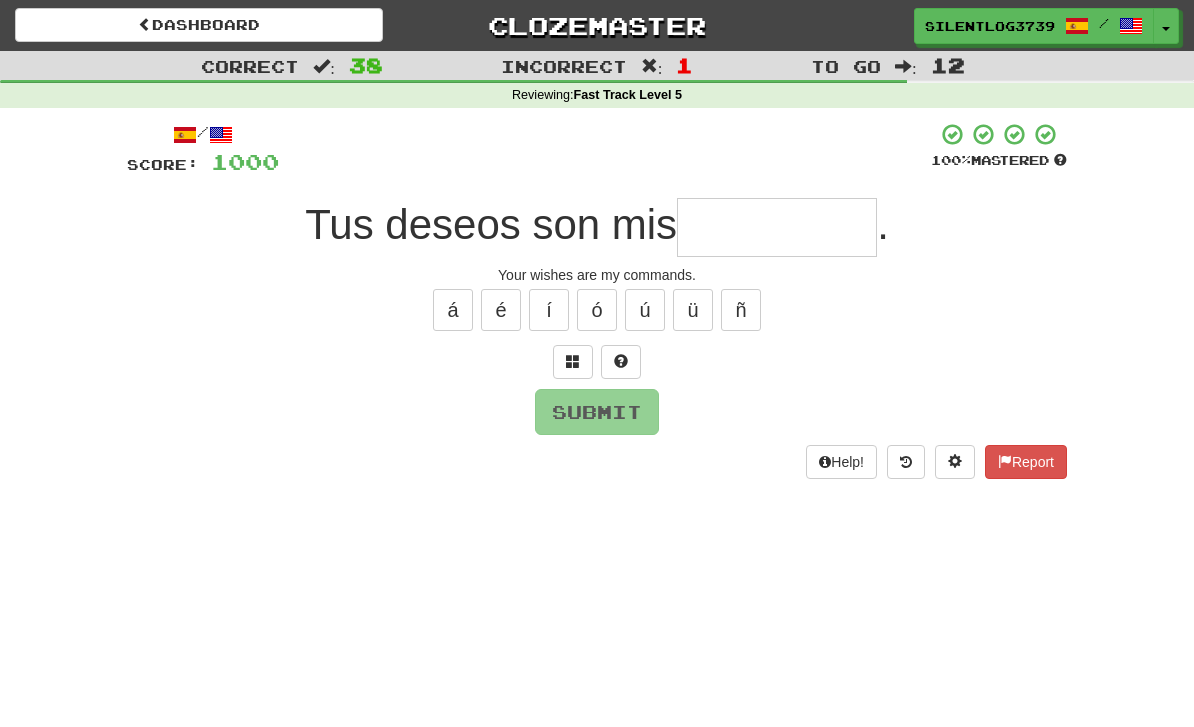 type on "*" 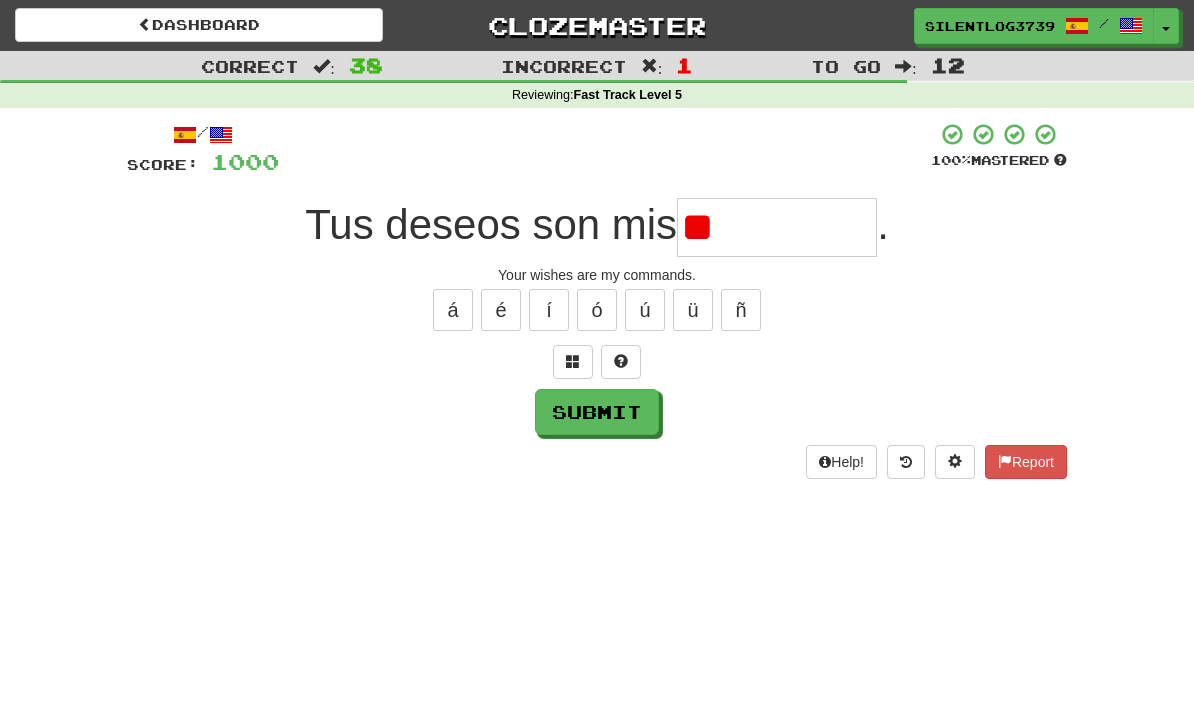 type on "*" 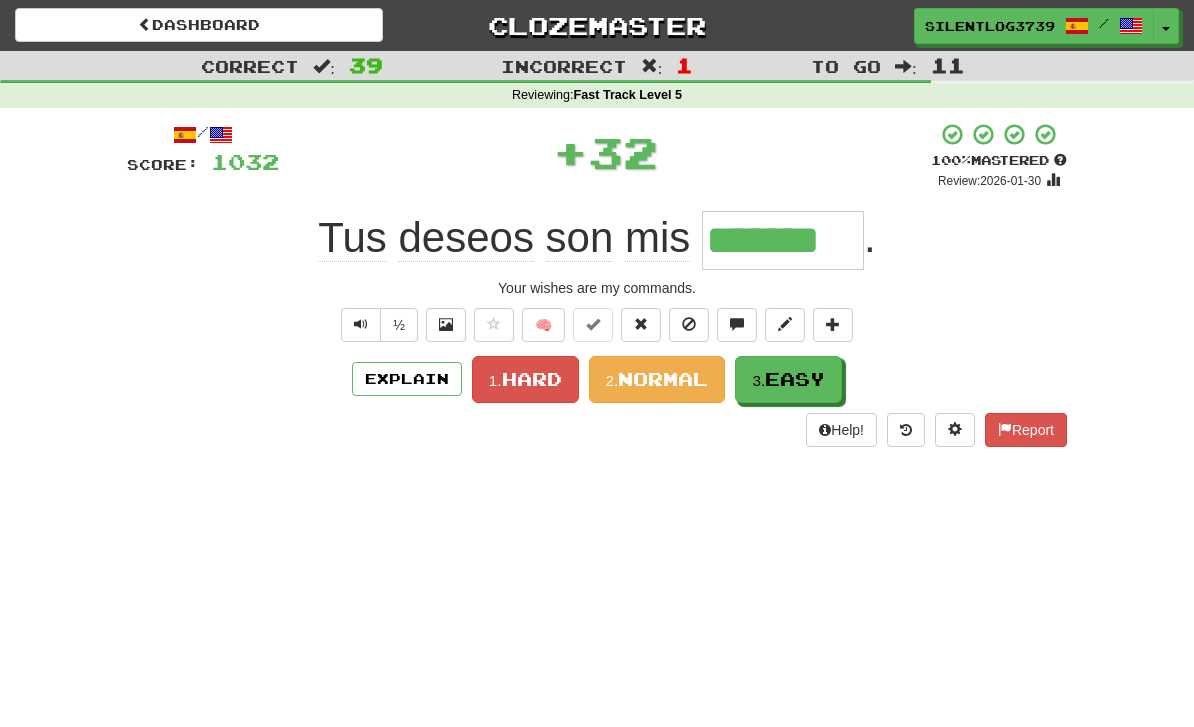 type on "*******" 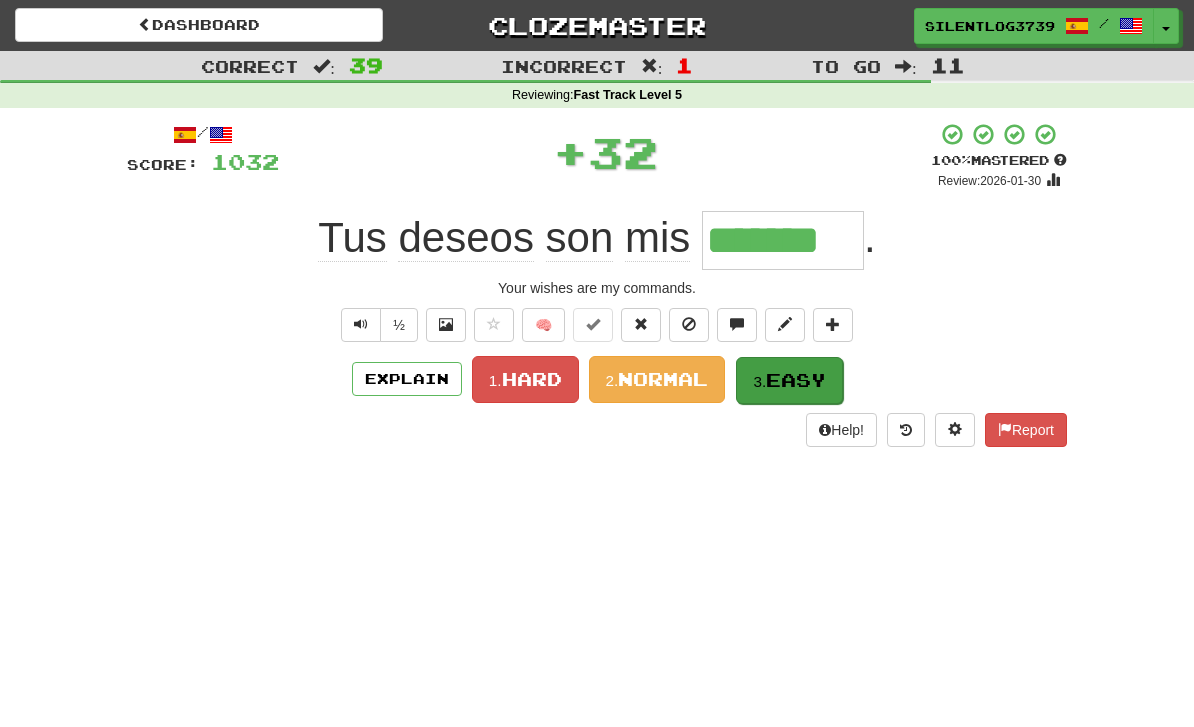 click on "3.  Easy" at bounding box center [789, 380] 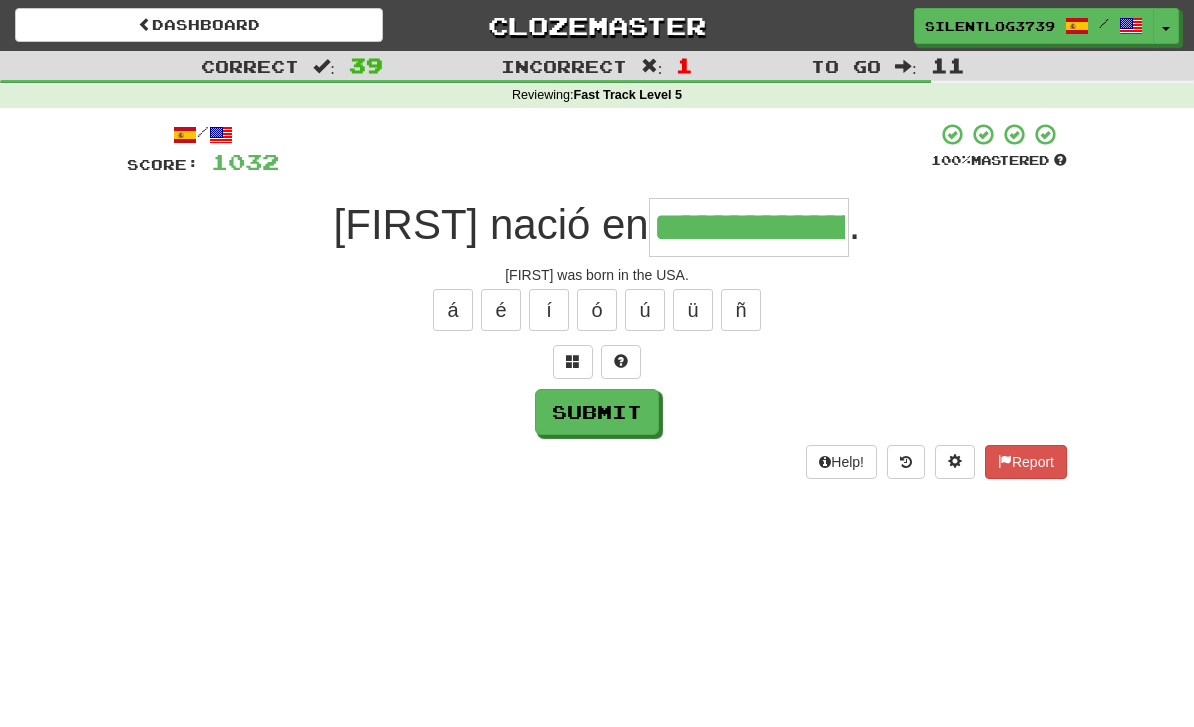 type on "**********" 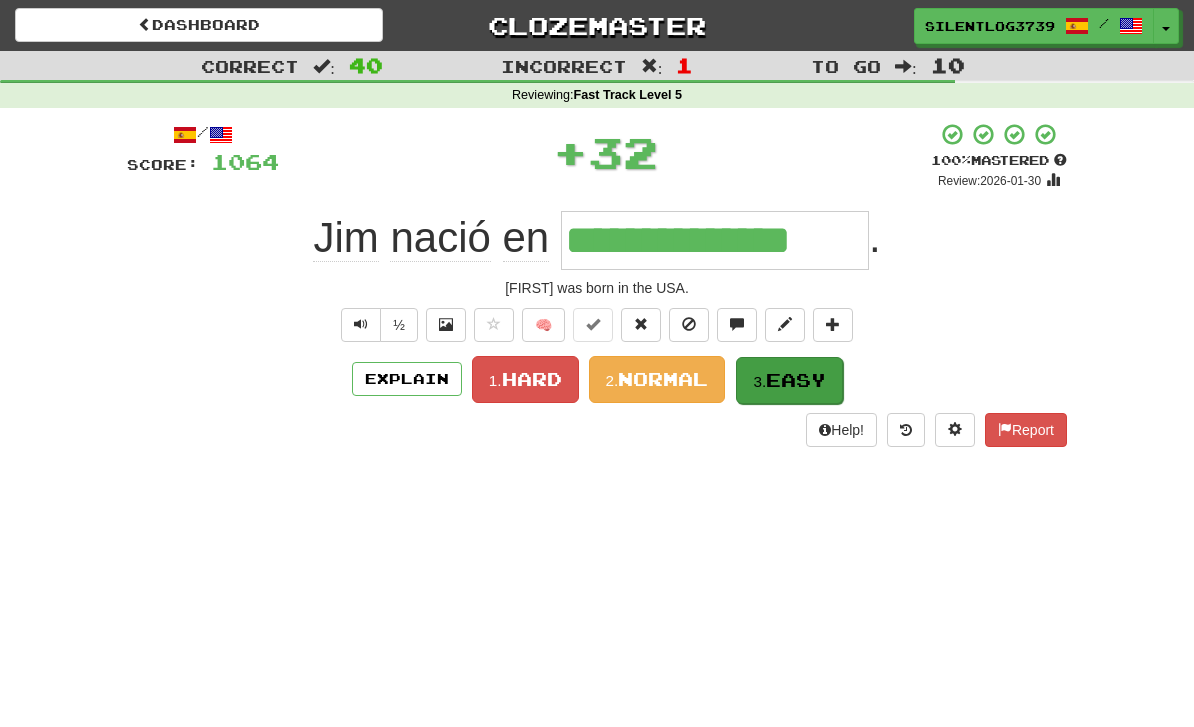 click on "Easy" at bounding box center (796, 380) 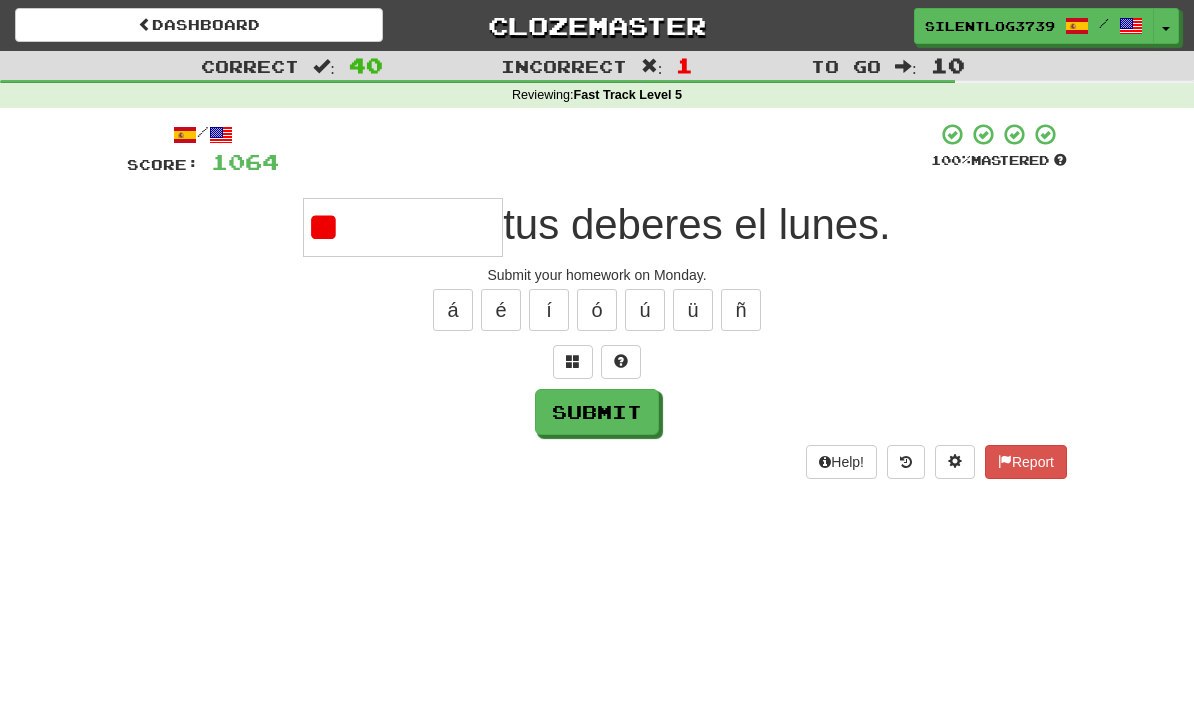 type on "*" 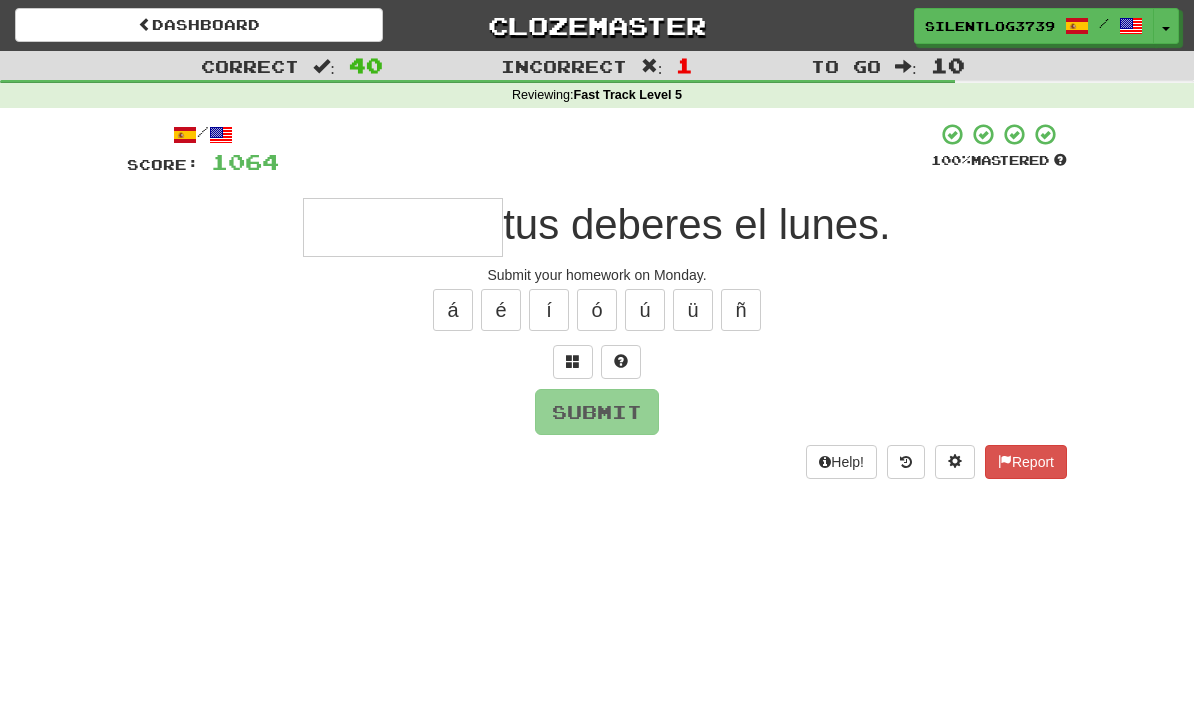 type on "*" 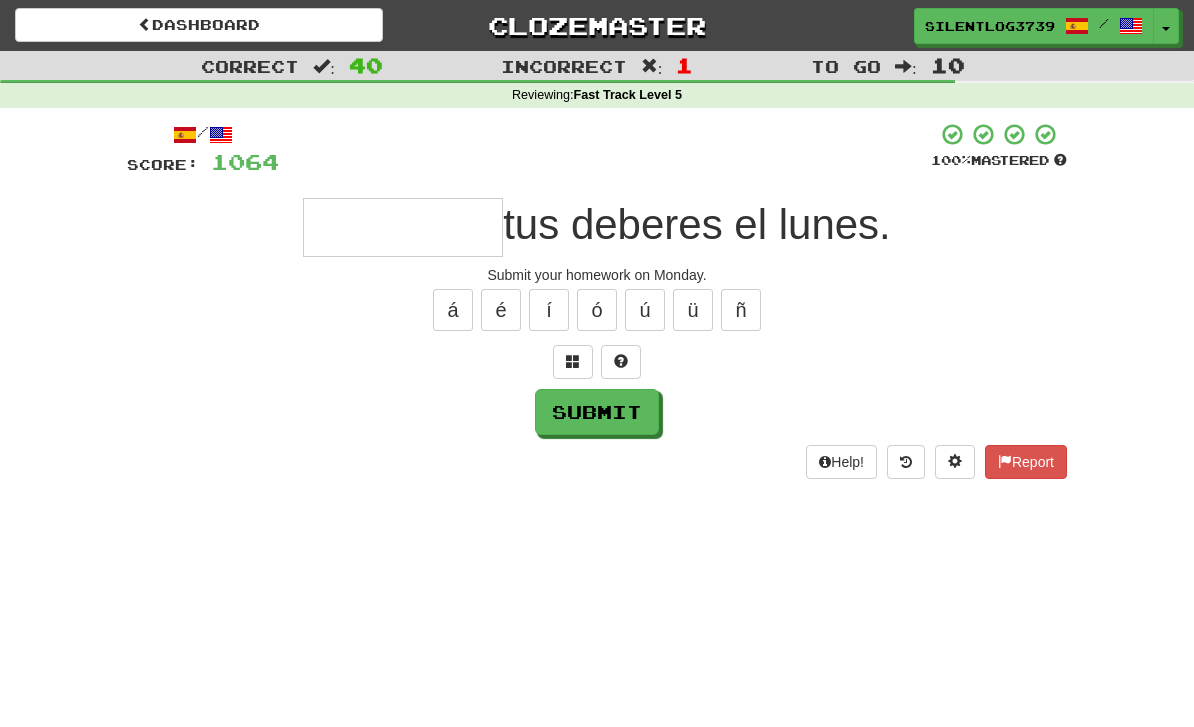 type on "*" 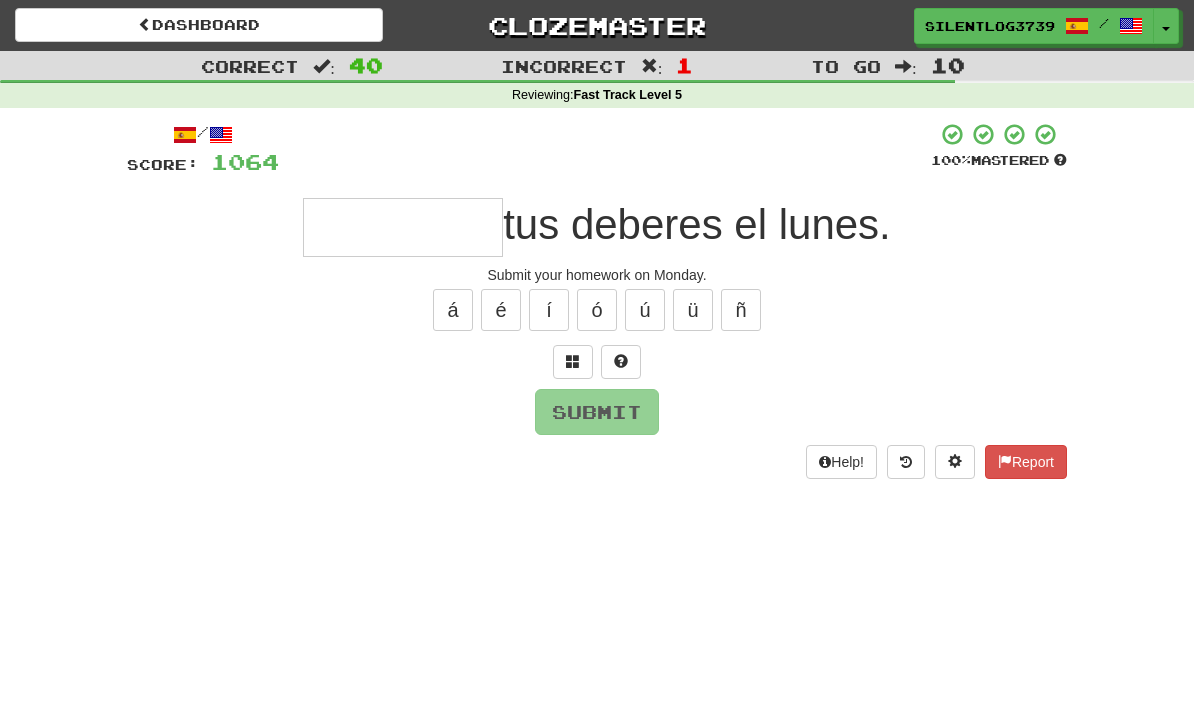 type on "*******" 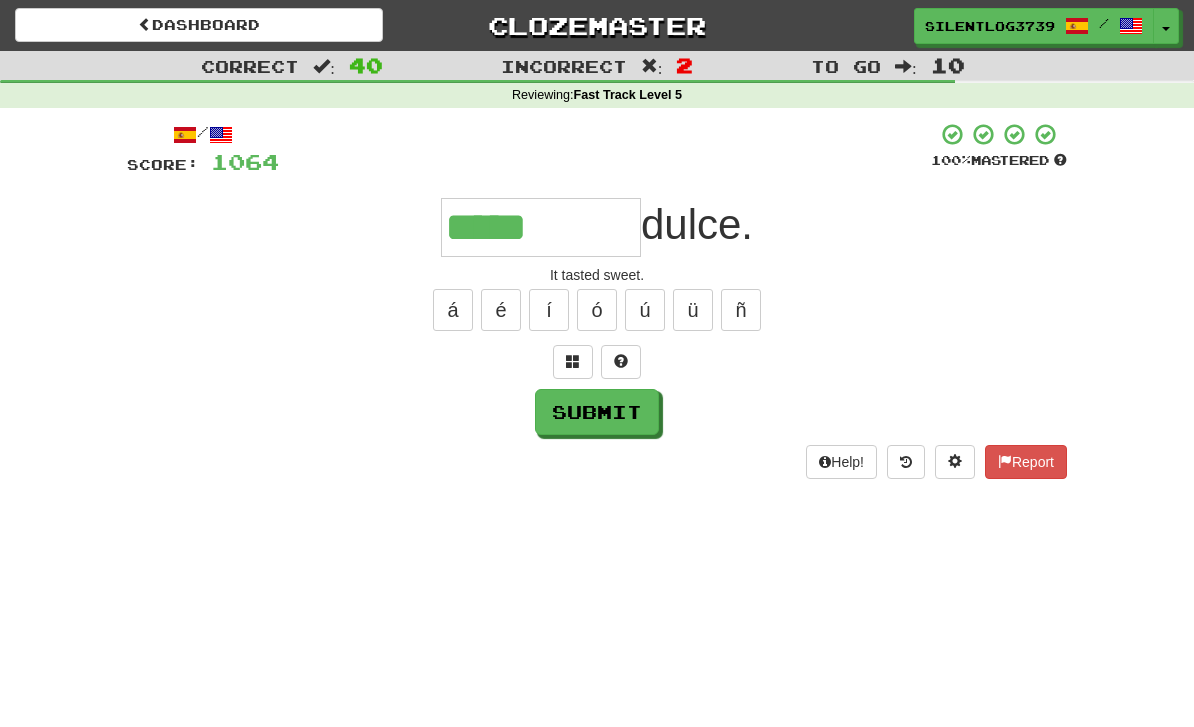 type on "*****" 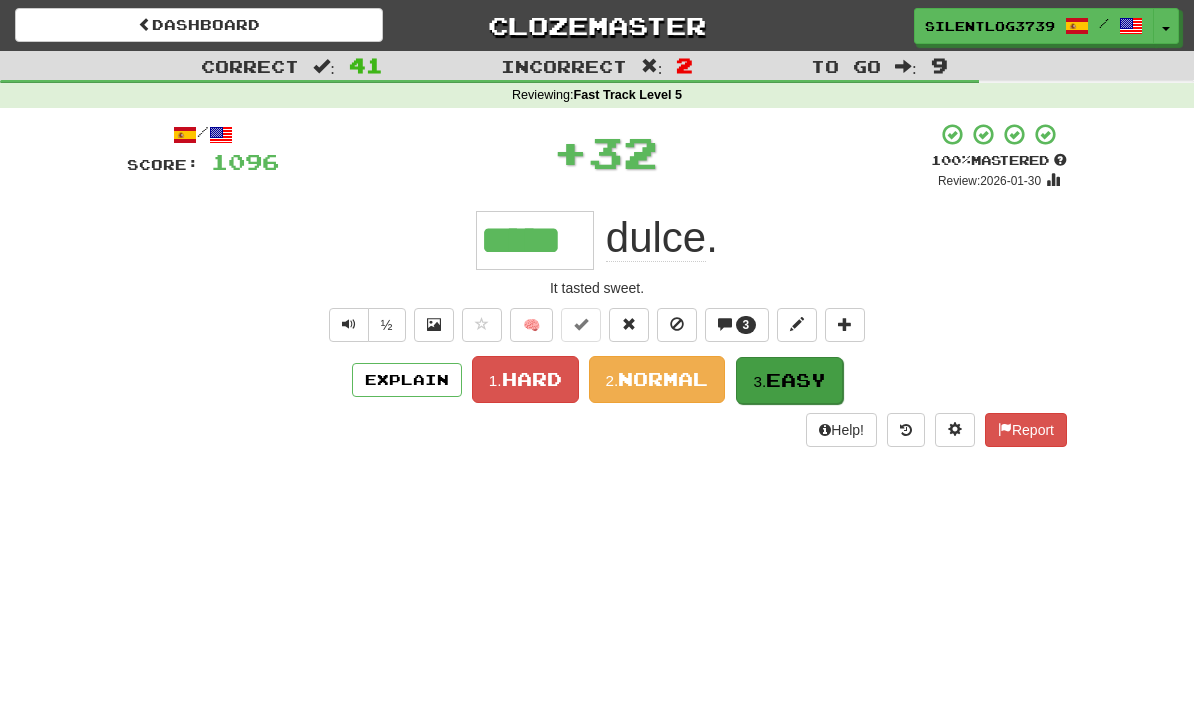 click on "Easy" at bounding box center [796, 380] 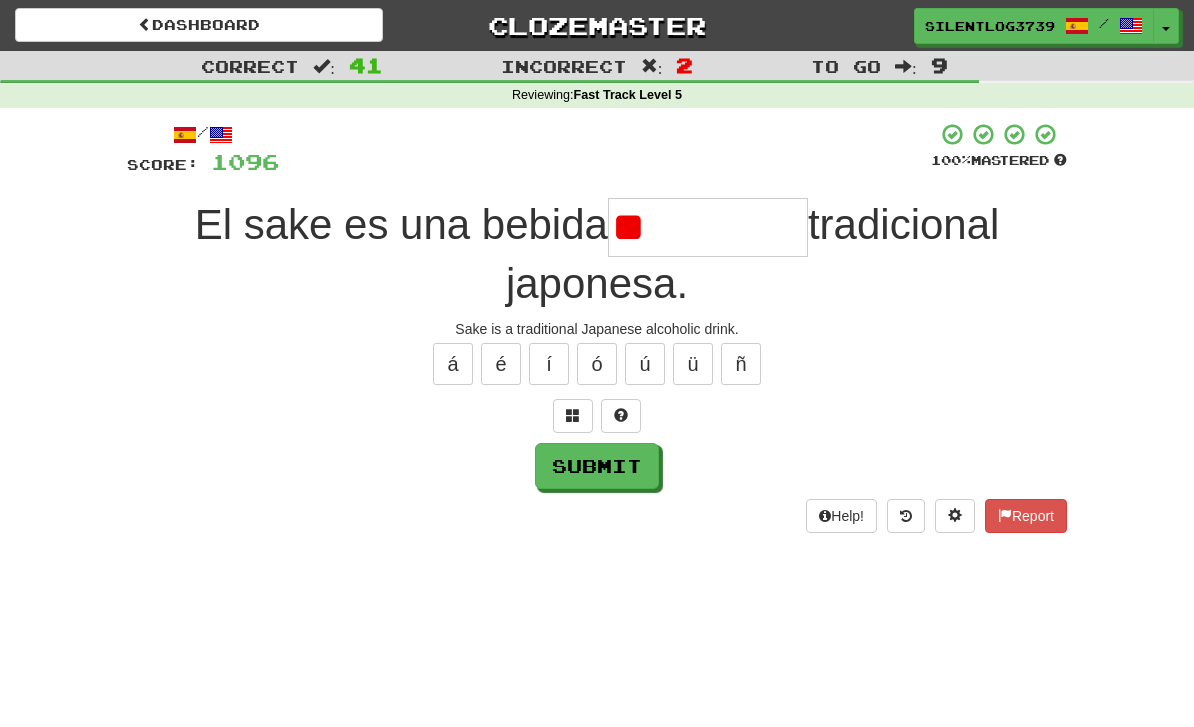 type on "*" 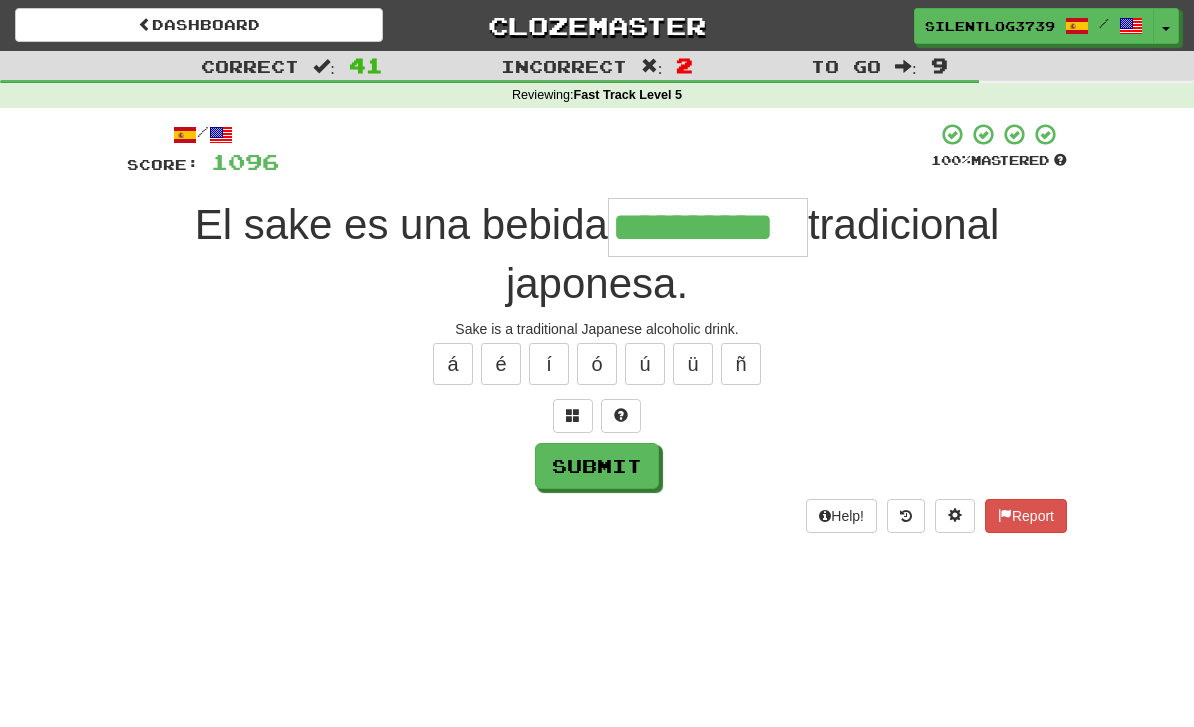 type on "**********" 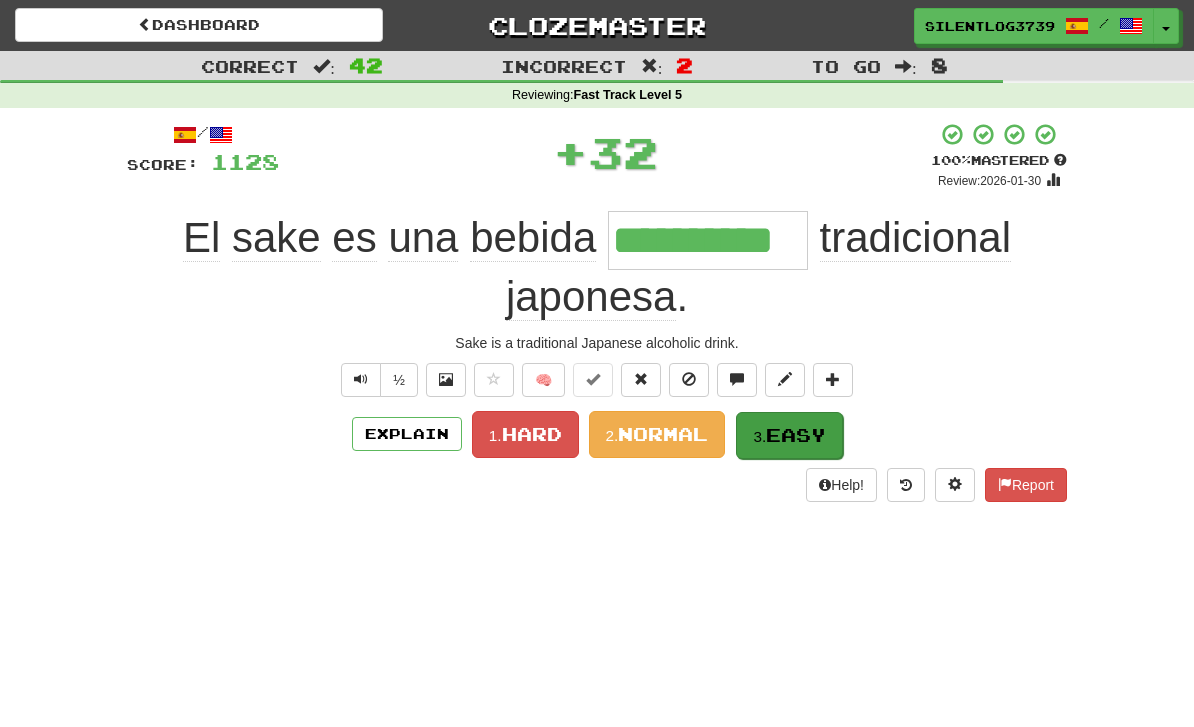 click on "3.  Easy" at bounding box center (789, 435) 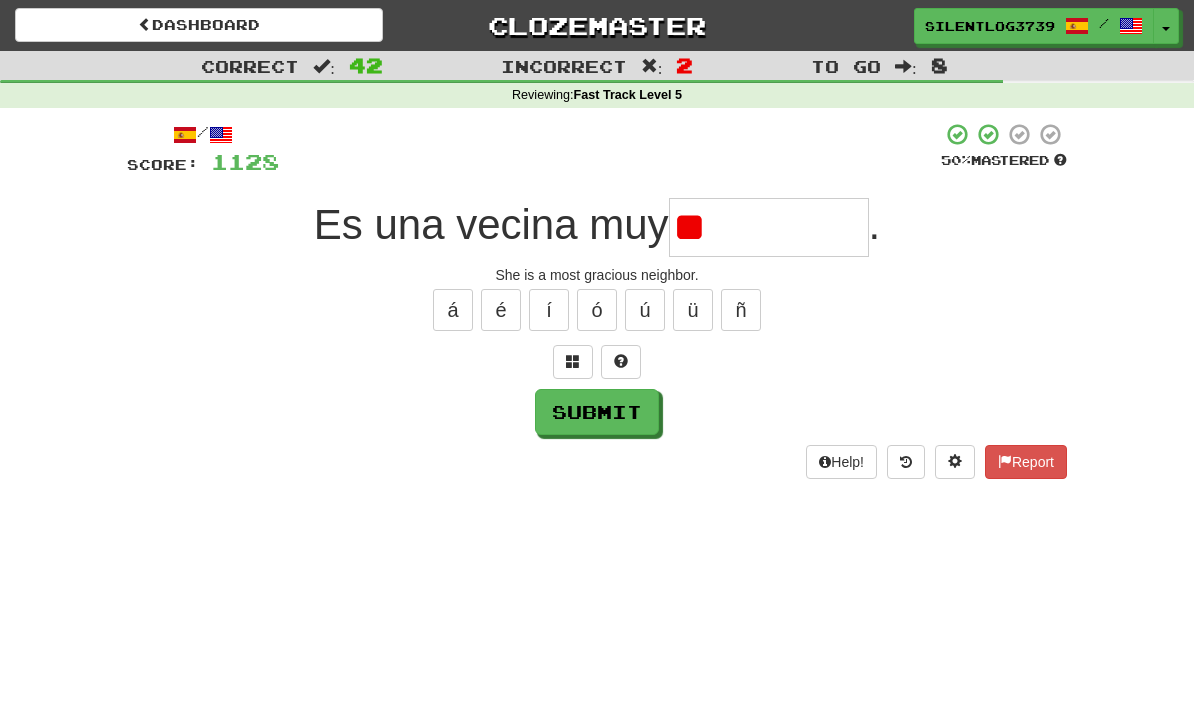 type on "*" 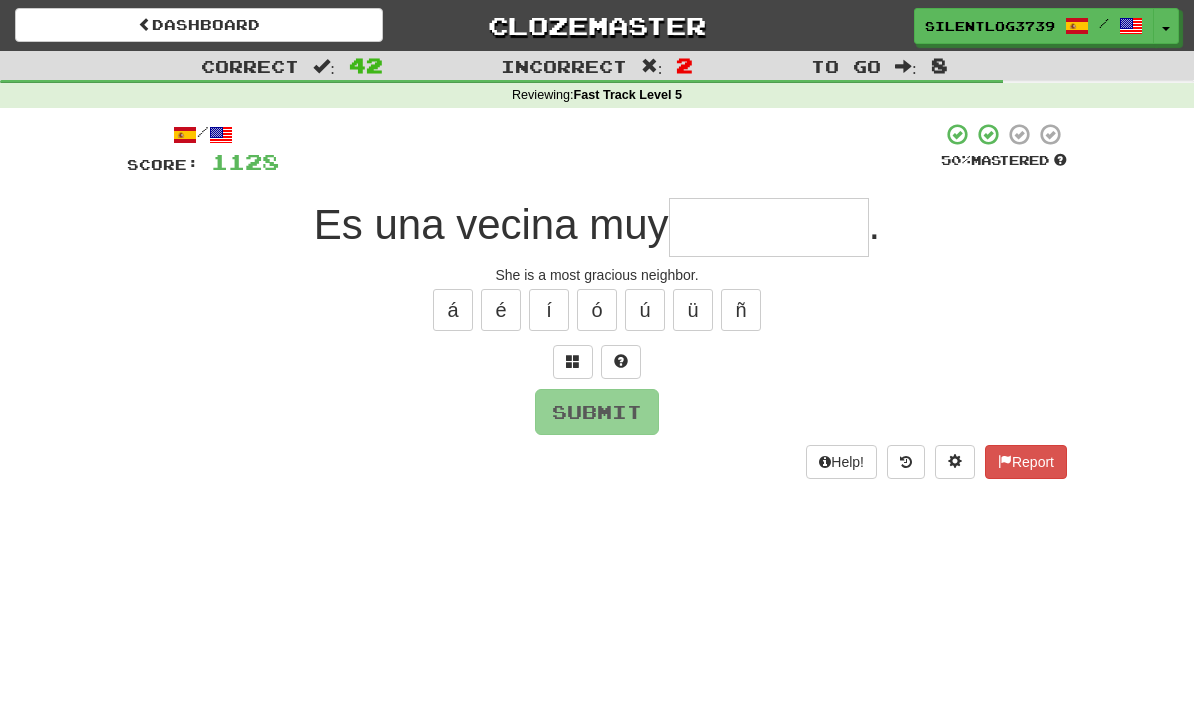 type on "*" 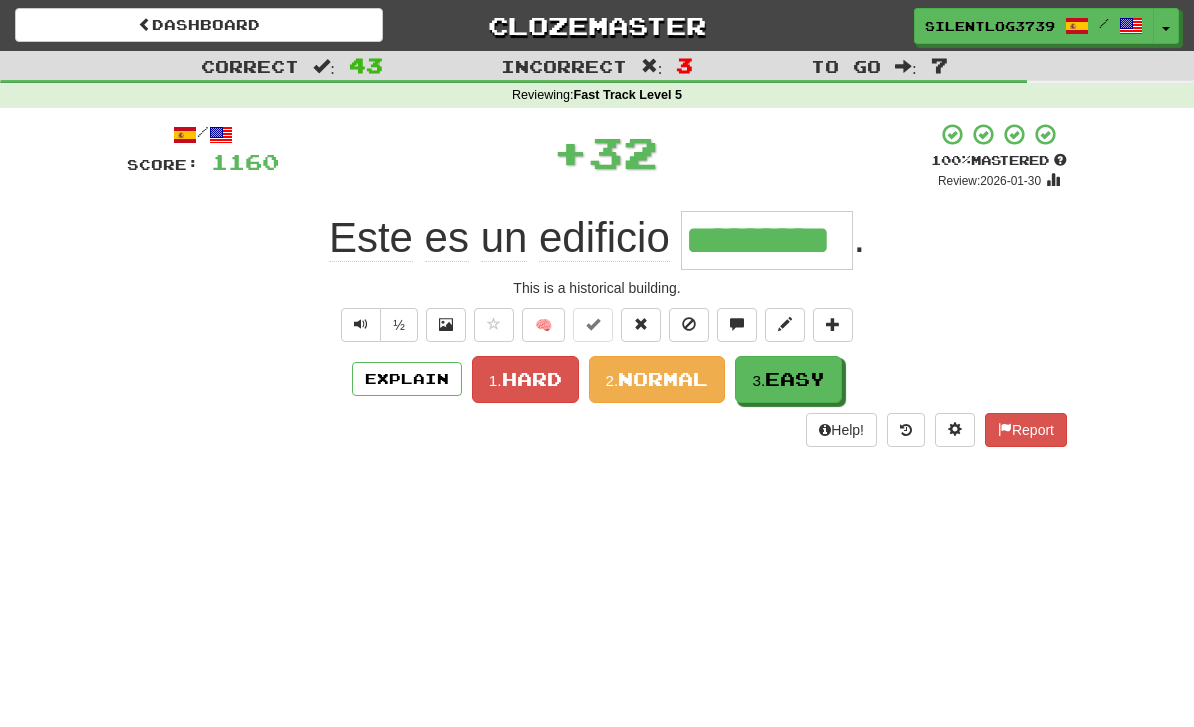 type on "*********" 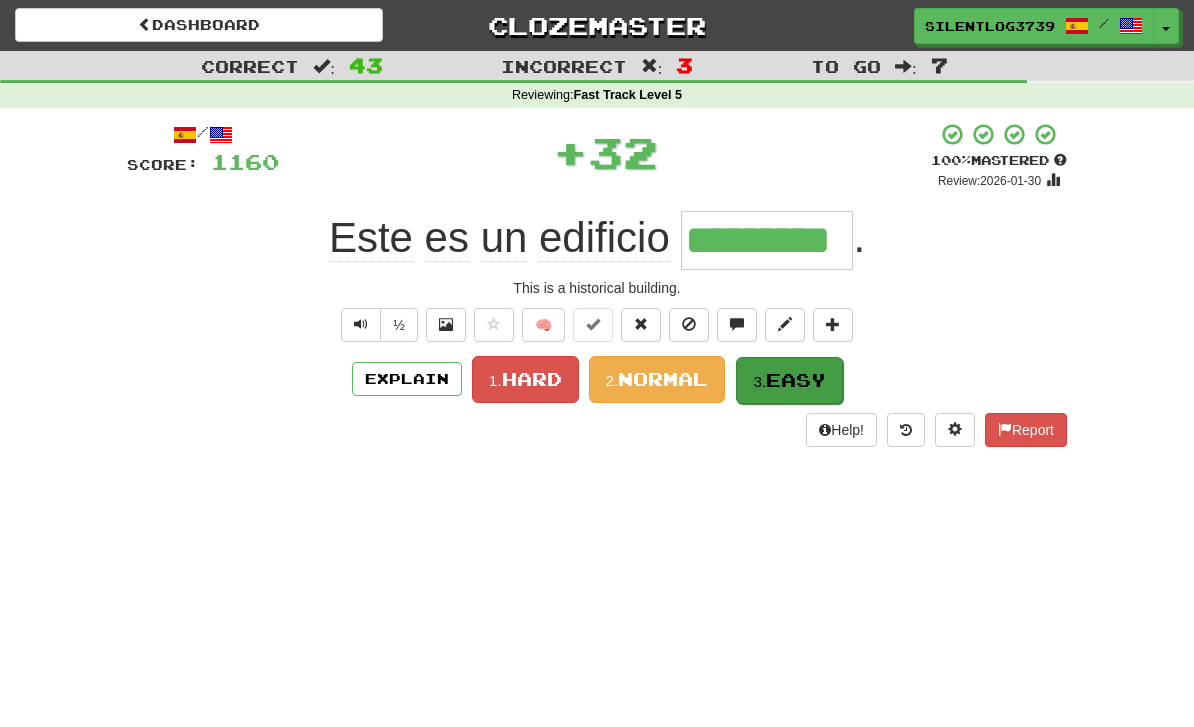 click on "3.  Easy" at bounding box center (789, 380) 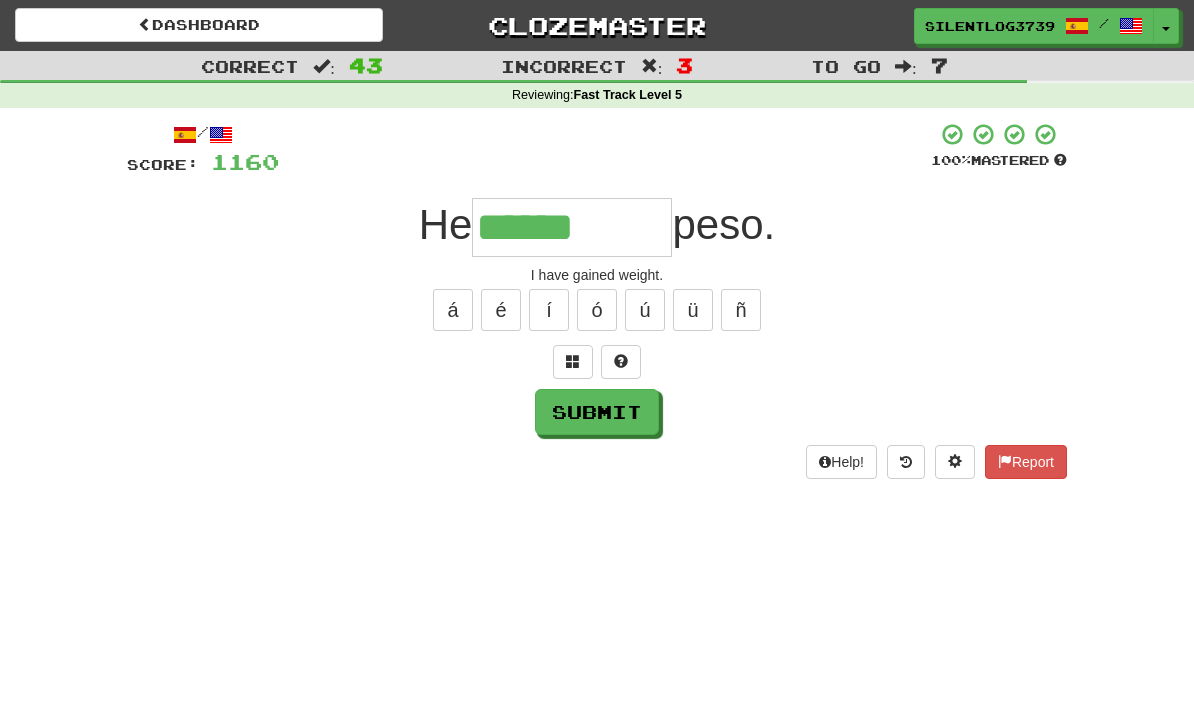type on "******" 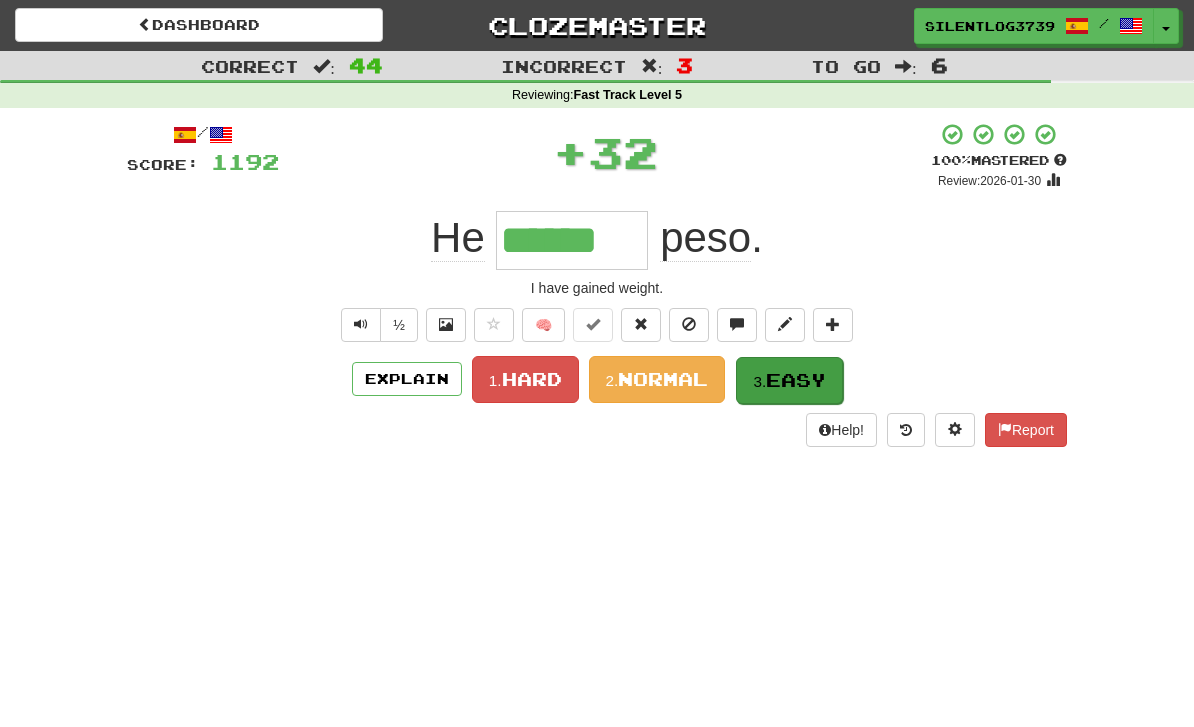 click on "3.  Easy" at bounding box center (789, 380) 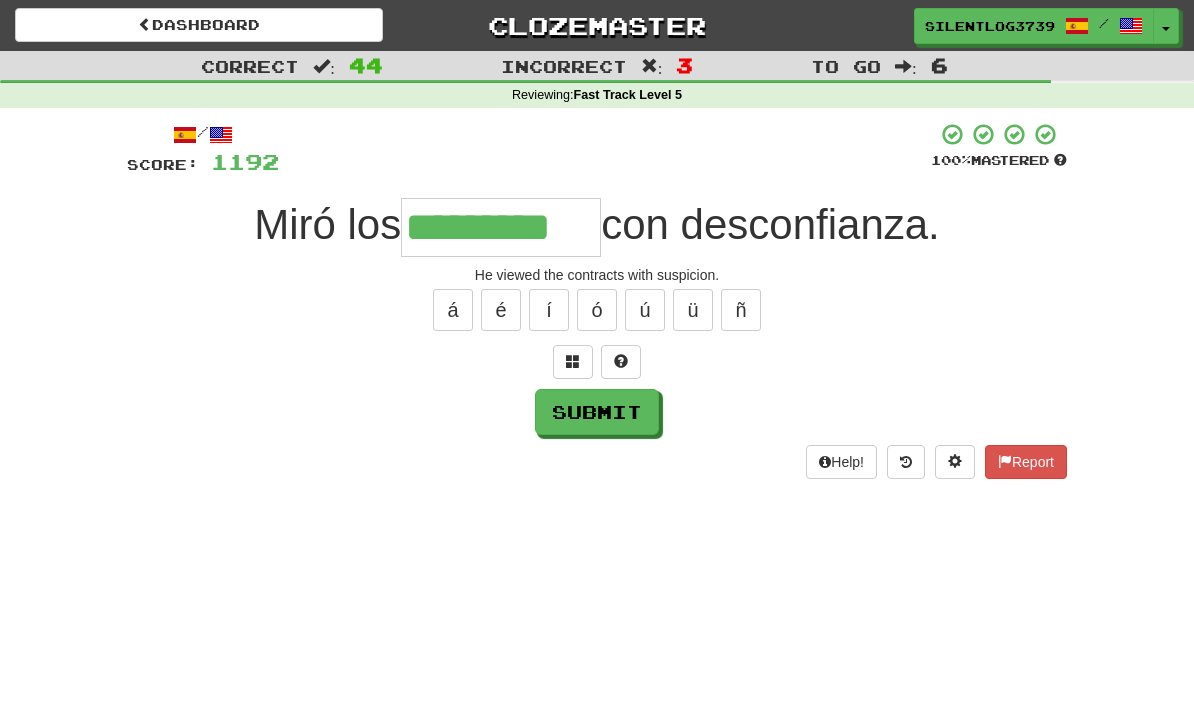 type on "*********" 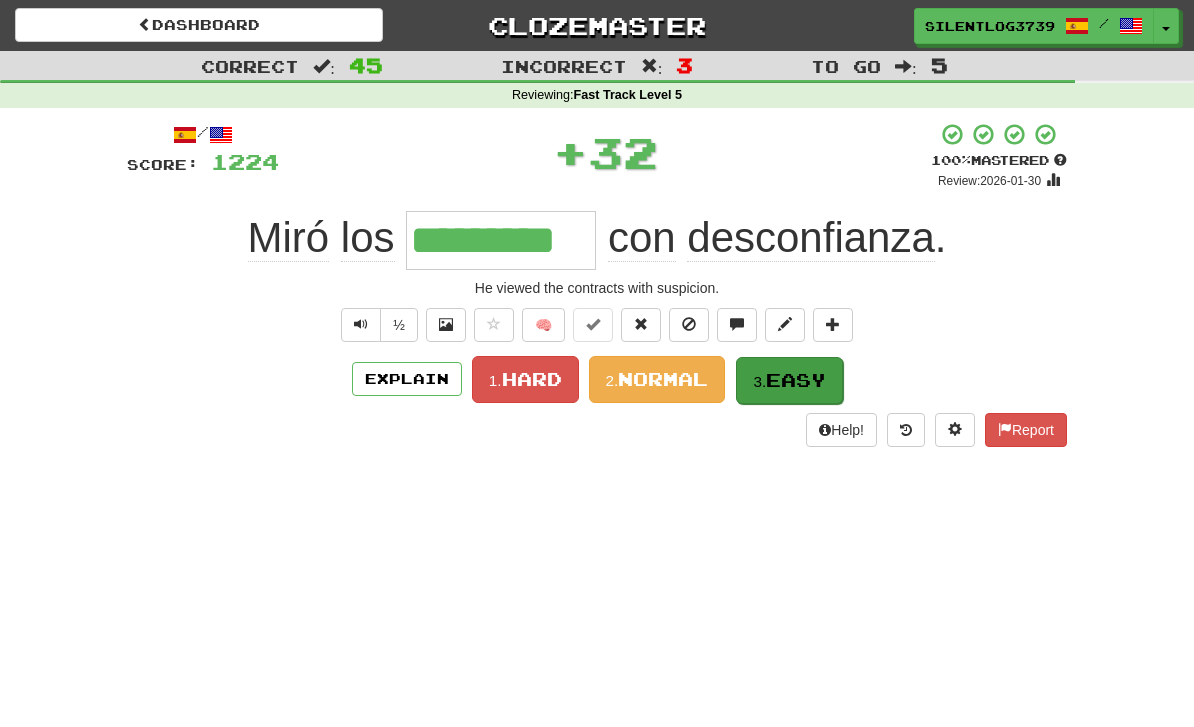 click on "3.  Easy" at bounding box center (789, 380) 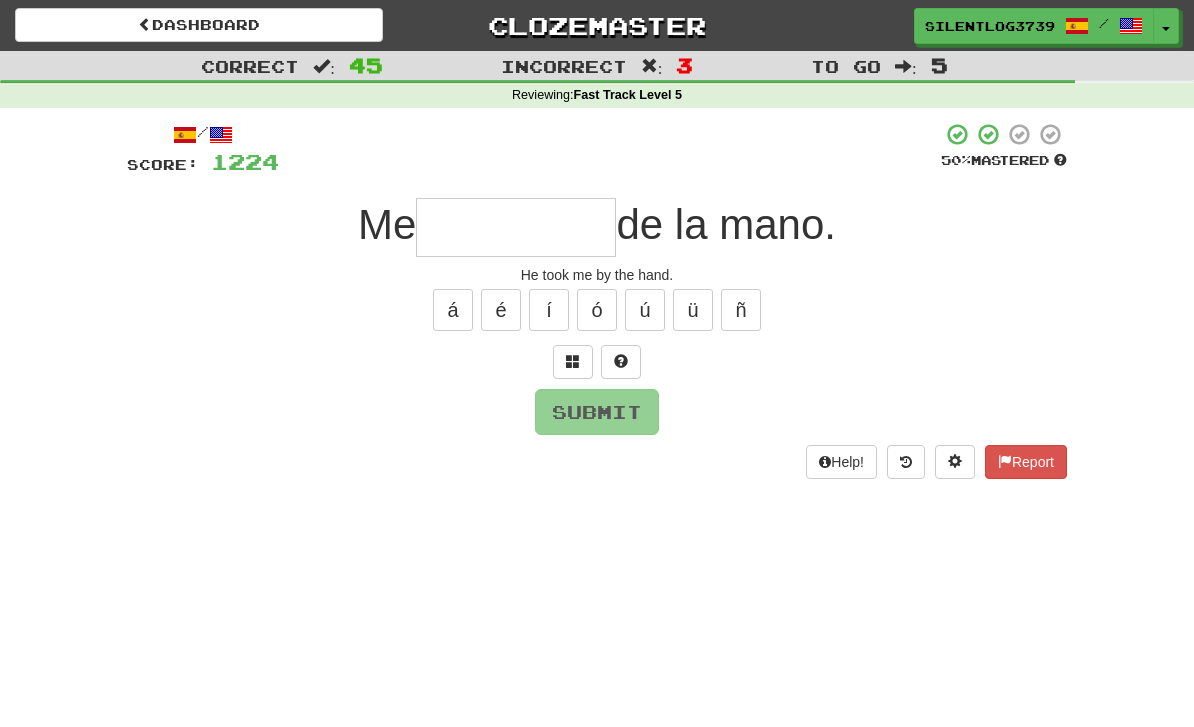 type on "*" 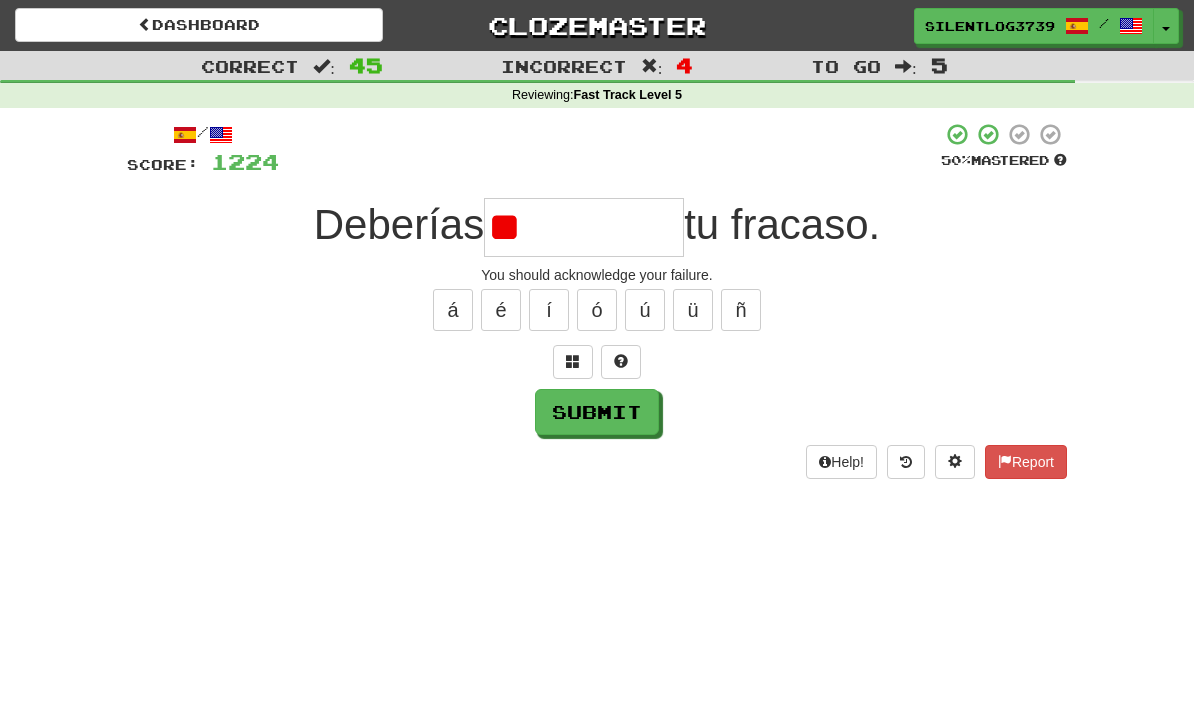 type on "*" 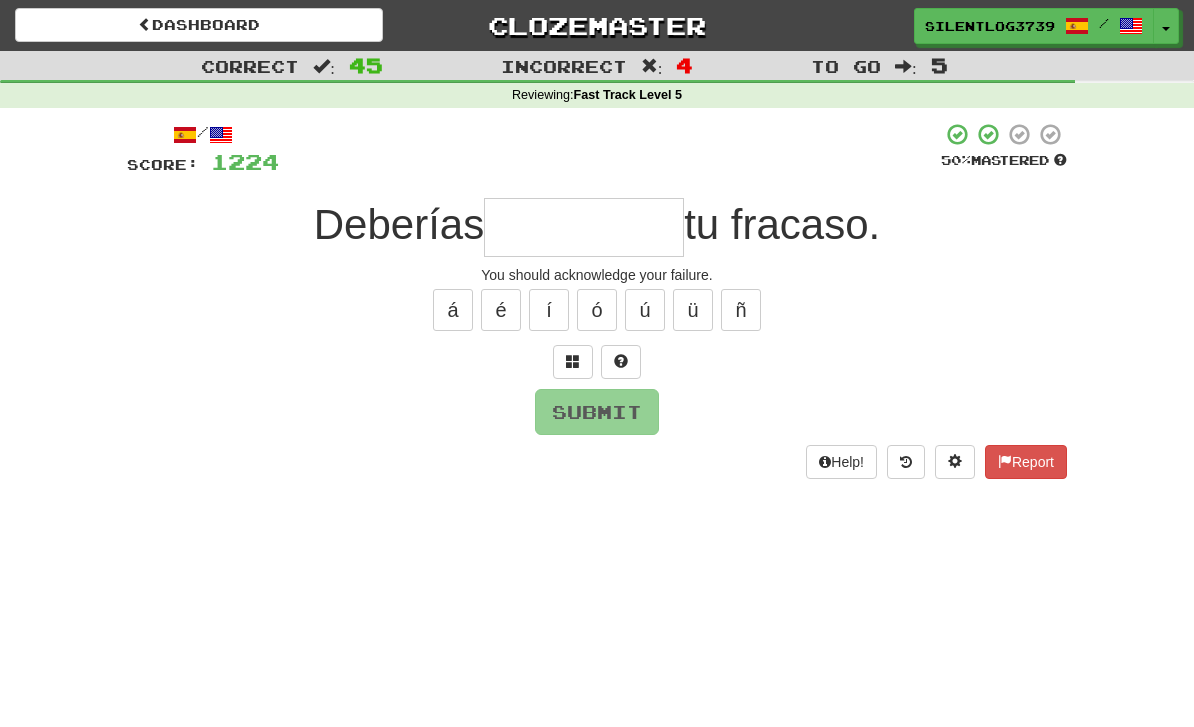 type on "*********" 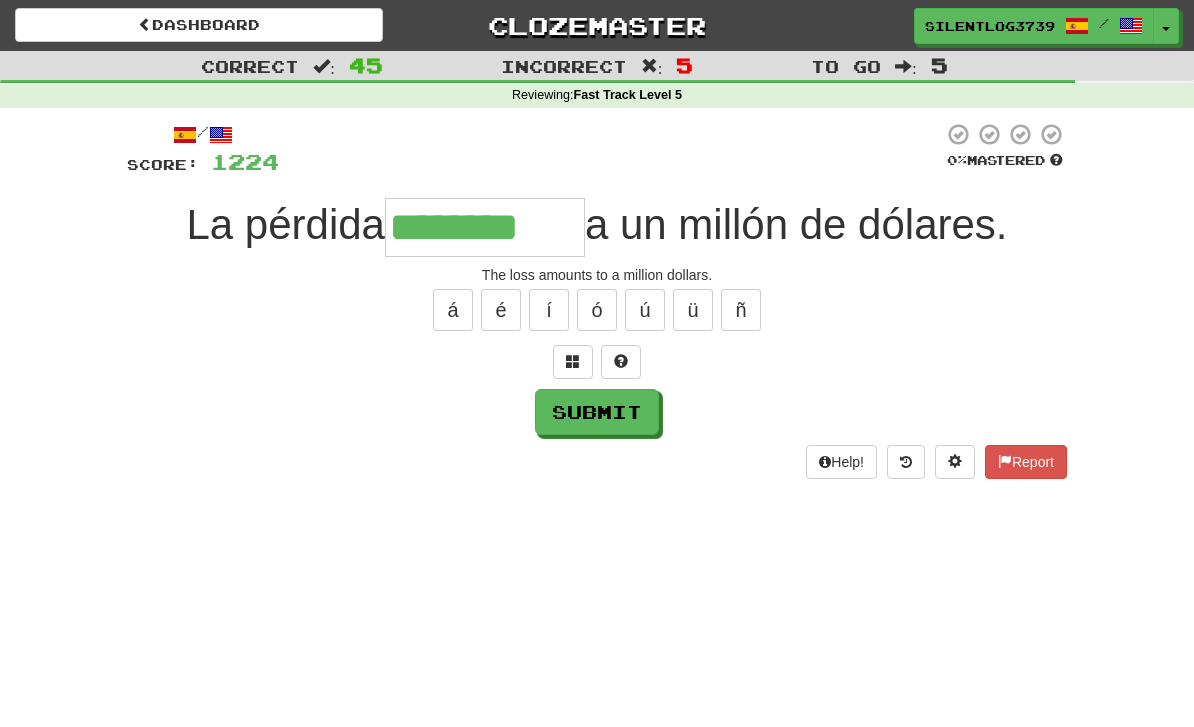 type on "********" 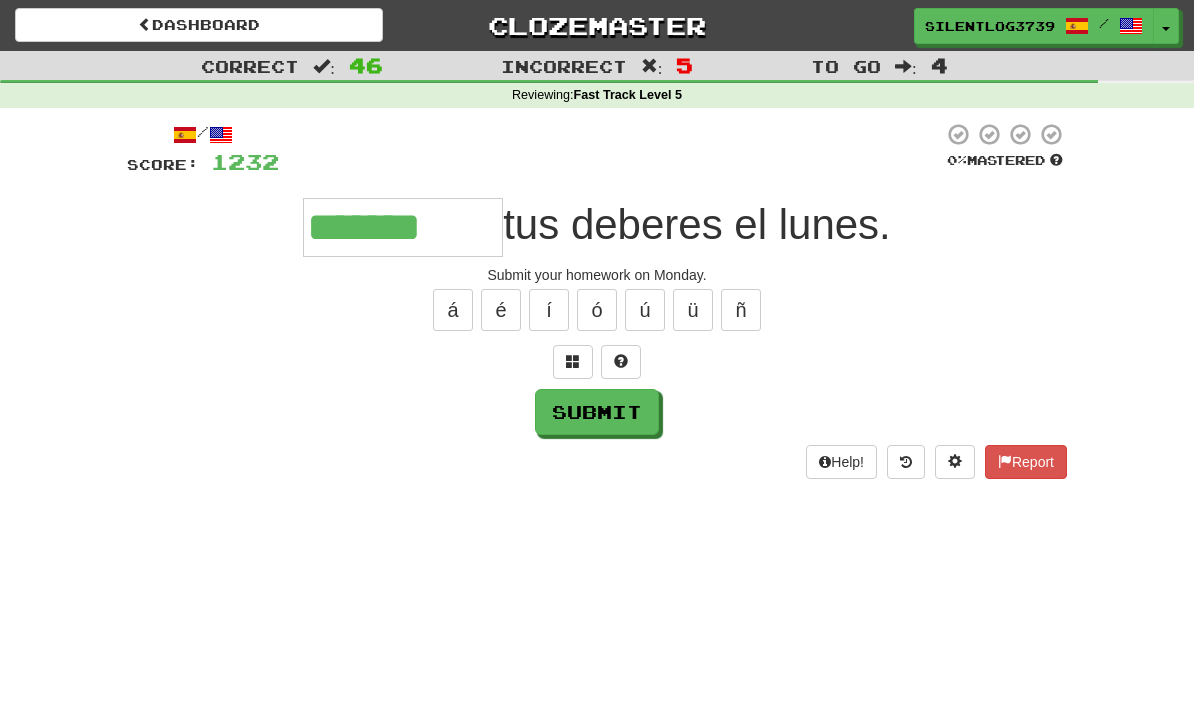 type on "*******" 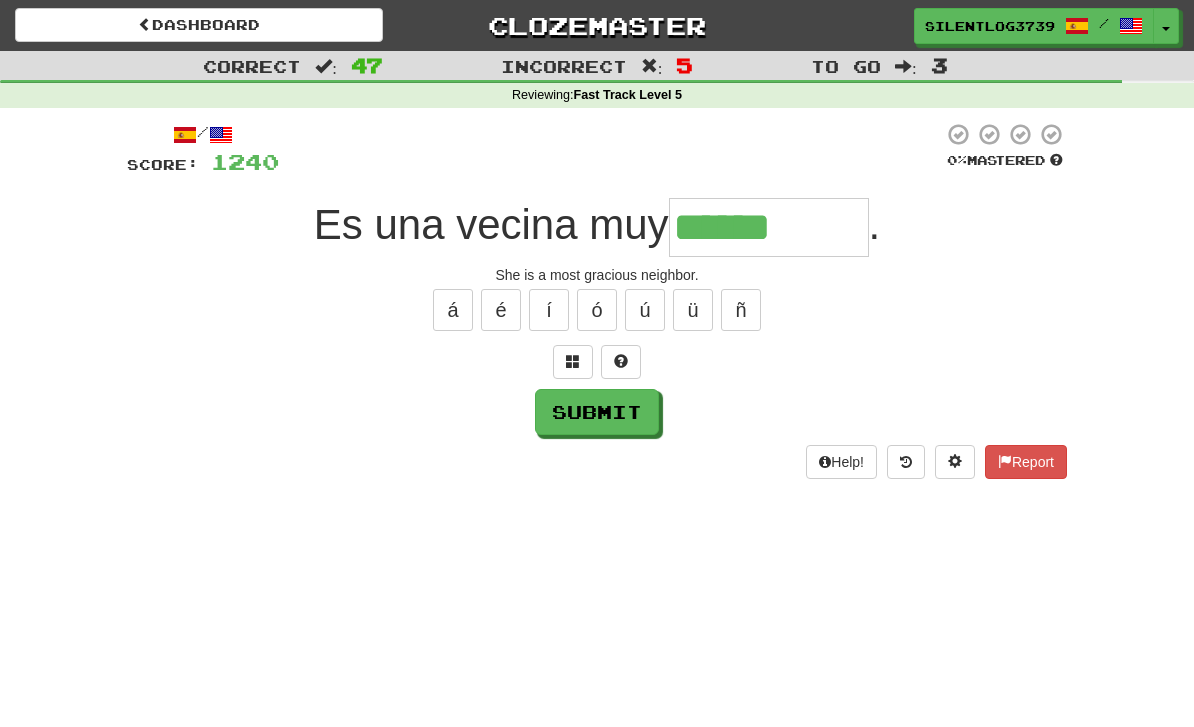 type on "******" 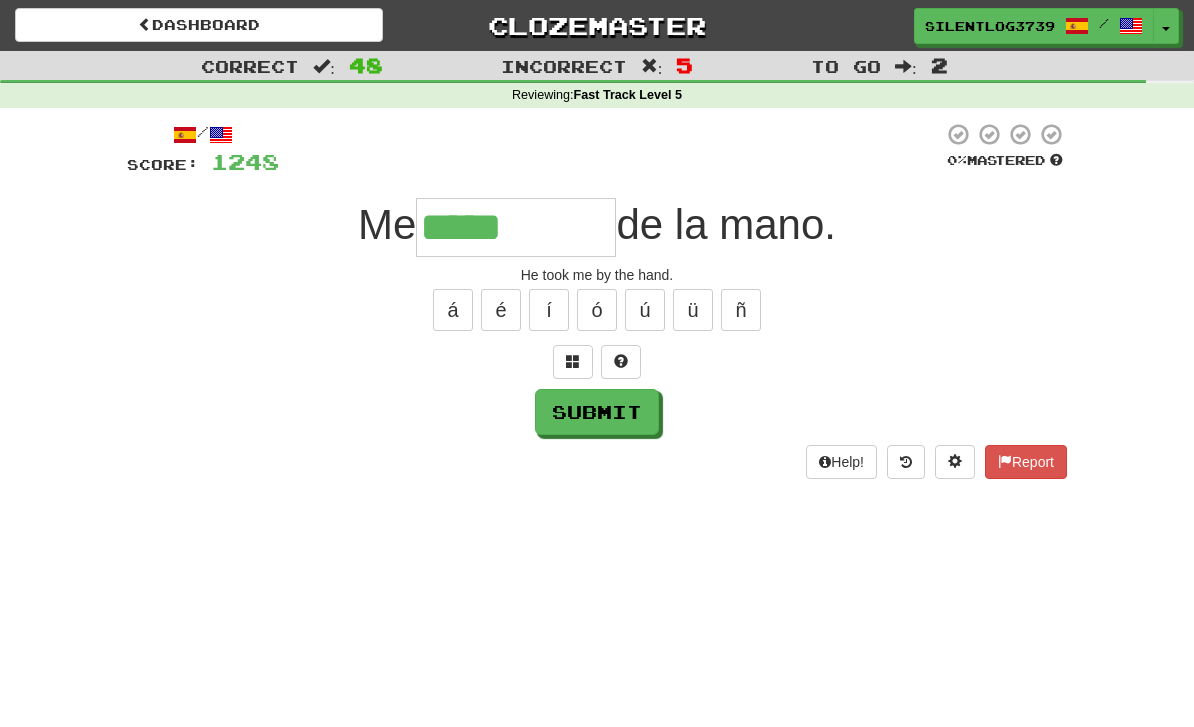 type on "*****" 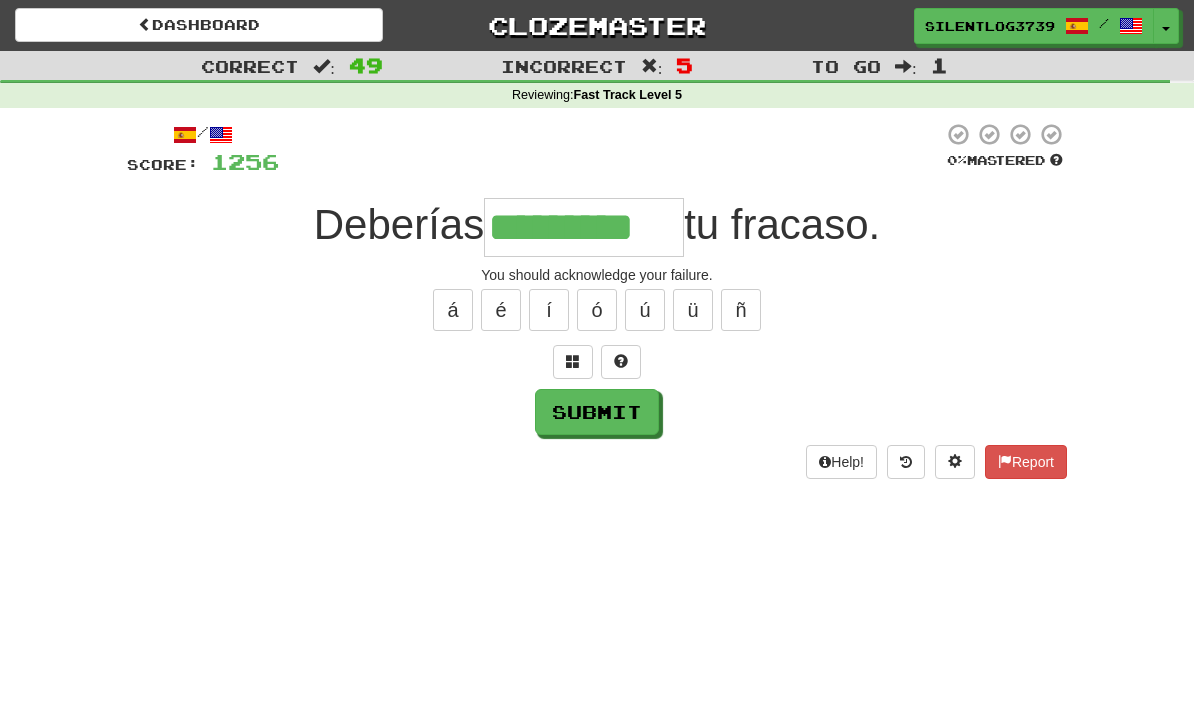 type on "*********" 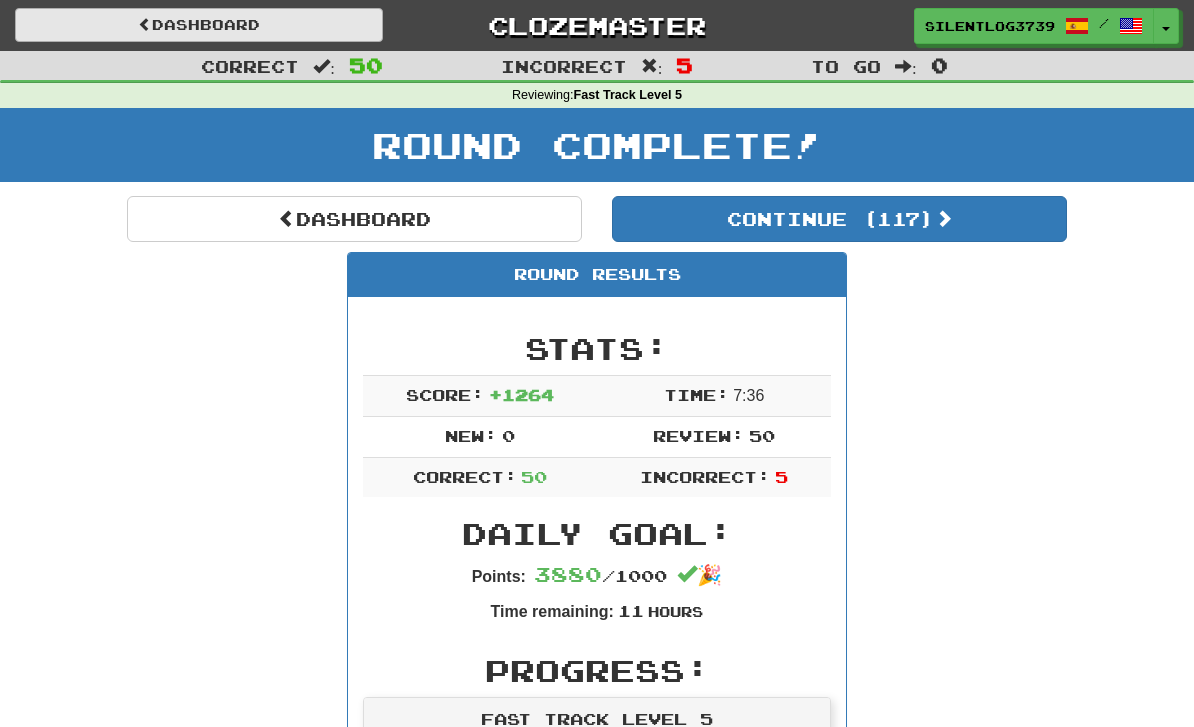 click on "Dashboard" at bounding box center [199, 25] 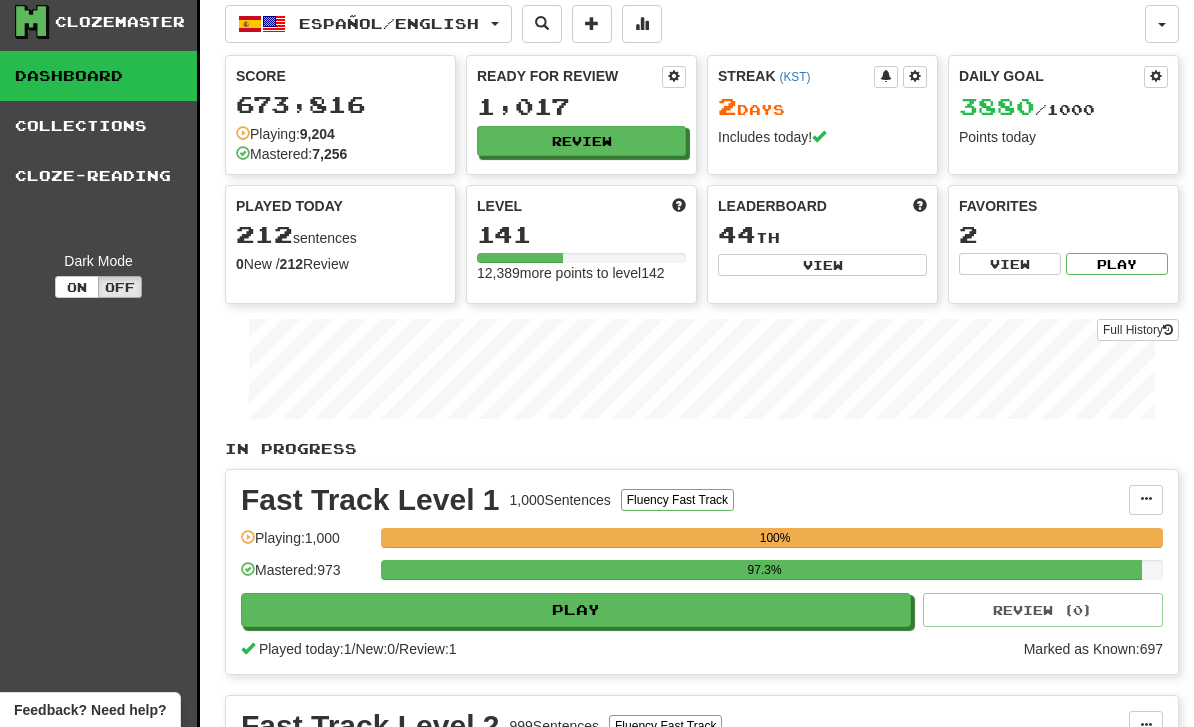 scroll, scrollTop: 3, scrollLeft: 0, axis: vertical 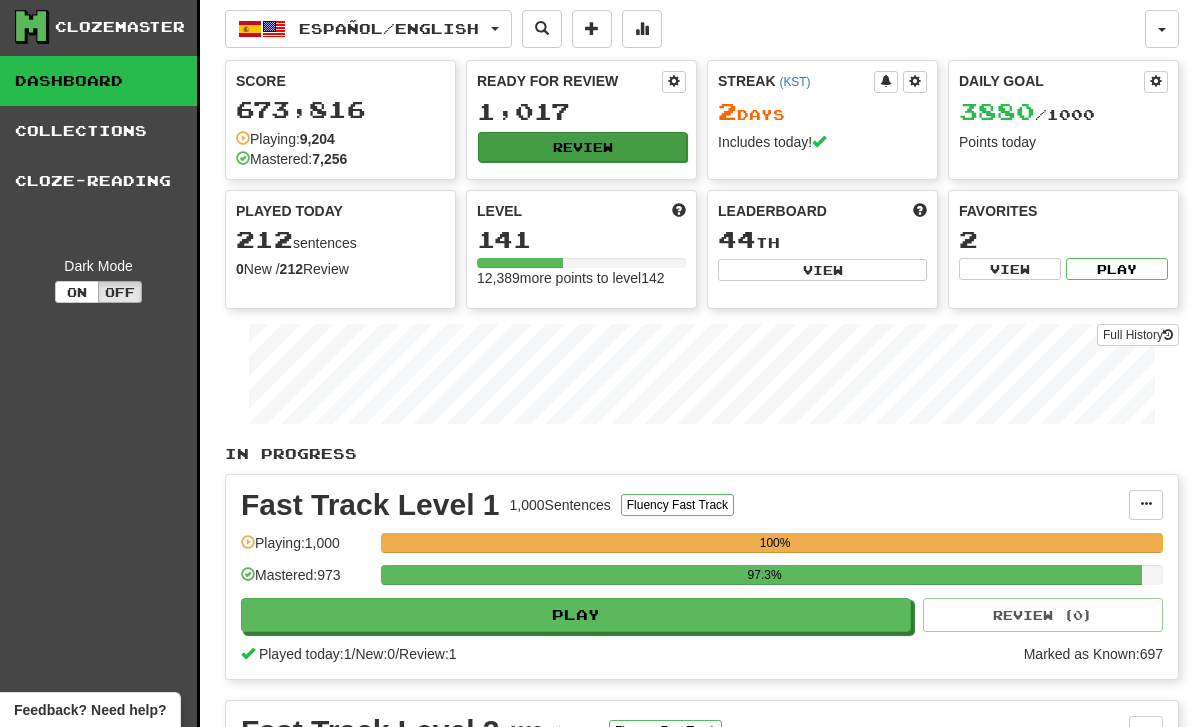 click on "Review" at bounding box center [582, 147] 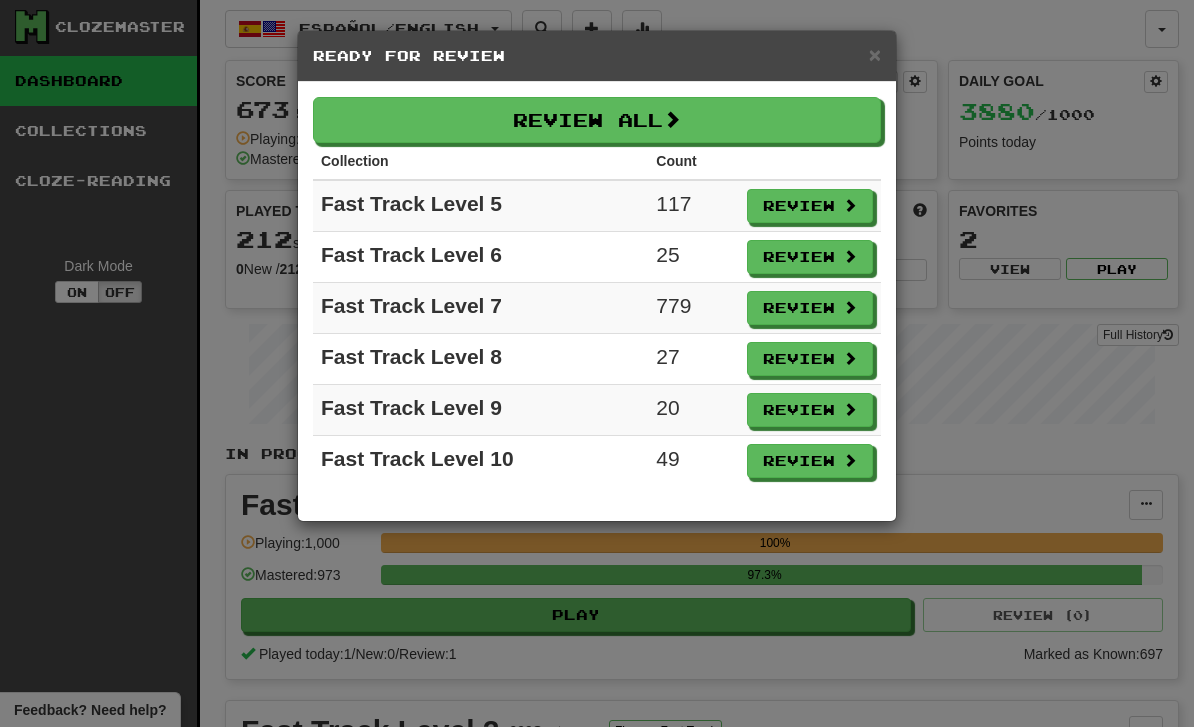 click on "× Ready for Review Review All  Collection Count Fast Track Level 5 117 Review Fast Track Level 6 25 Review Fast Track Level 7 779 Review Fast Track Level 8 27 Review Fast Track Level 9 20 Review Fast Track Level 10 49 Review" at bounding box center [597, 363] 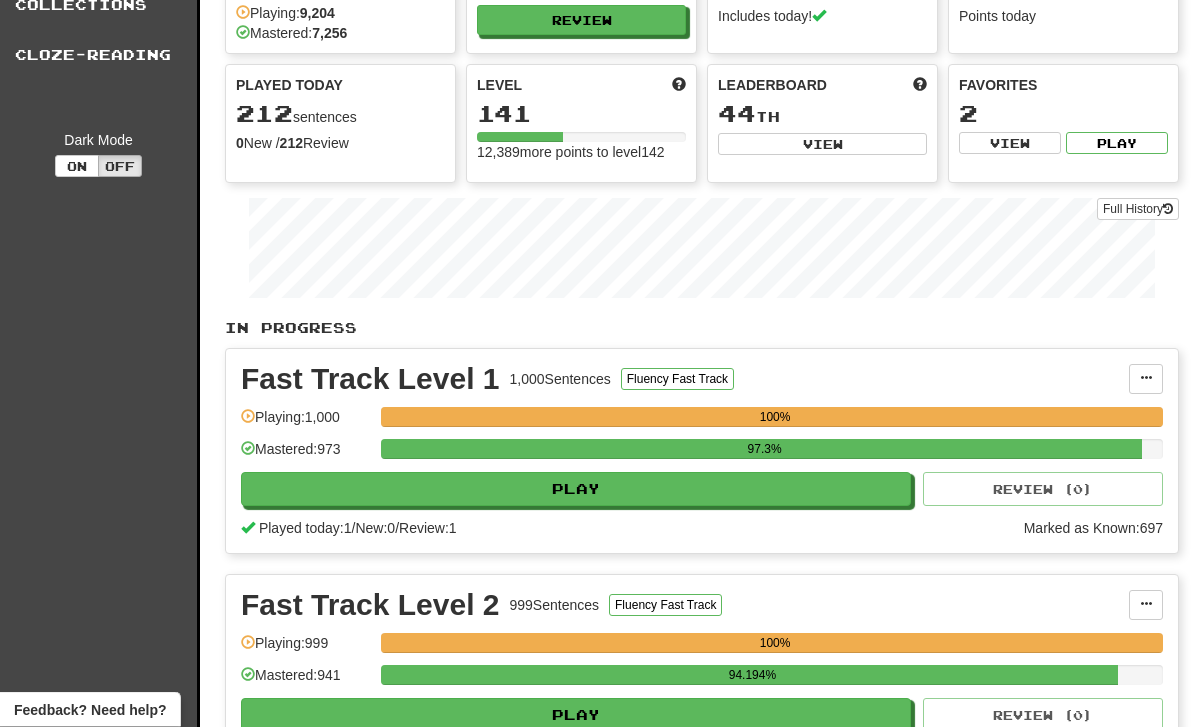 scroll, scrollTop: 0, scrollLeft: 0, axis: both 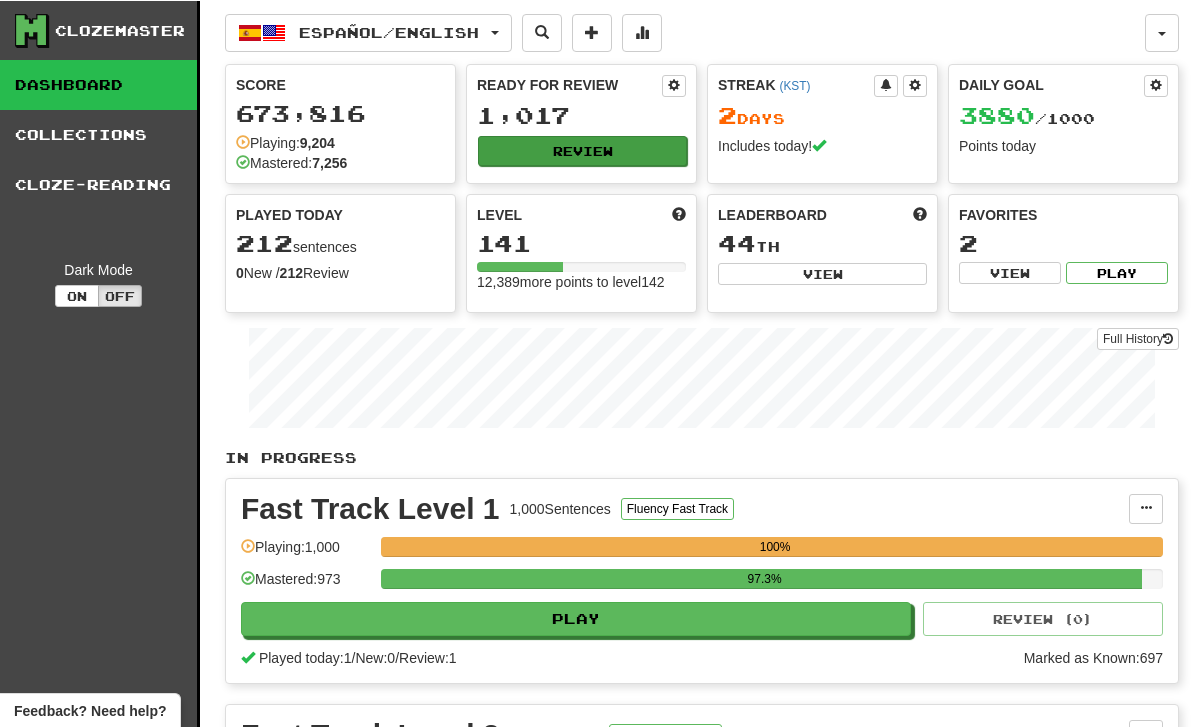 click on "Review" at bounding box center [582, 150] 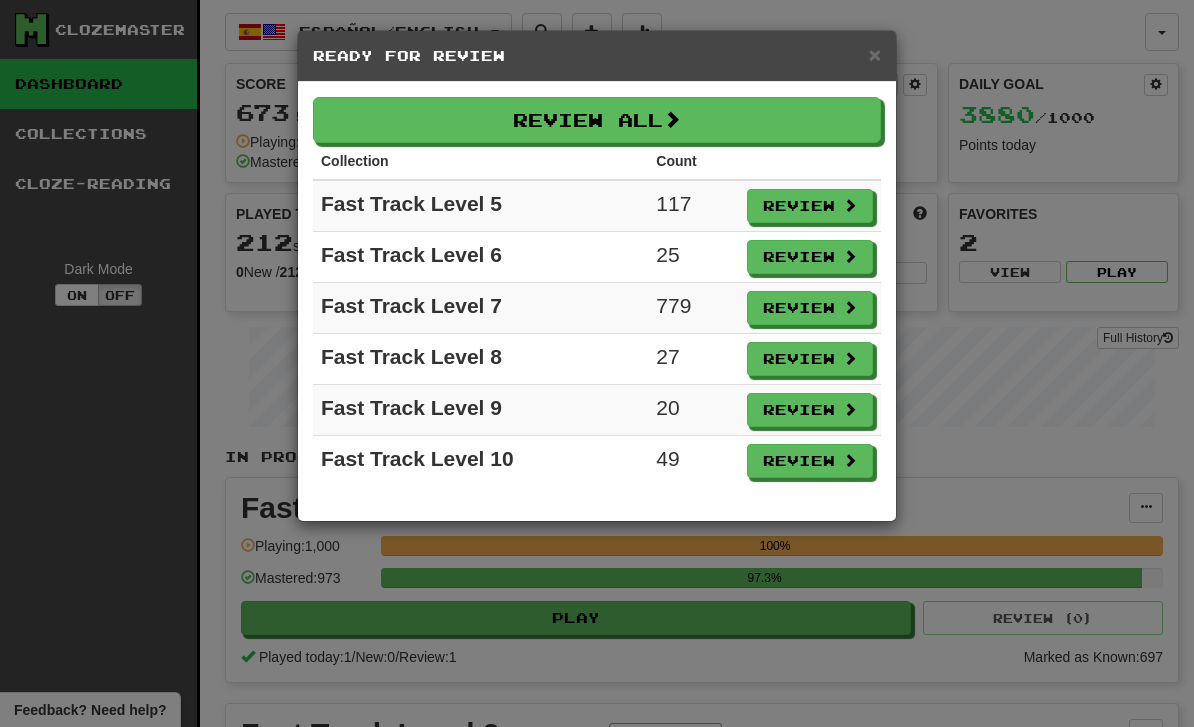 click on "× Ready for Review Review All  Collection Count Fast Track Level 5 117 Review Fast Track Level 6 25 Review Fast Track Level 7 779 Review Fast Track Level 8 27 Review Fast Track Level 9 20 Review Fast Track Level 10 49 Review" at bounding box center [597, 363] 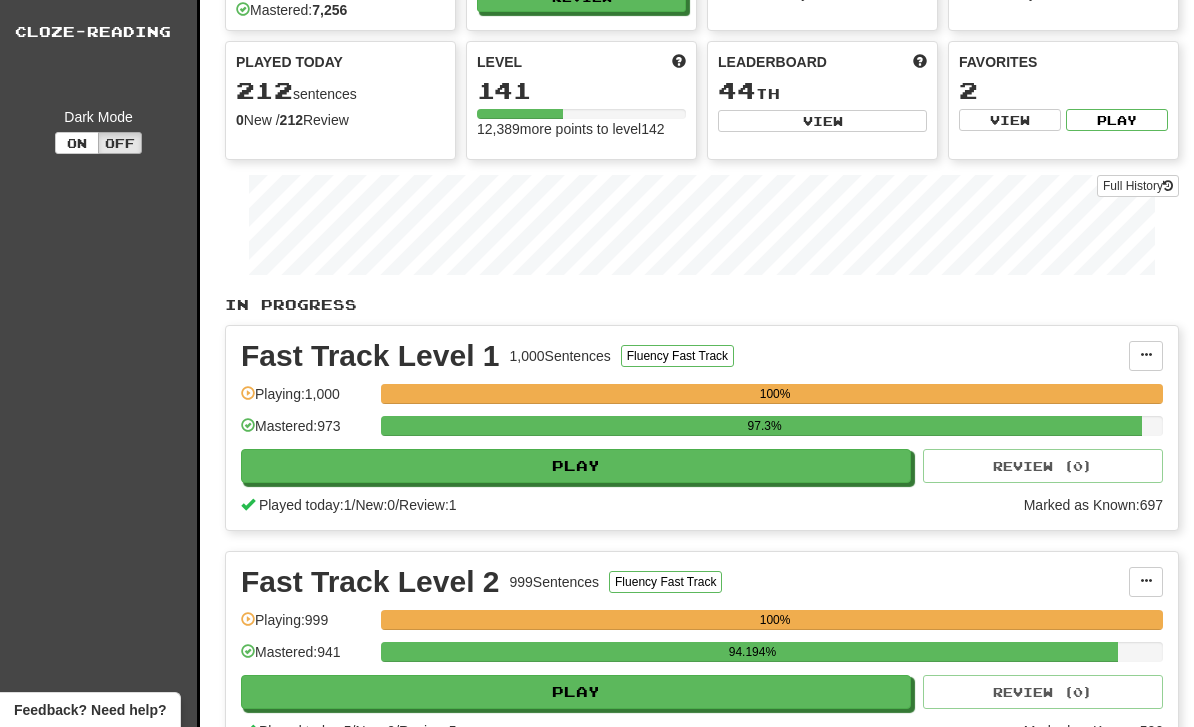 scroll, scrollTop: 0, scrollLeft: 0, axis: both 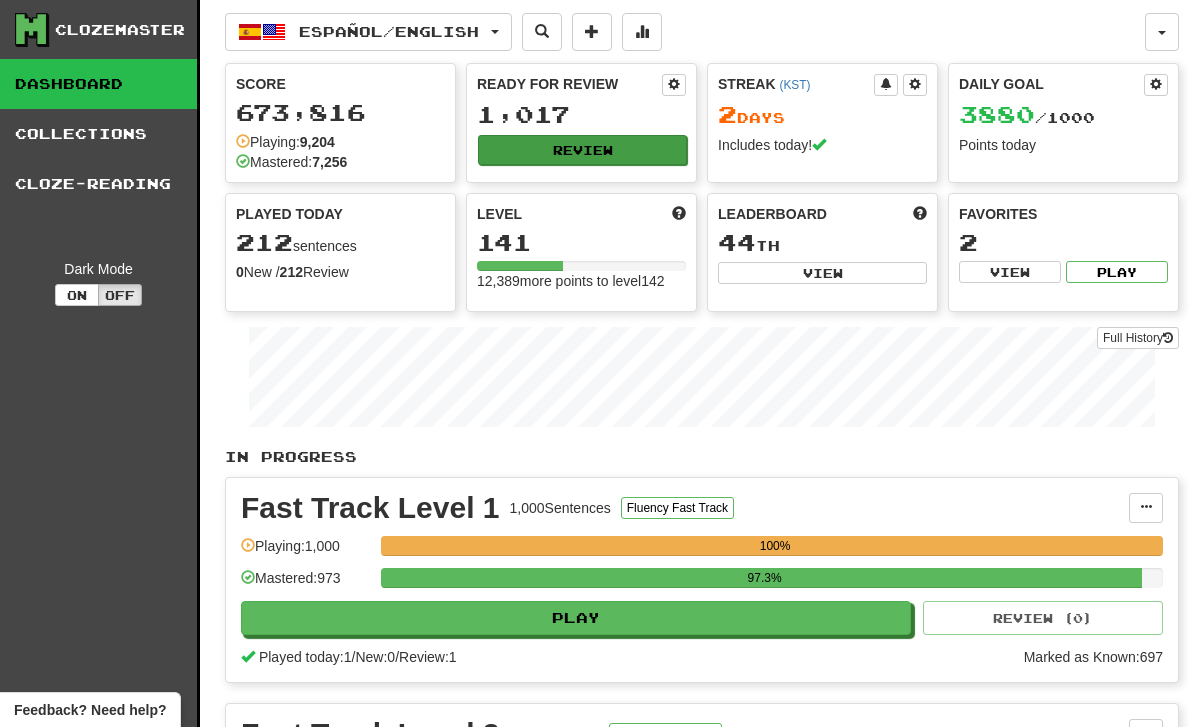 click on "Review" at bounding box center [582, 150] 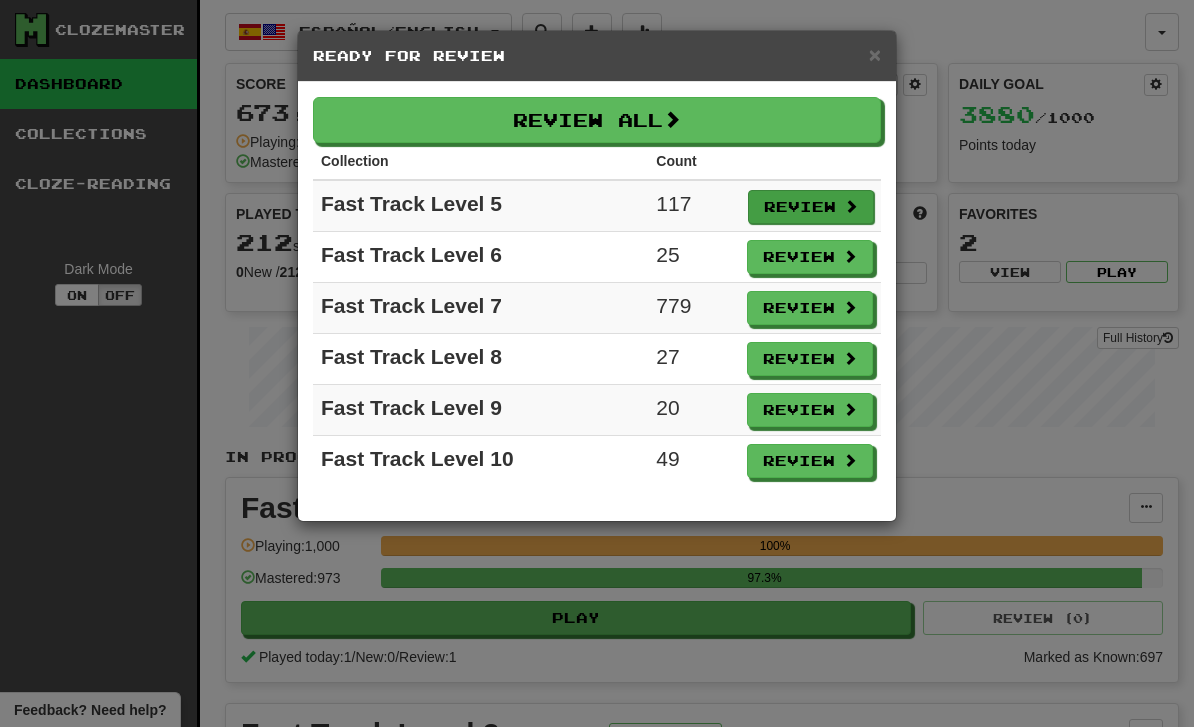 click on "Review" at bounding box center (811, 207) 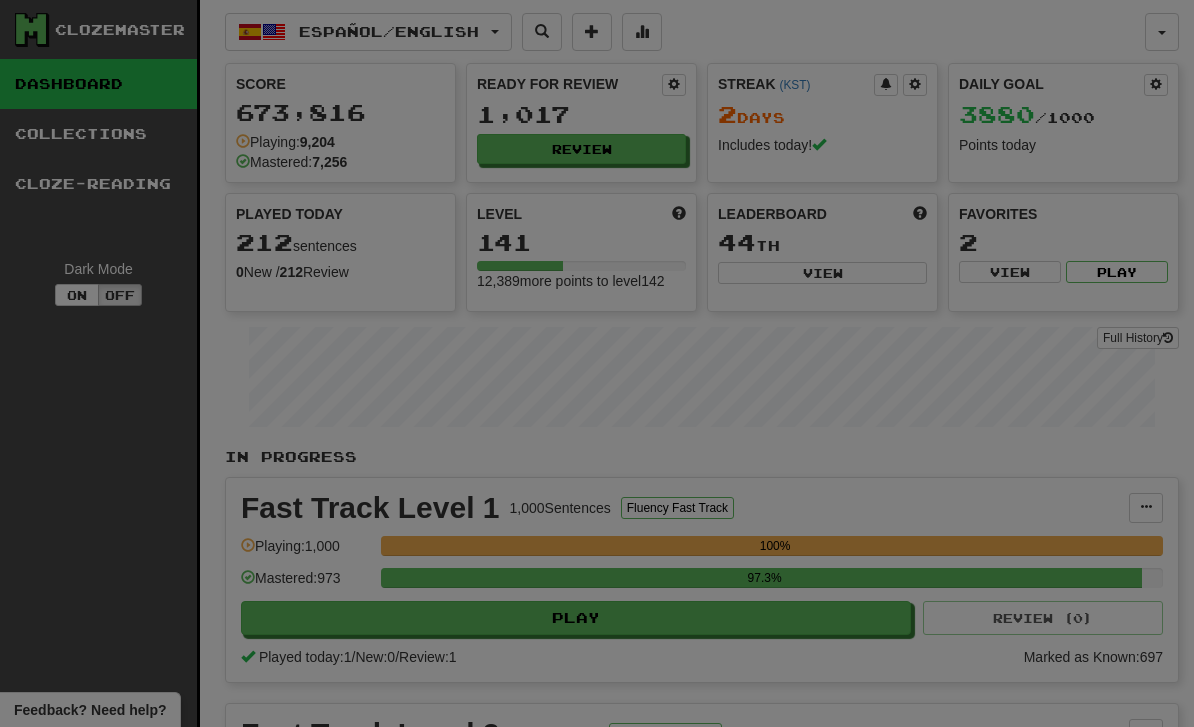select on "**" 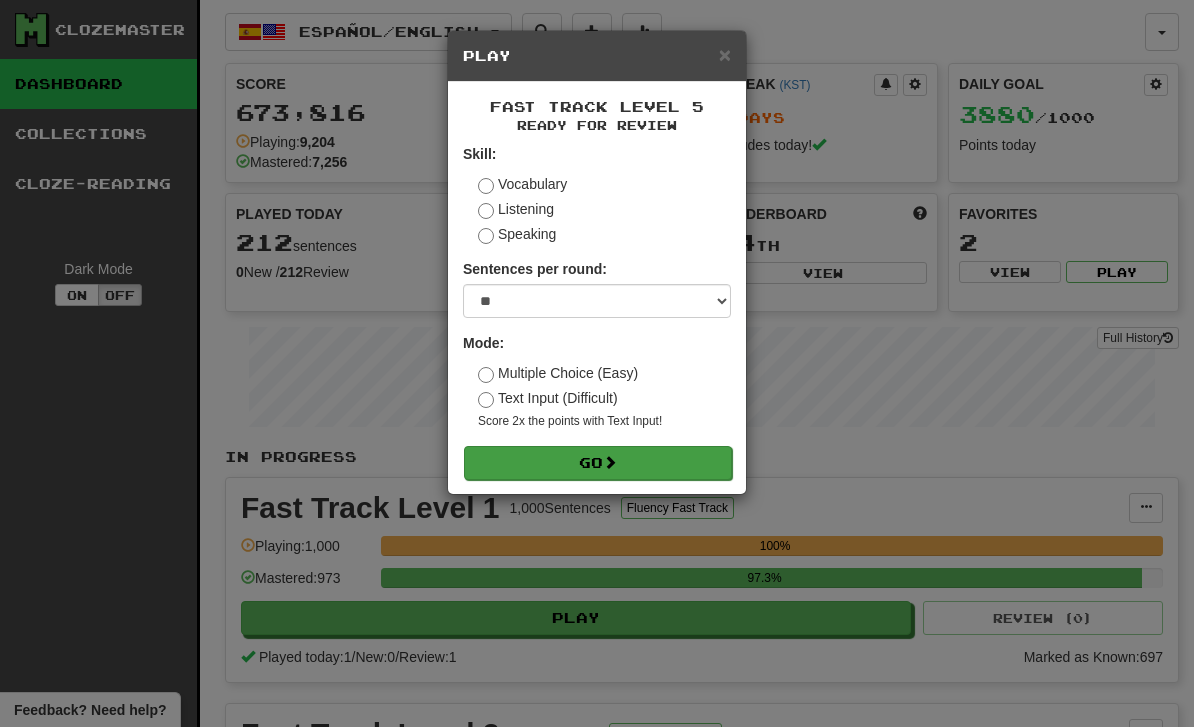 click on "Go" at bounding box center (598, 463) 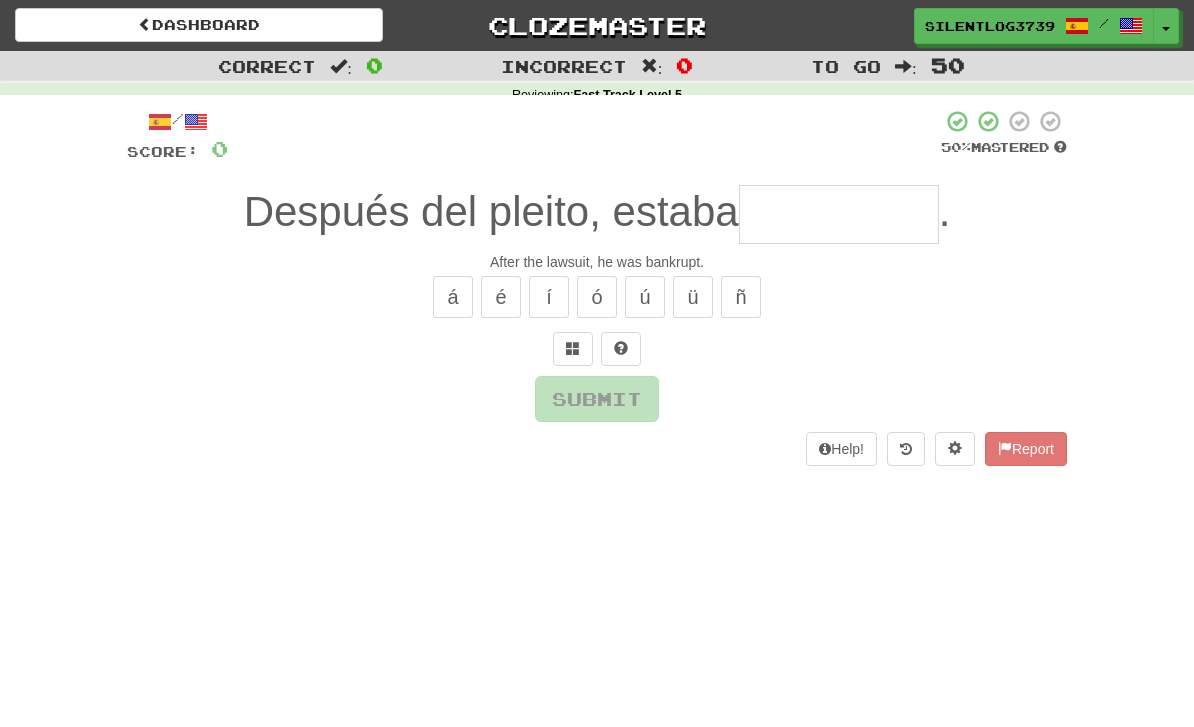 scroll, scrollTop: 0, scrollLeft: 0, axis: both 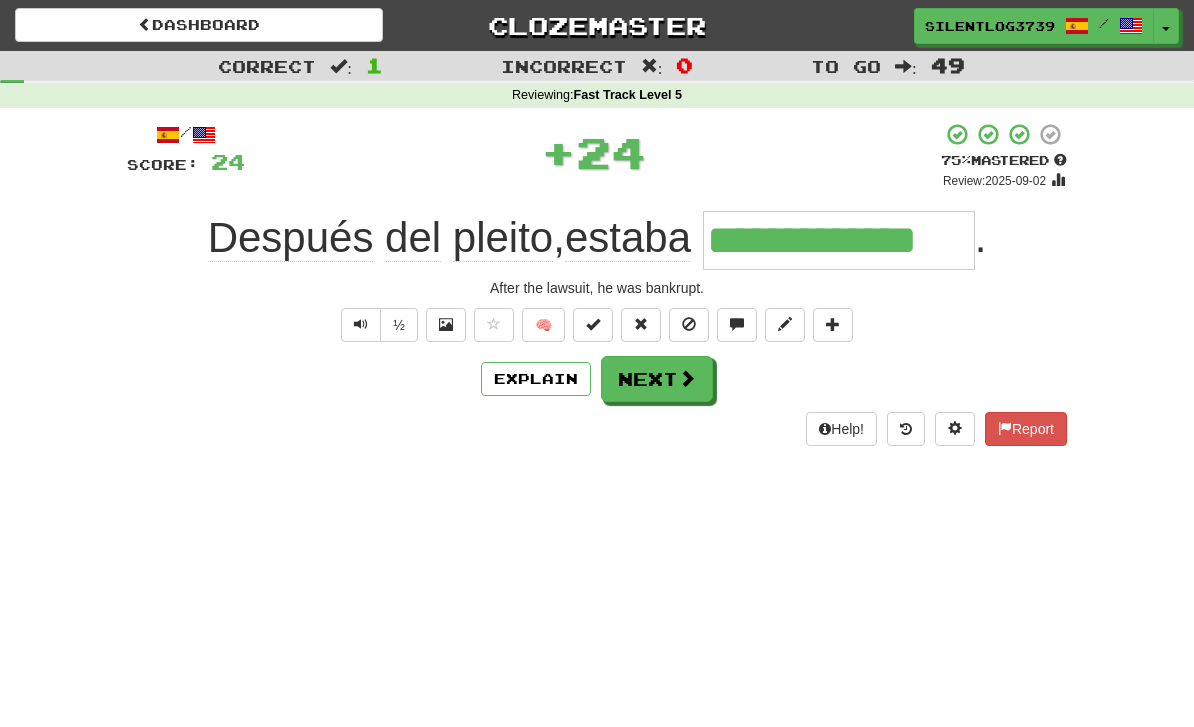 type on "**********" 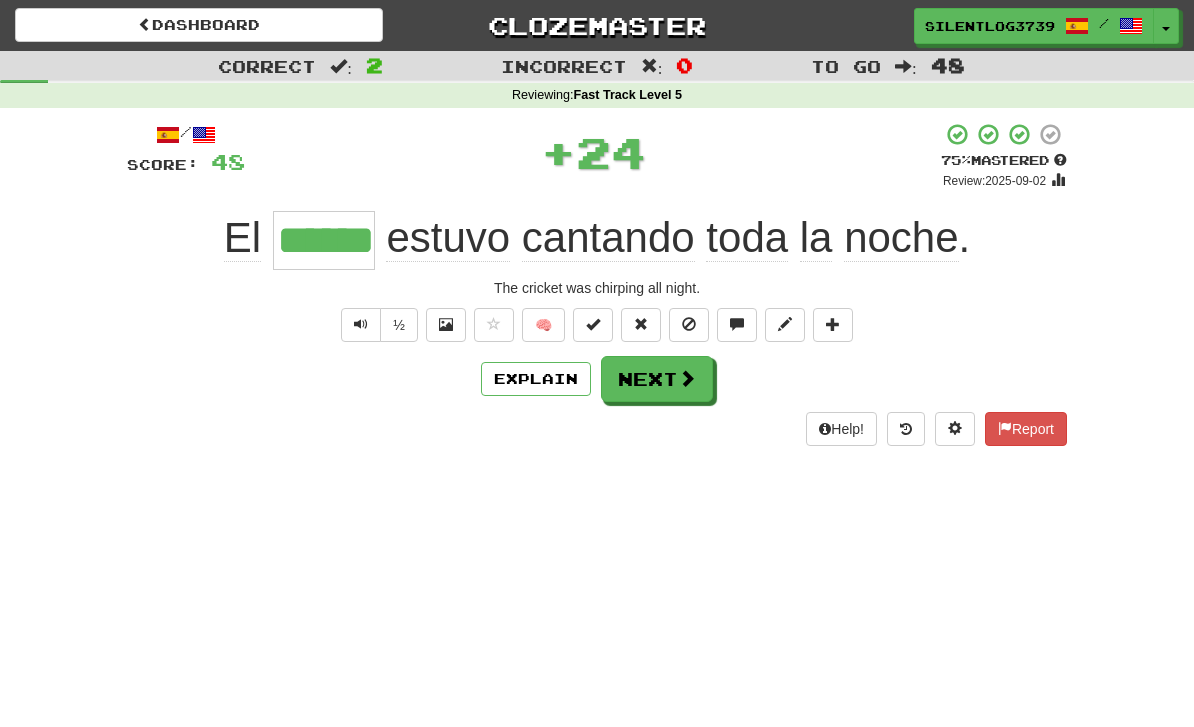 type on "******" 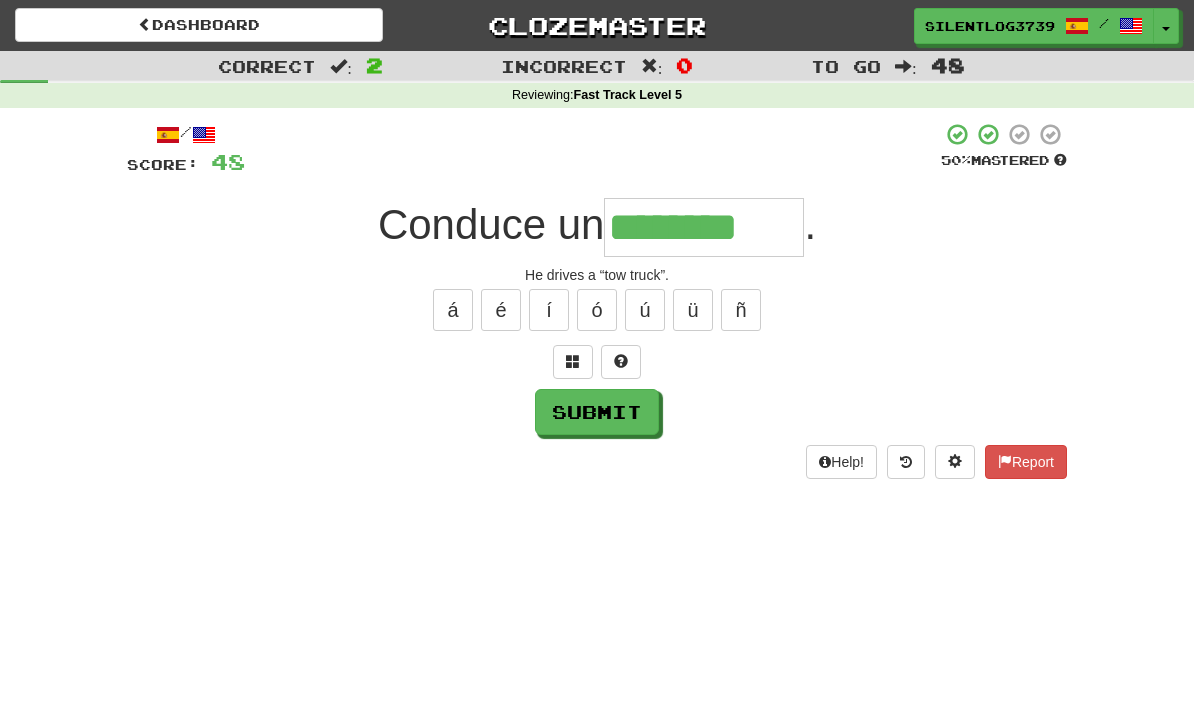 type on "********" 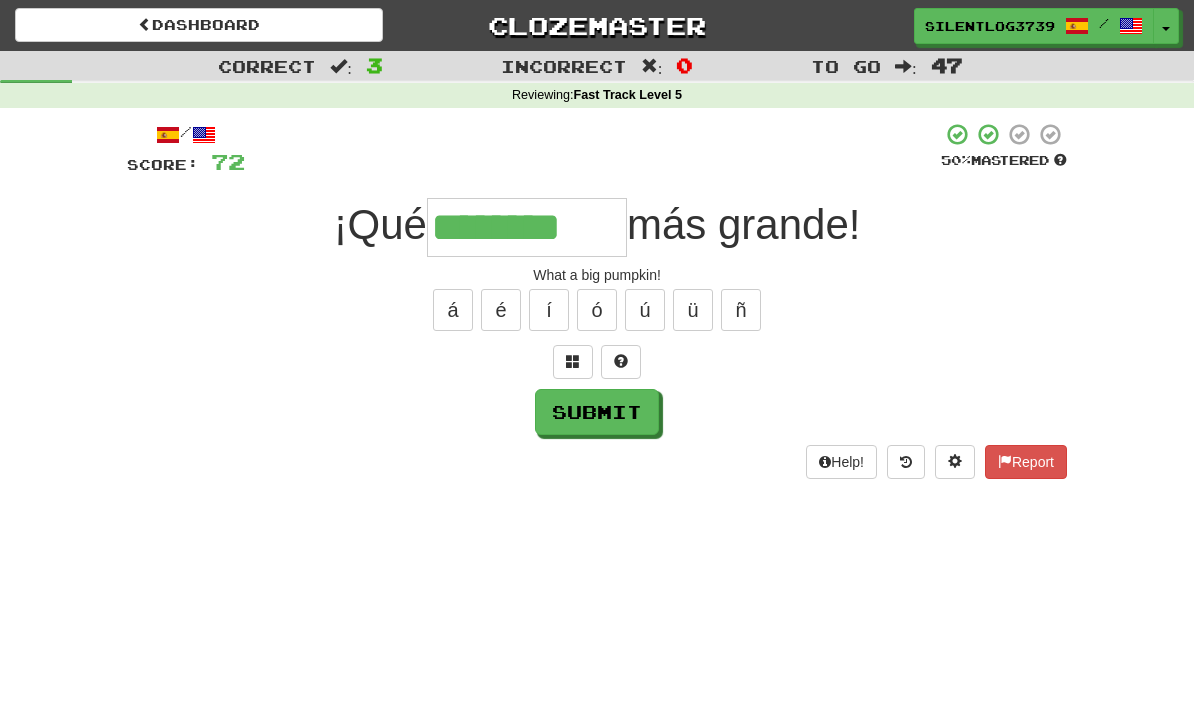 type on "********" 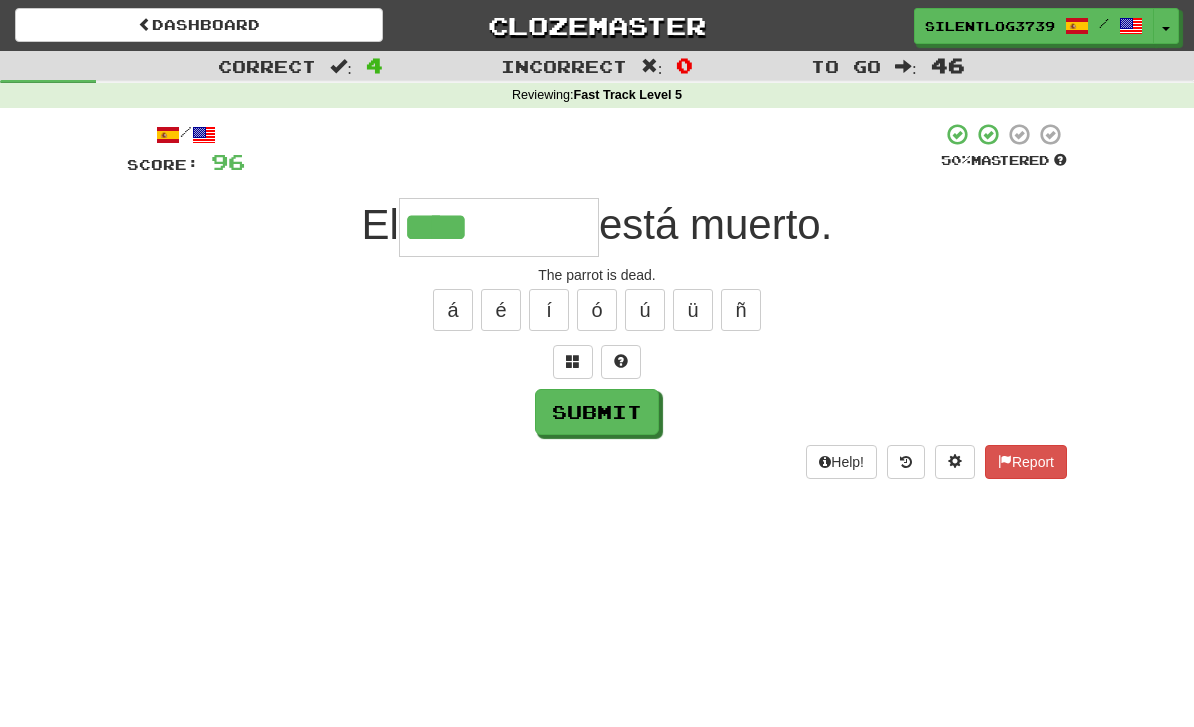 type on "****" 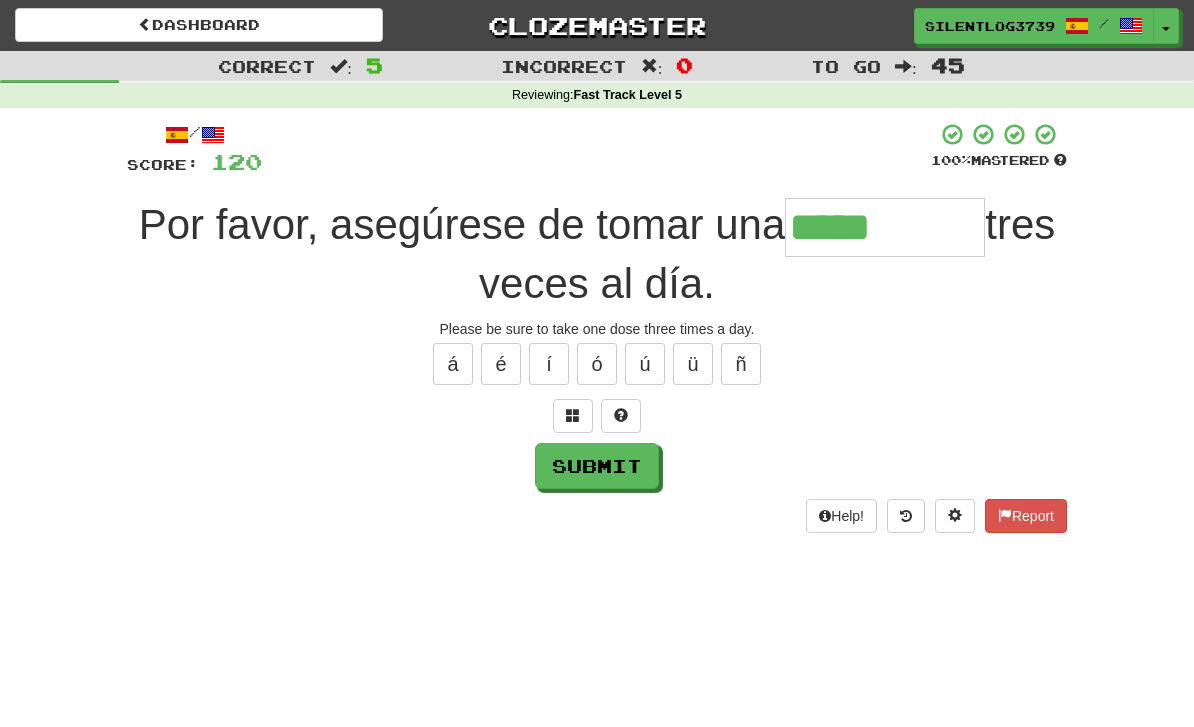 type on "*****" 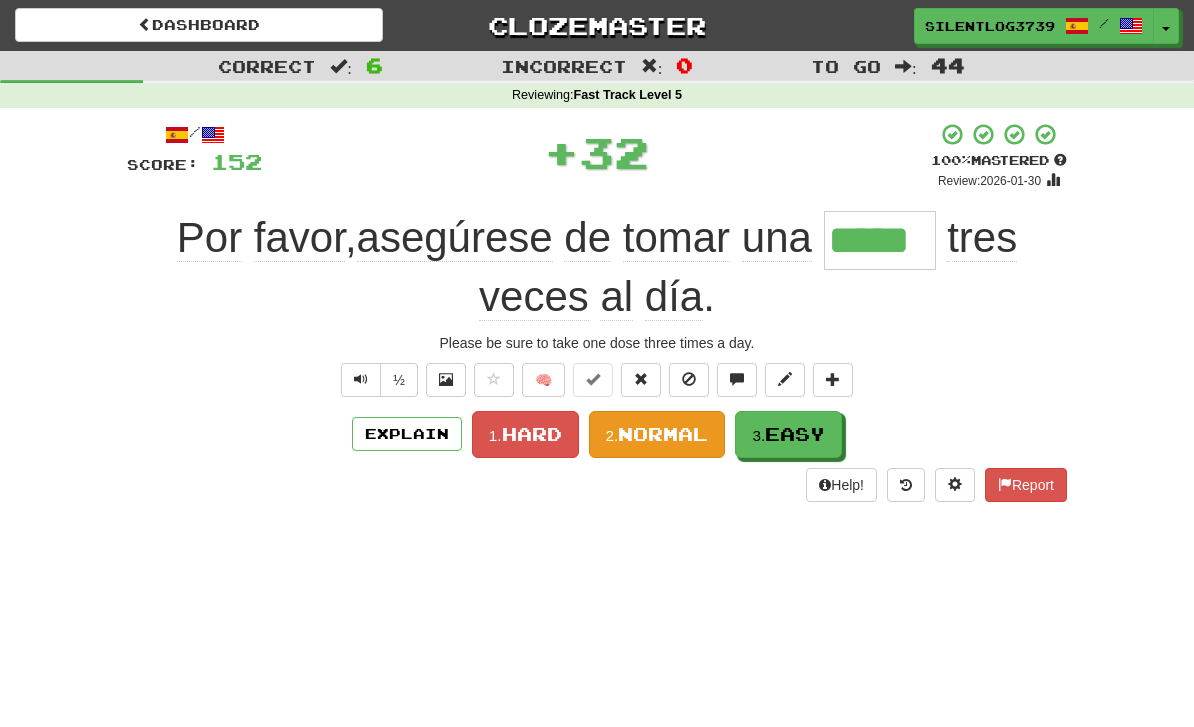 click on "Normal" at bounding box center (663, 434) 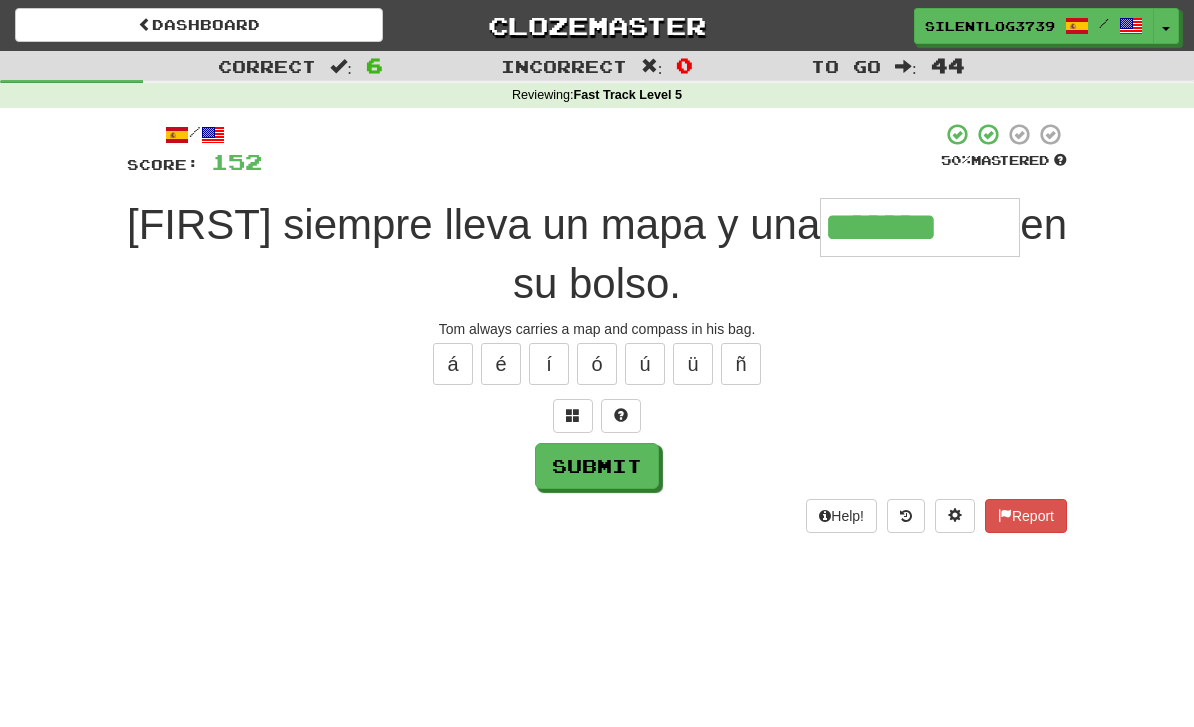 type on "*******" 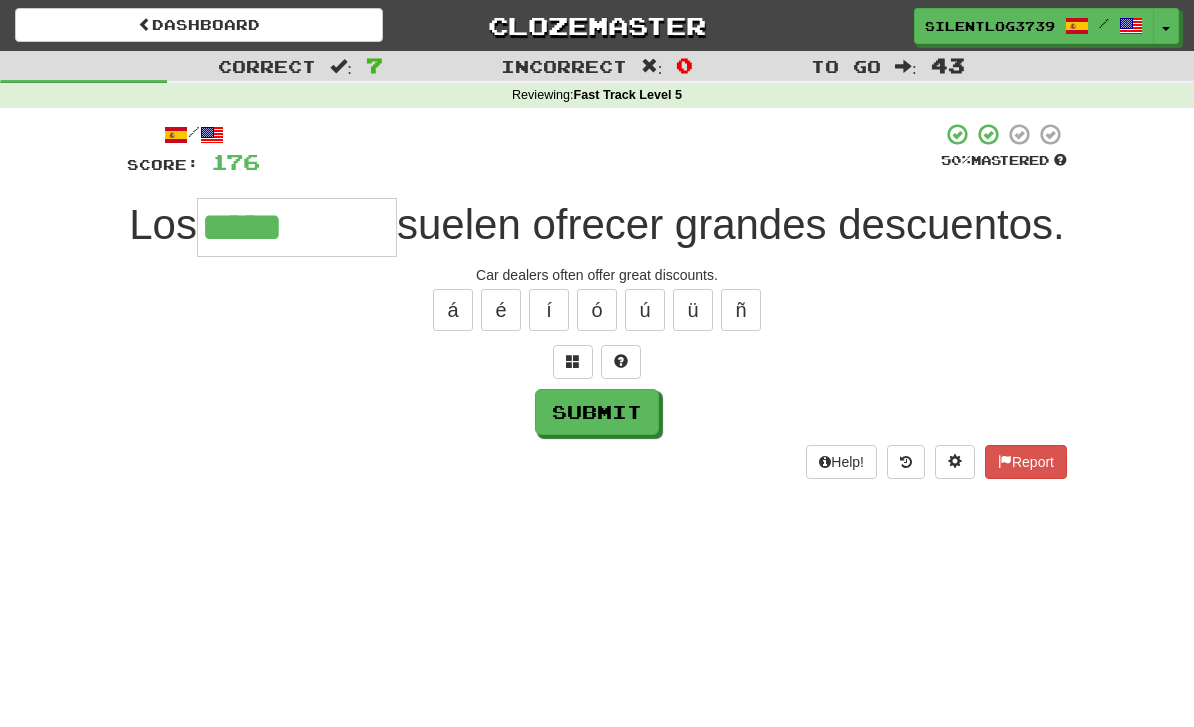 type on "******" 